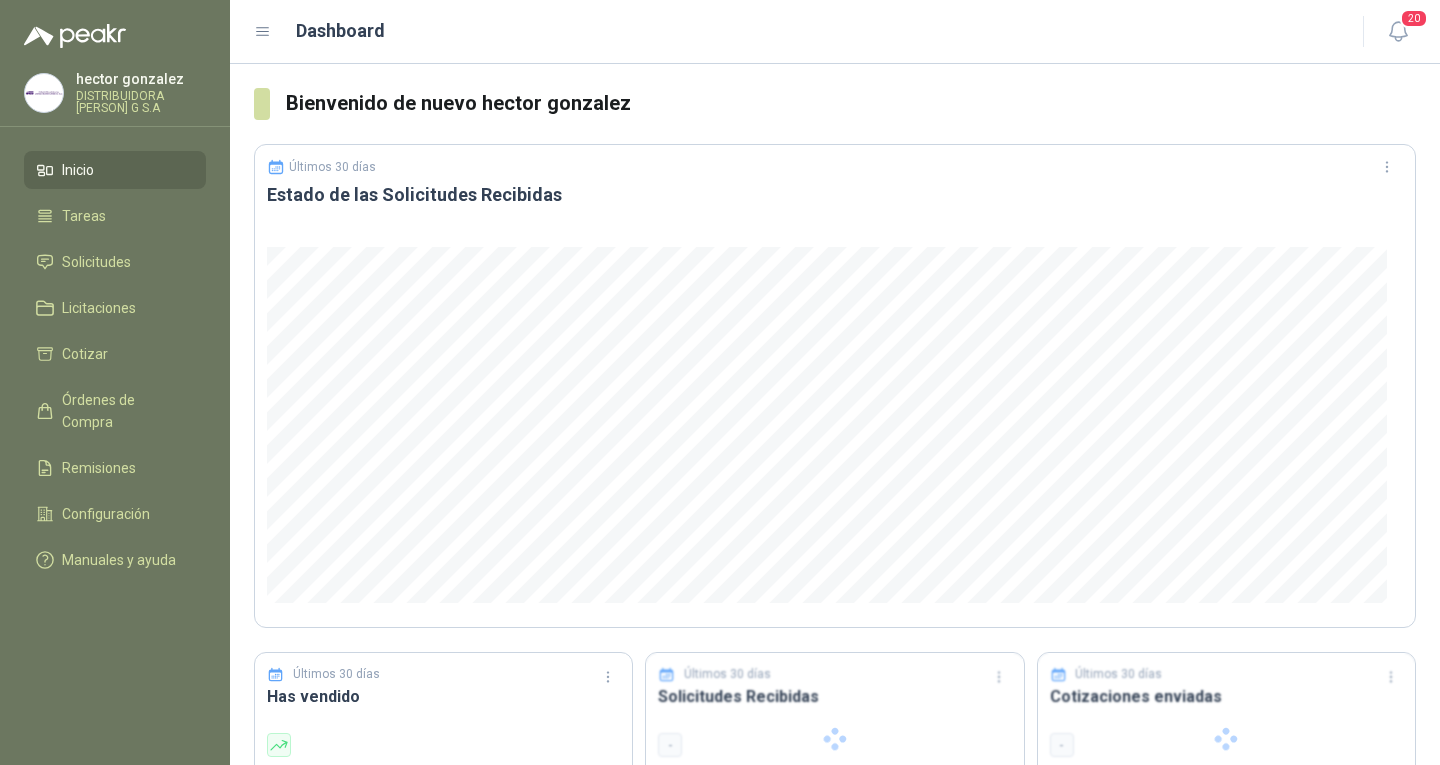 scroll, scrollTop: 0, scrollLeft: 0, axis: both 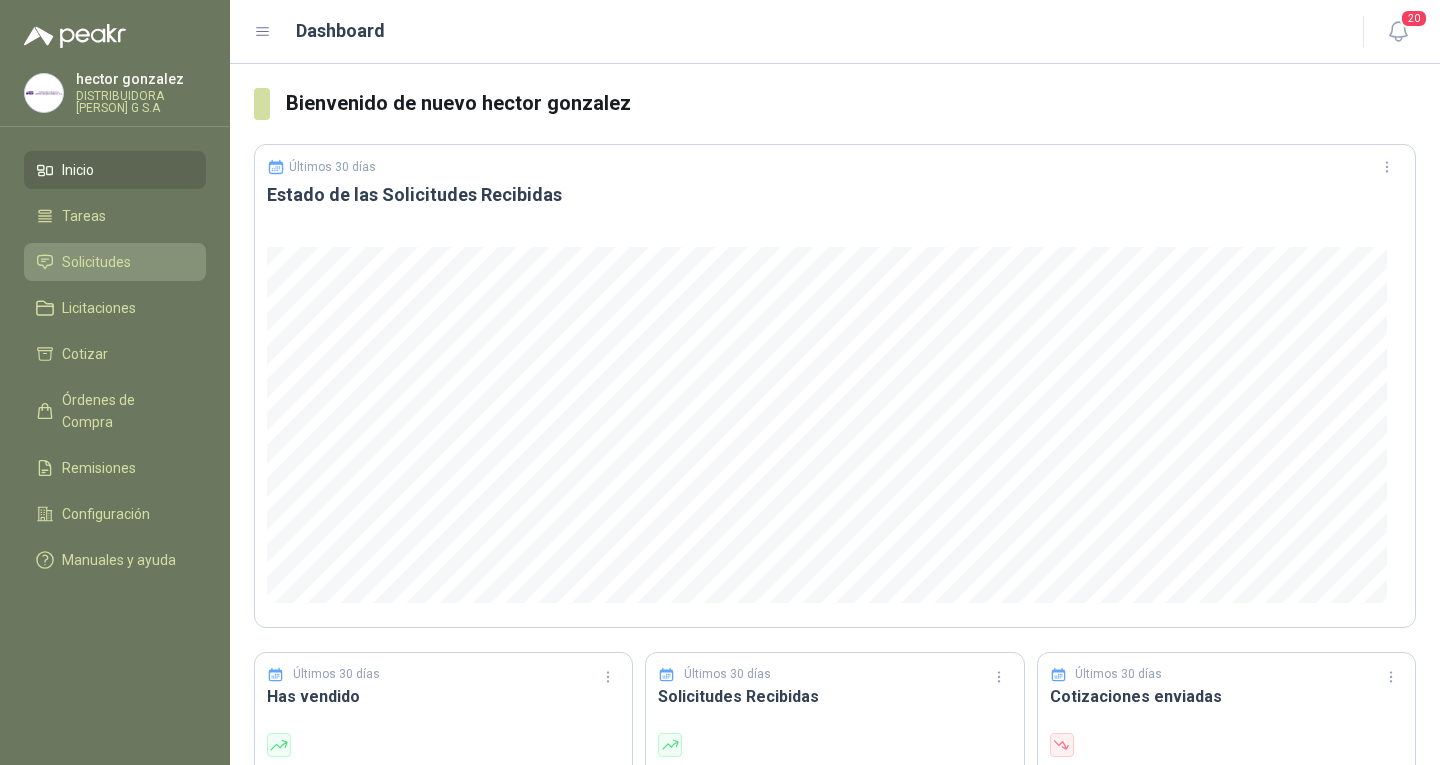 click on "Solicitudes" at bounding box center [115, 262] 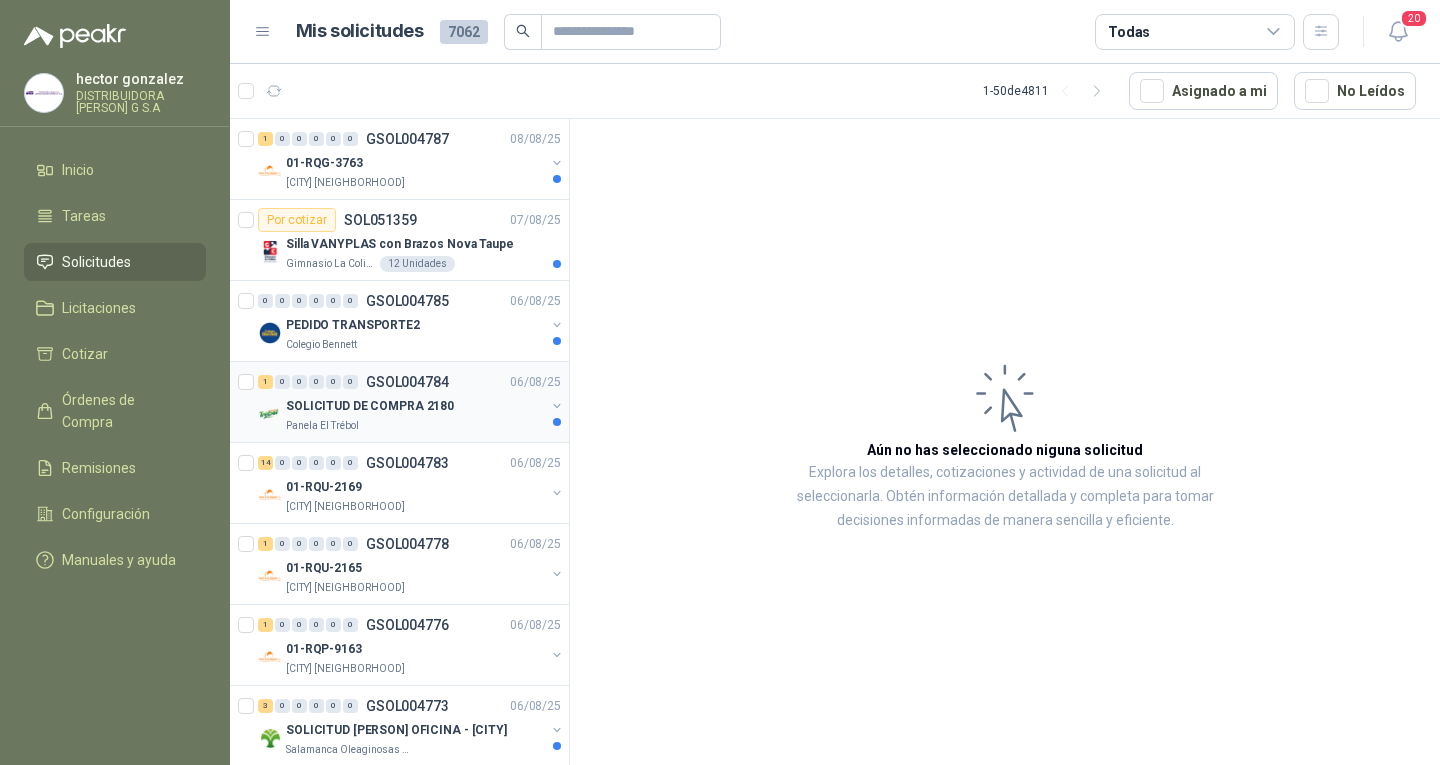 click on "SOLICITUD DE COMPRA 2180" at bounding box center [370, 406] 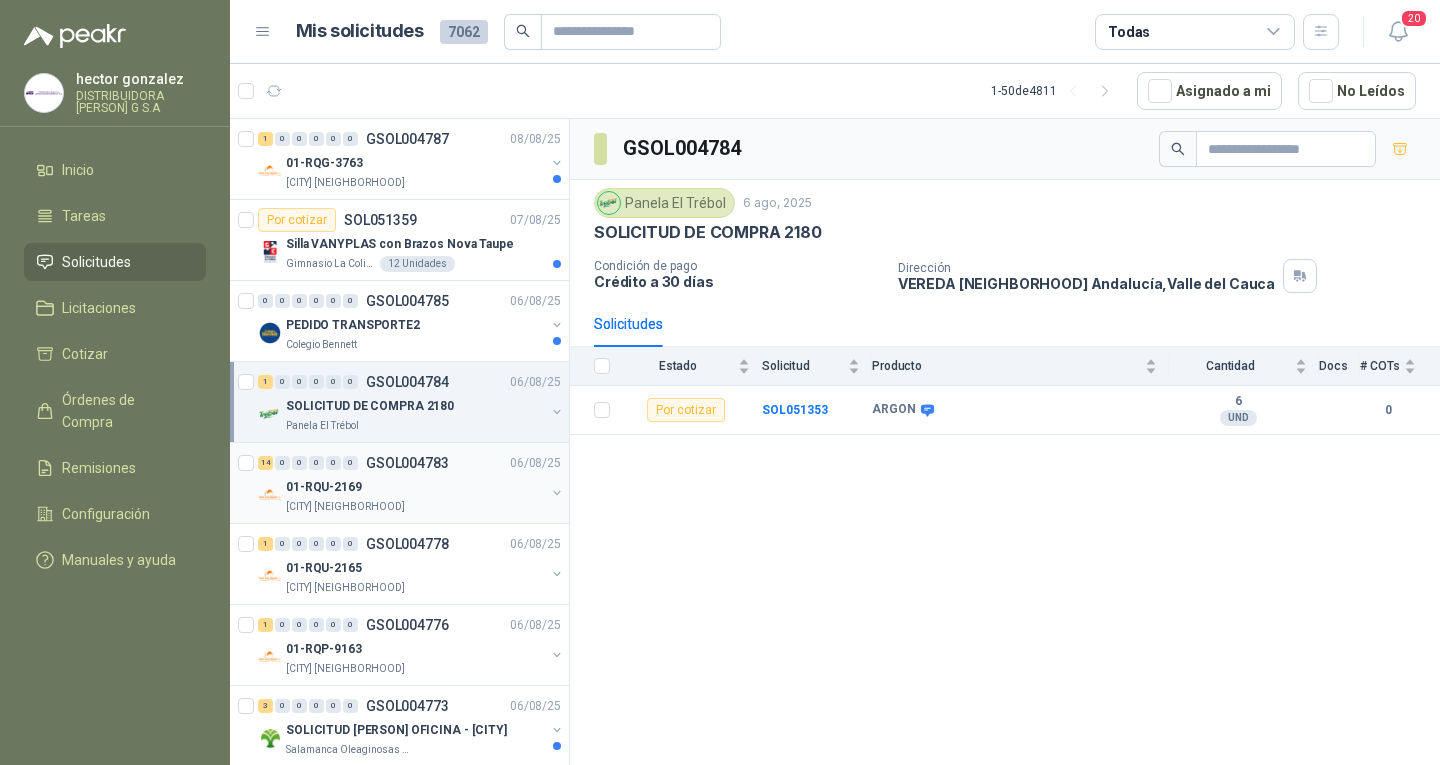 click on "01-RQU-2169" at bounding box center (415, 487) 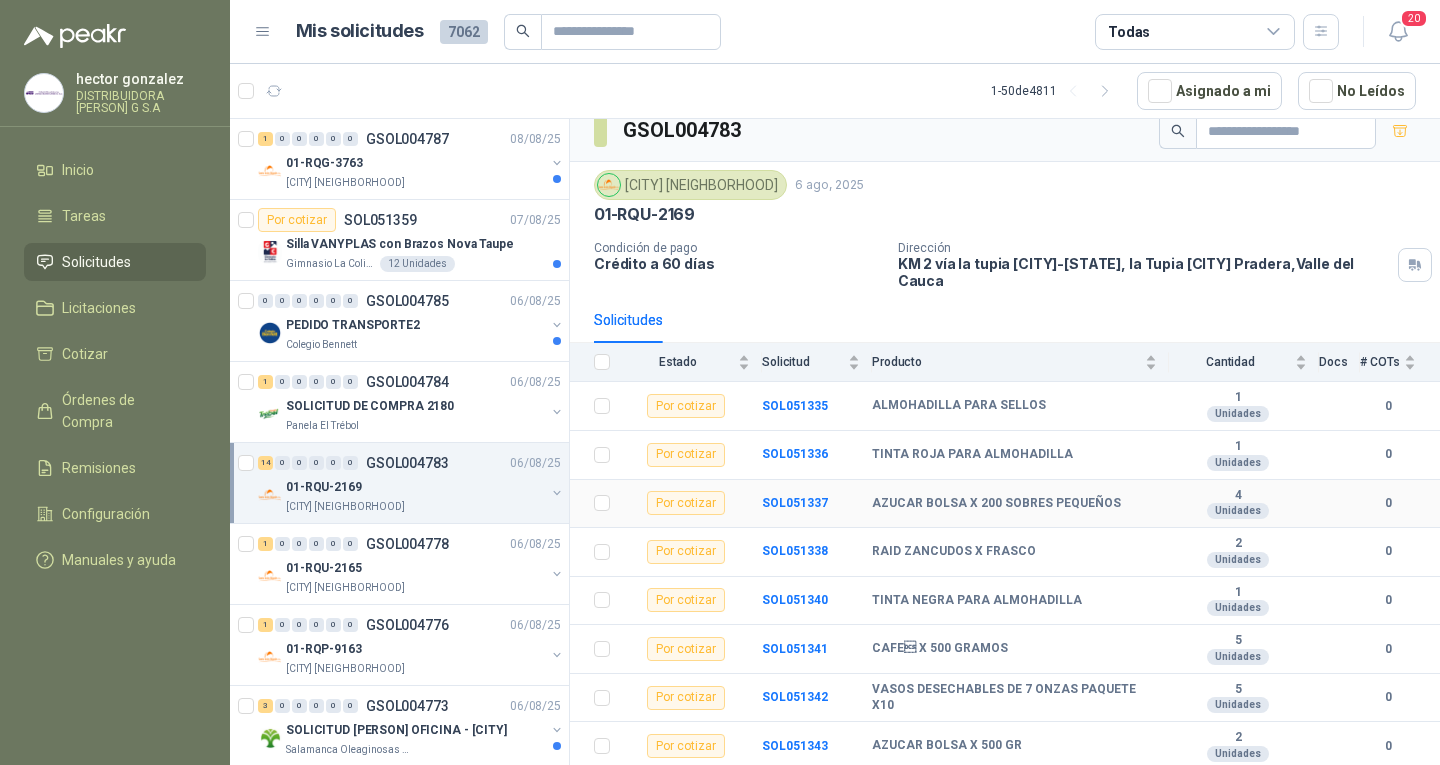scroll, scrollTop: 0, scrollLeft: 0, axis: both 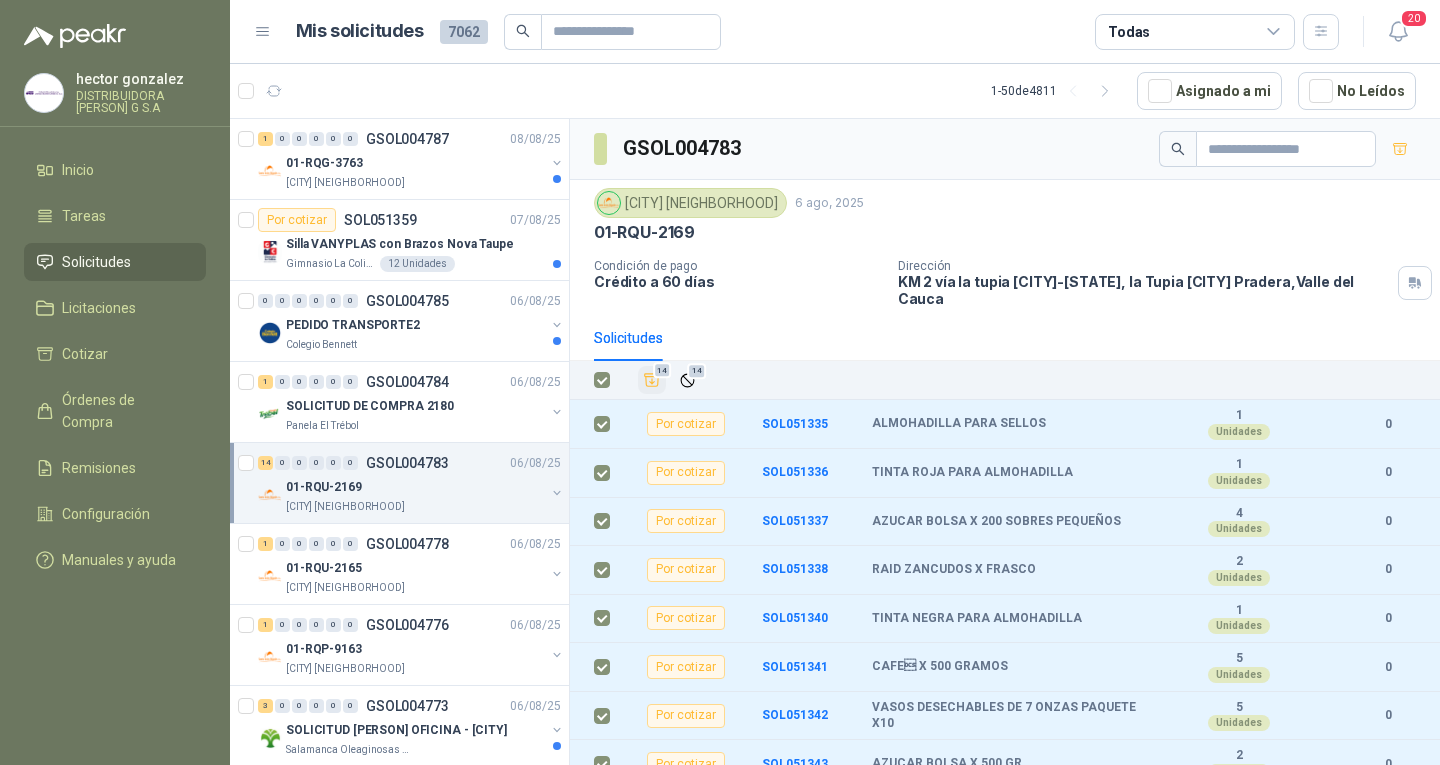 click 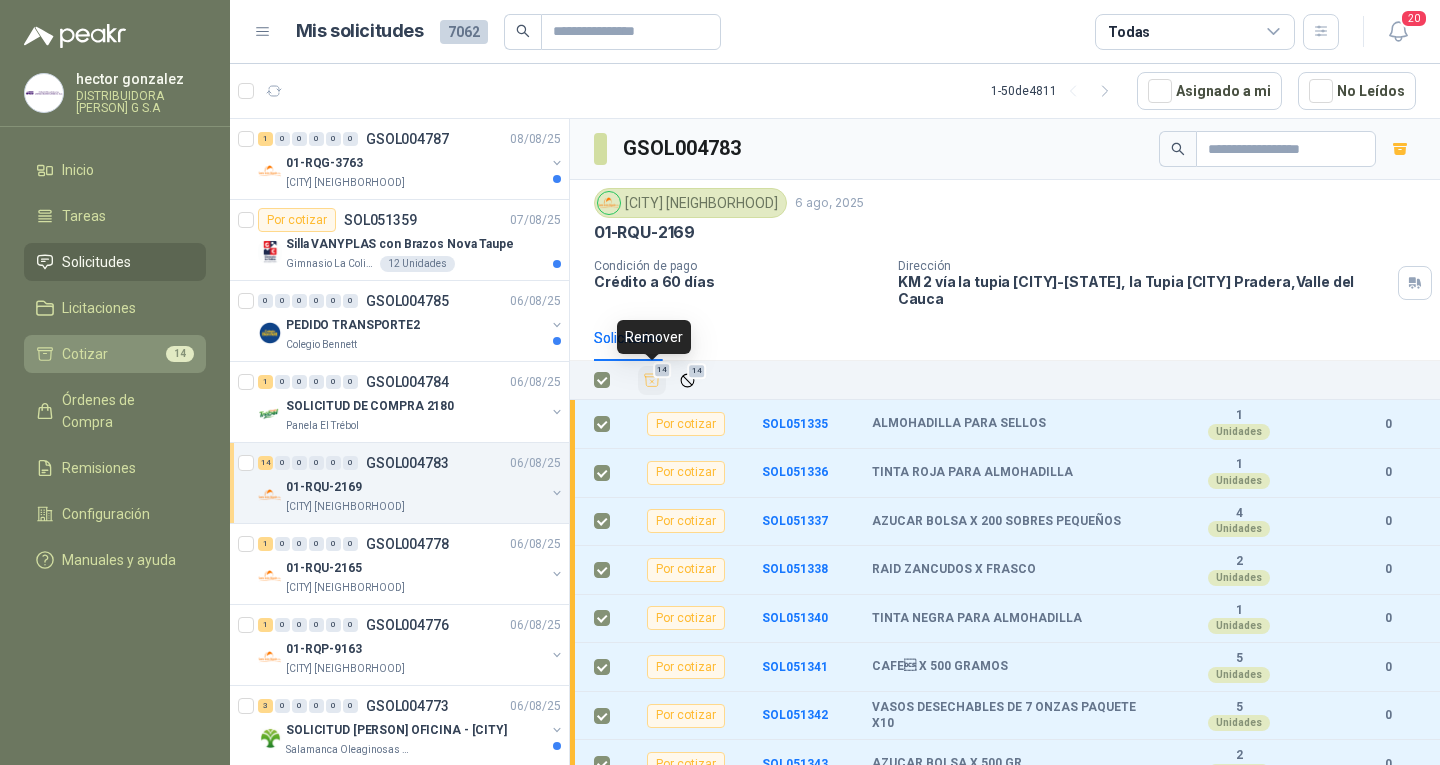 click on "Cotizar 14" at bounding box center (115, 354) 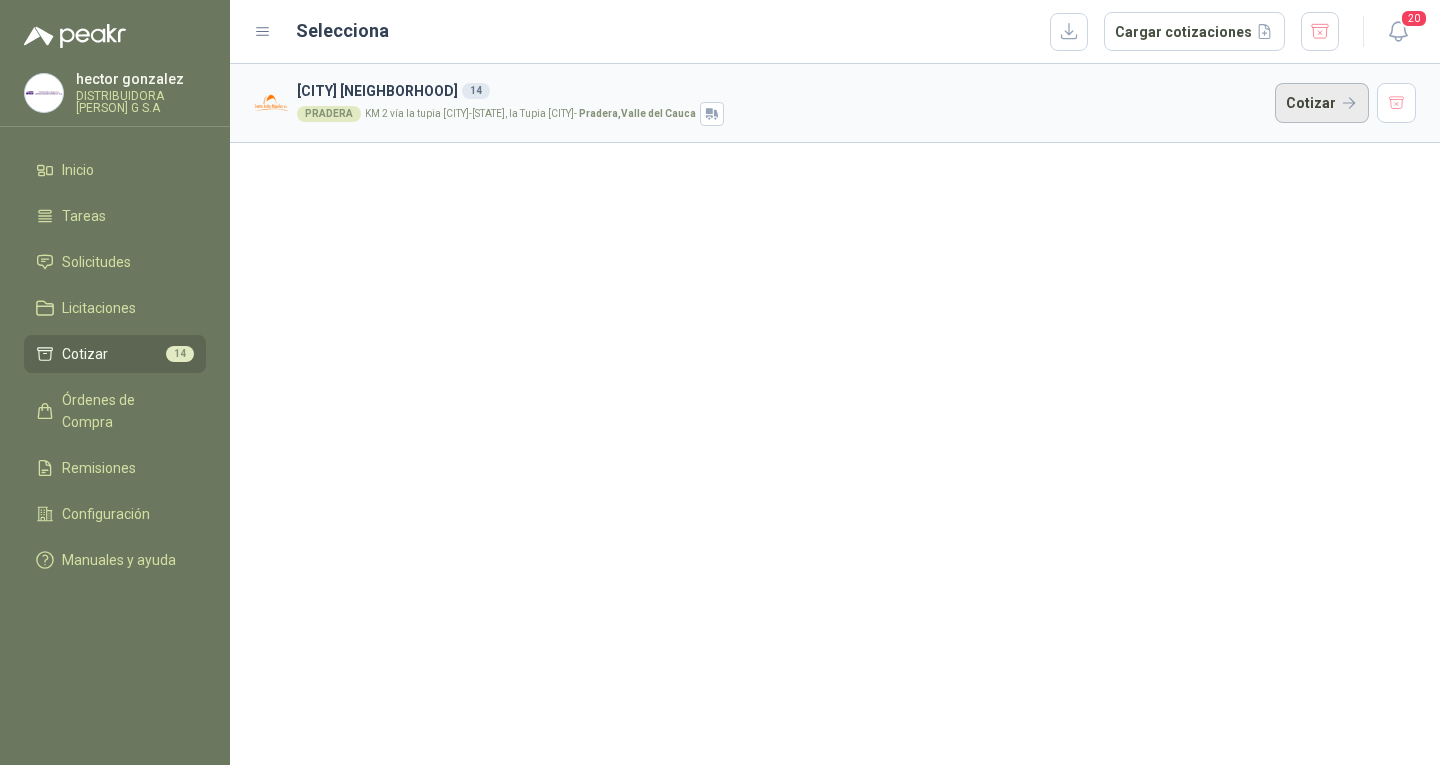 click on "Cotizar" at bounding box center [1322, 103] 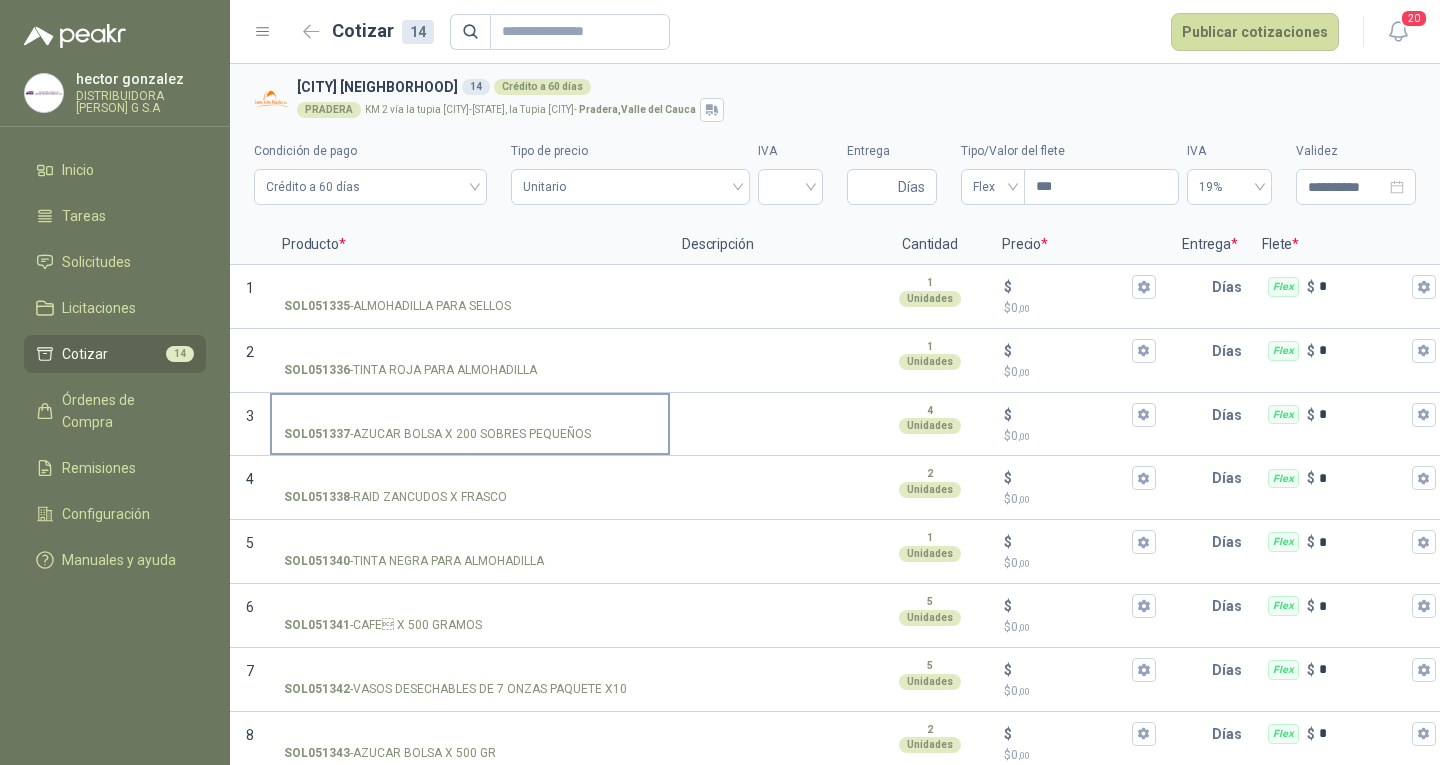 type 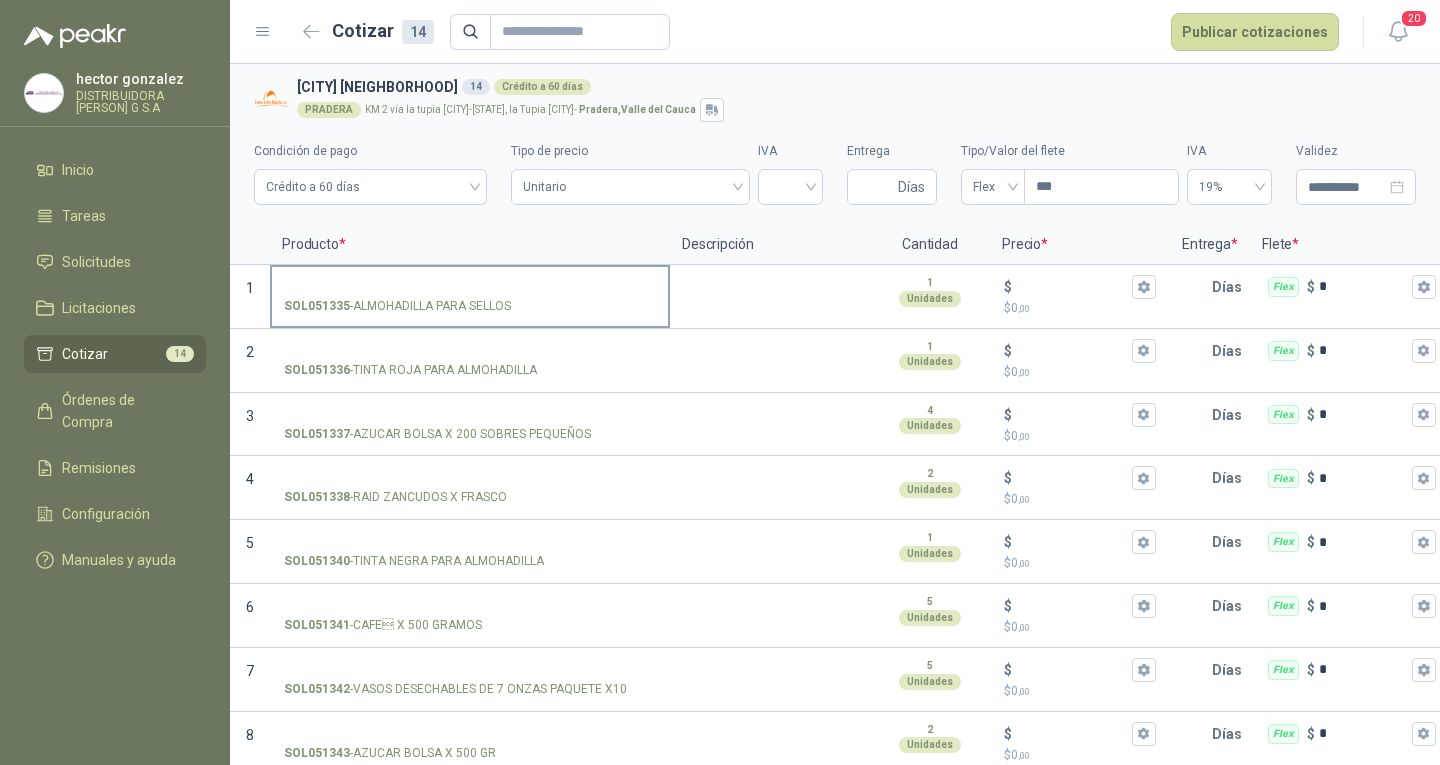 click on "SOL051335  -  ALMOHADILLA PARA SELLOS" at bounding box center (470, 287) 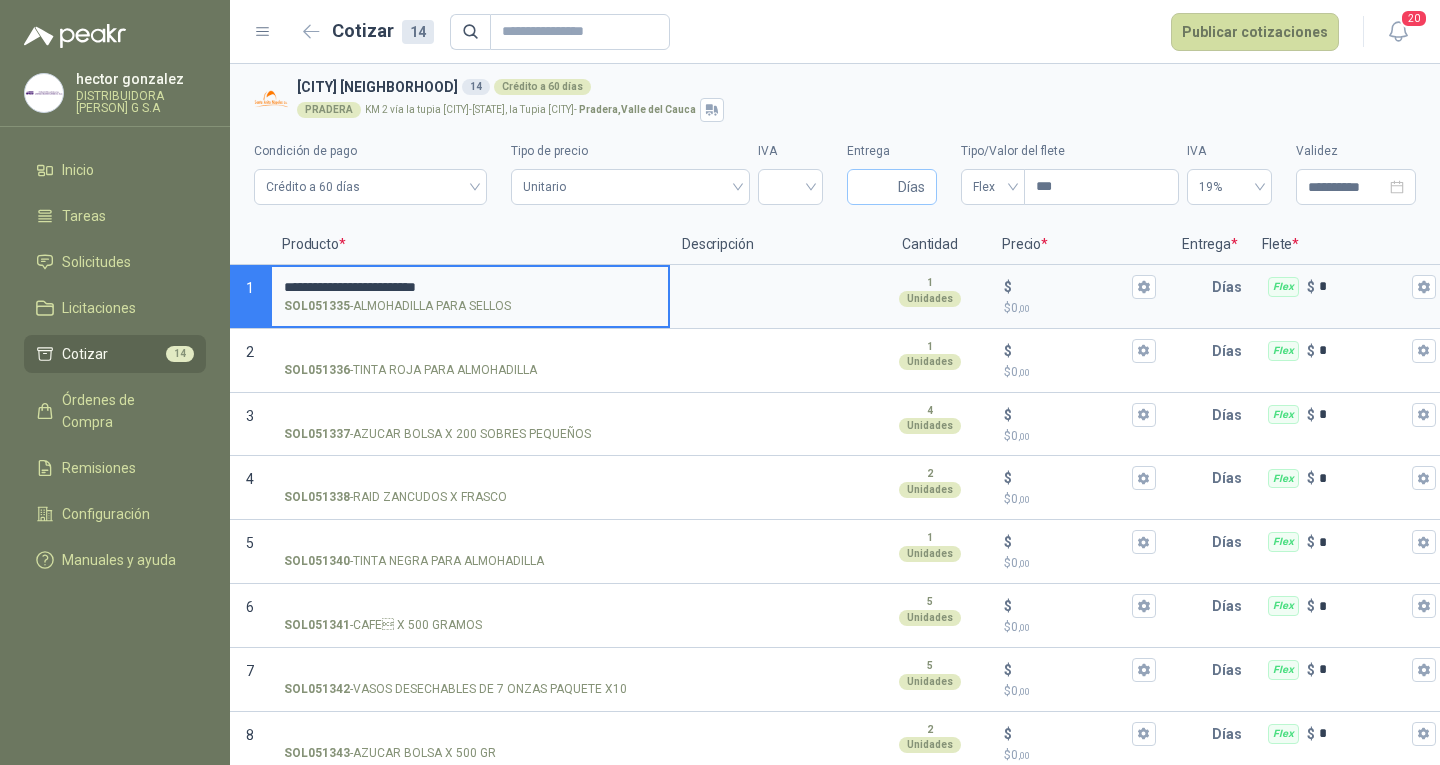 type on "**********" 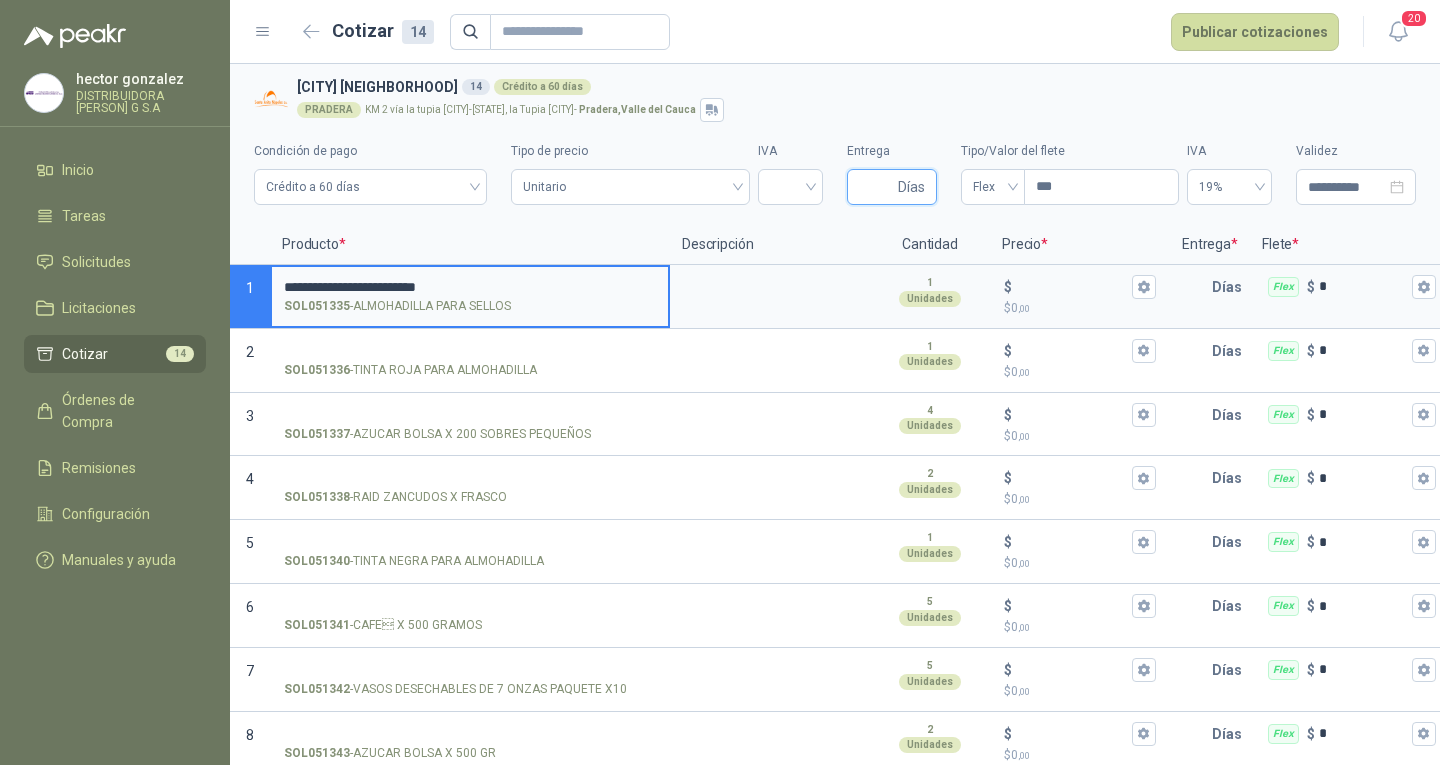click on "Entrega" at bounding box center [876, 187] 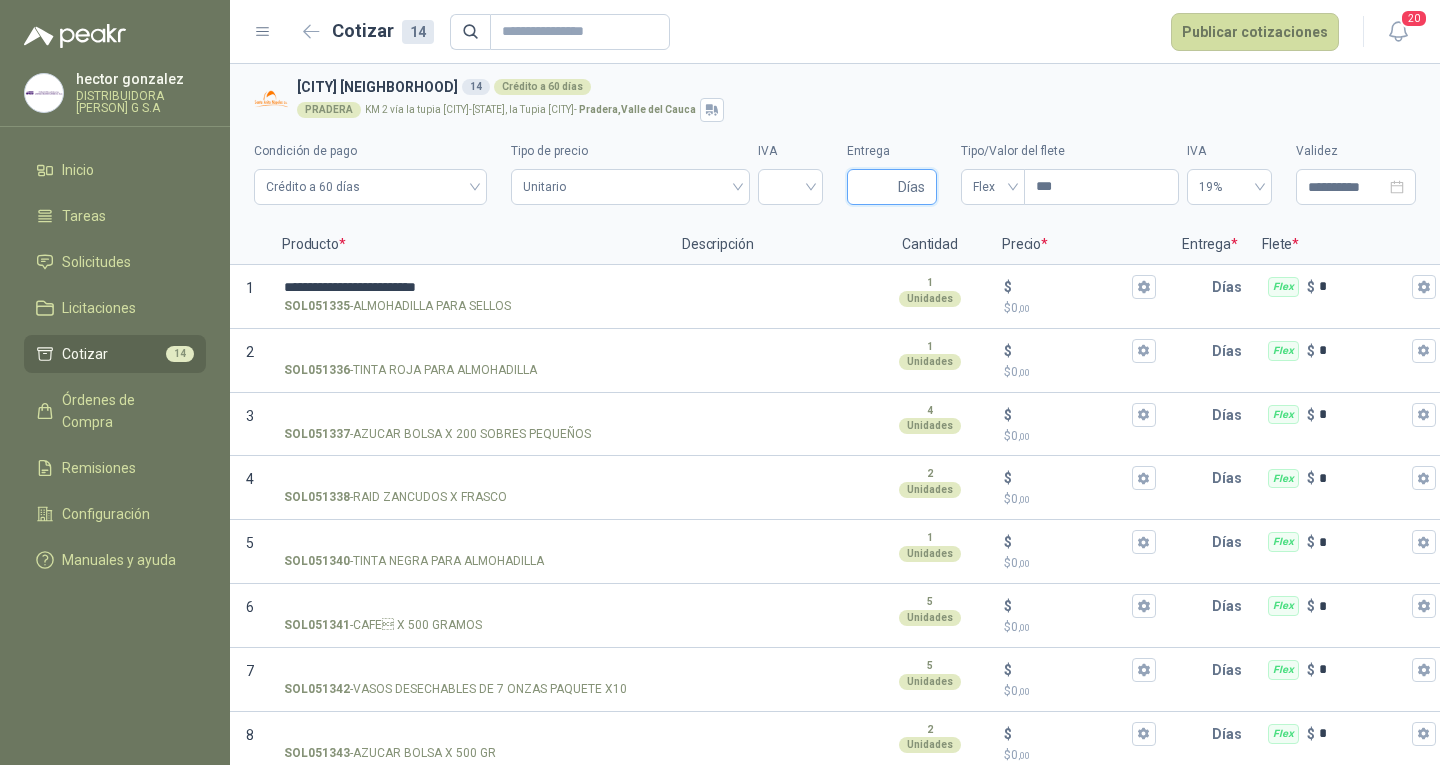 type on "*" 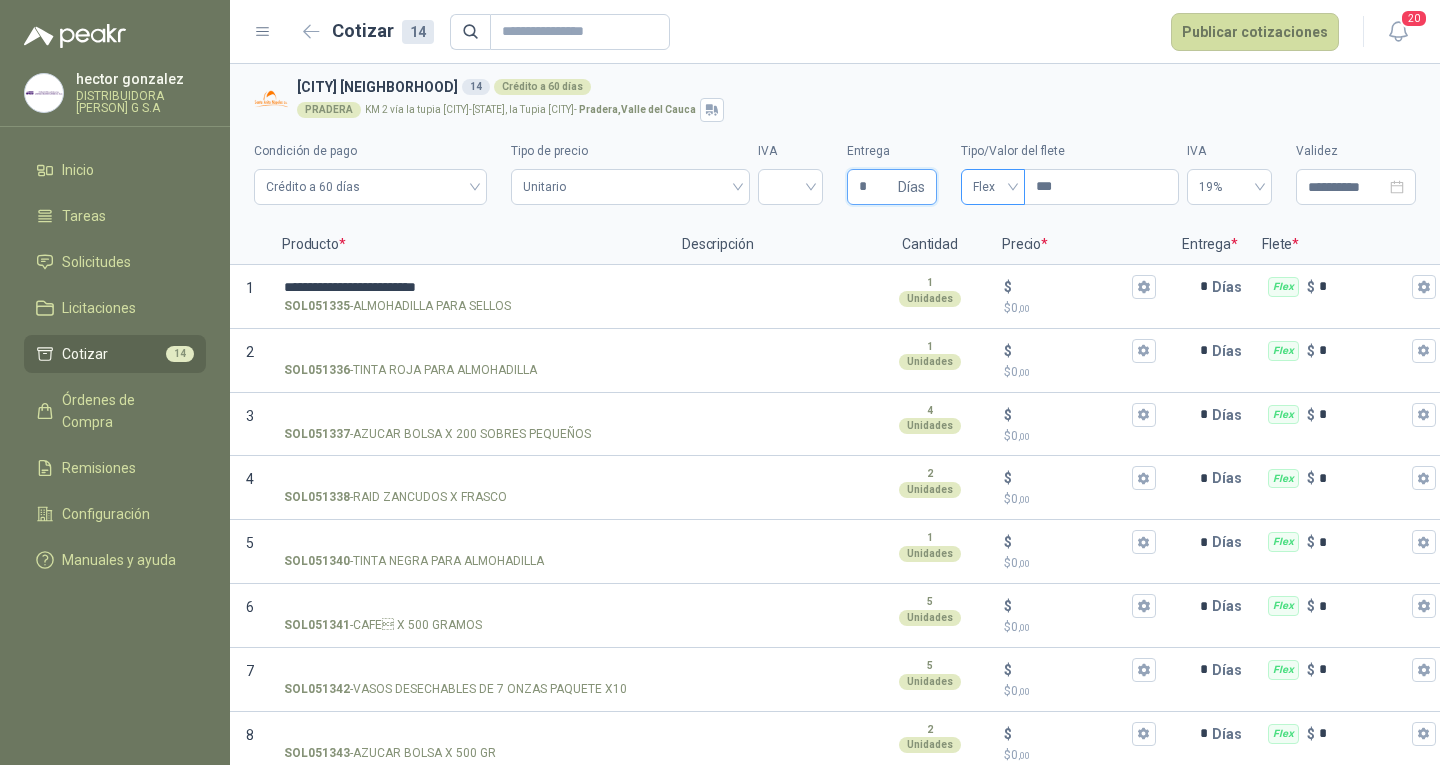 type 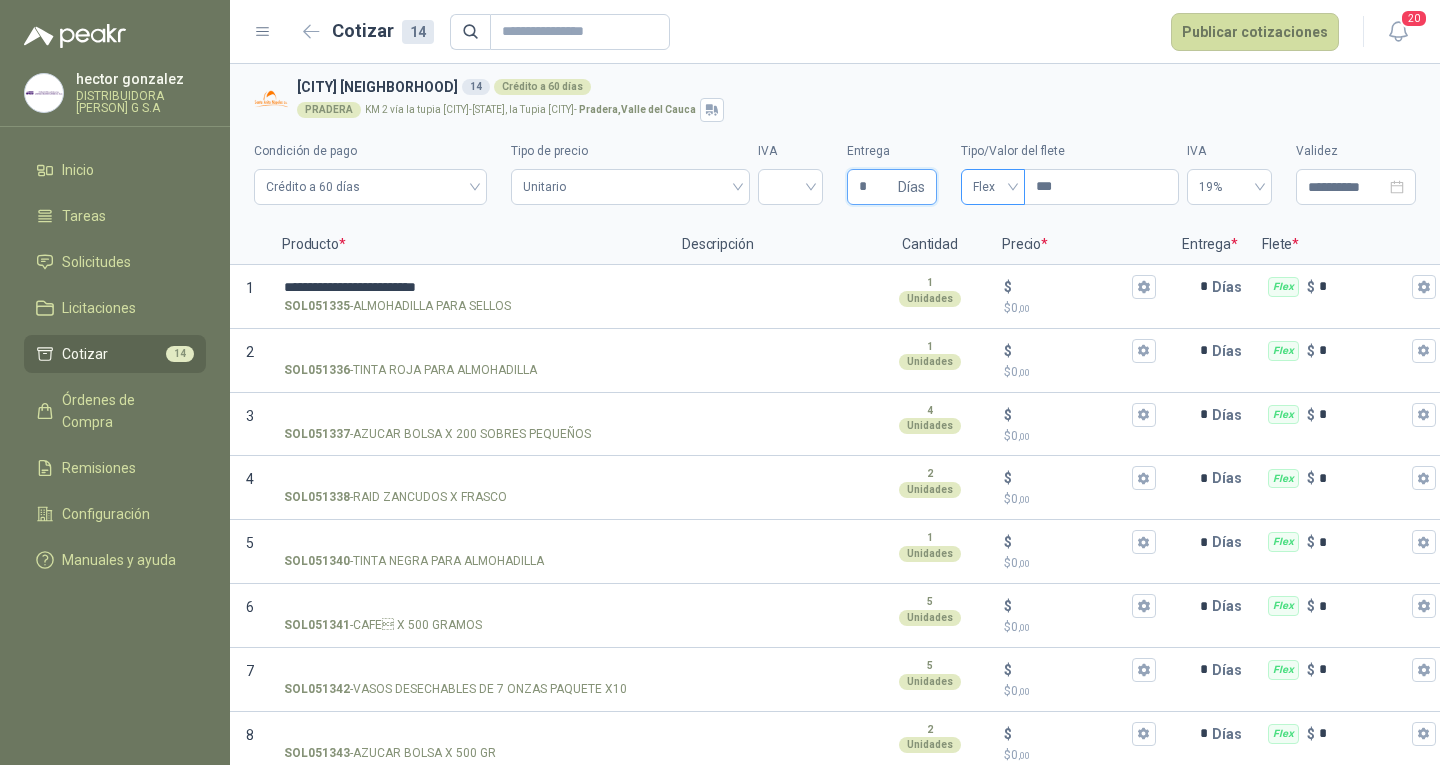 click on "Flex" at bounding box center [993, 187] 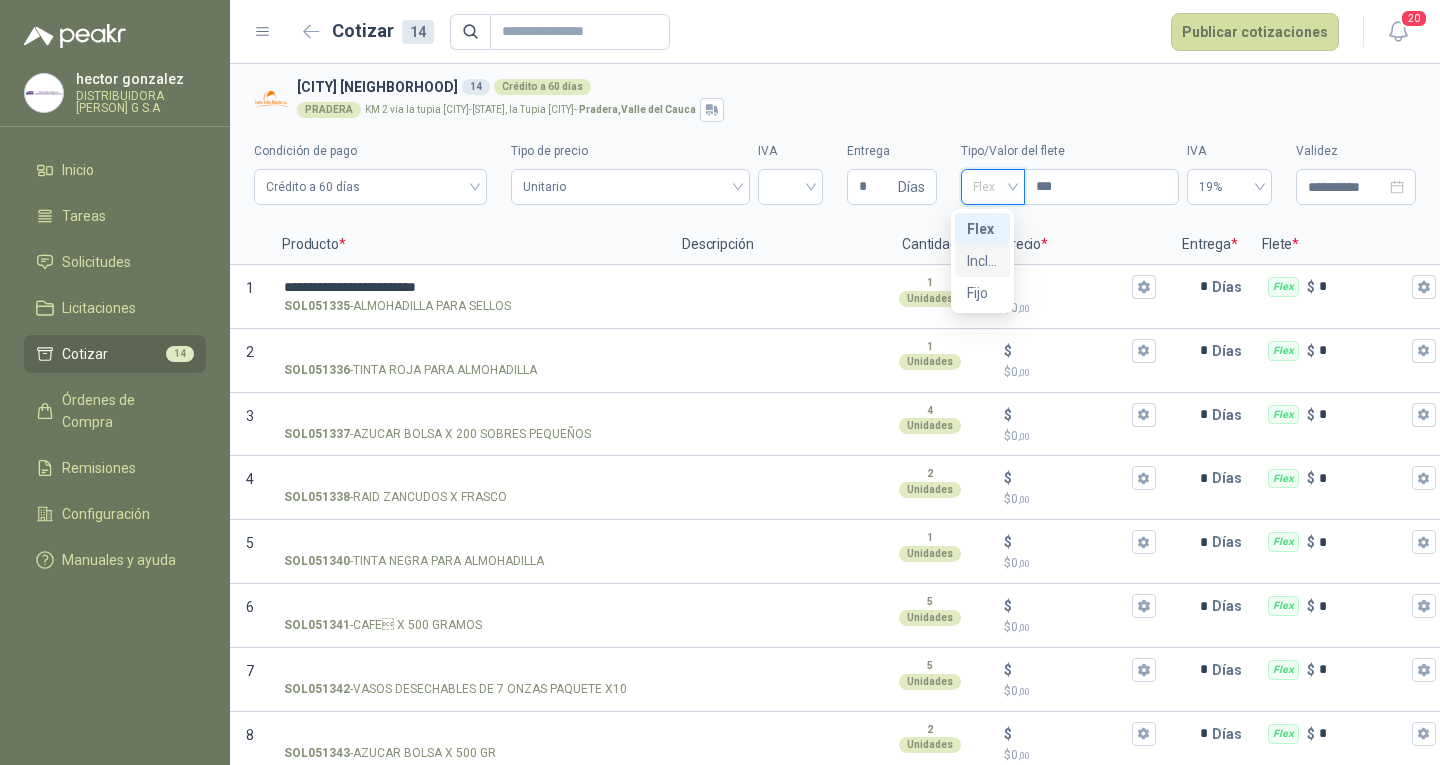 click on "Incluido" at bounding box center [983, 261] 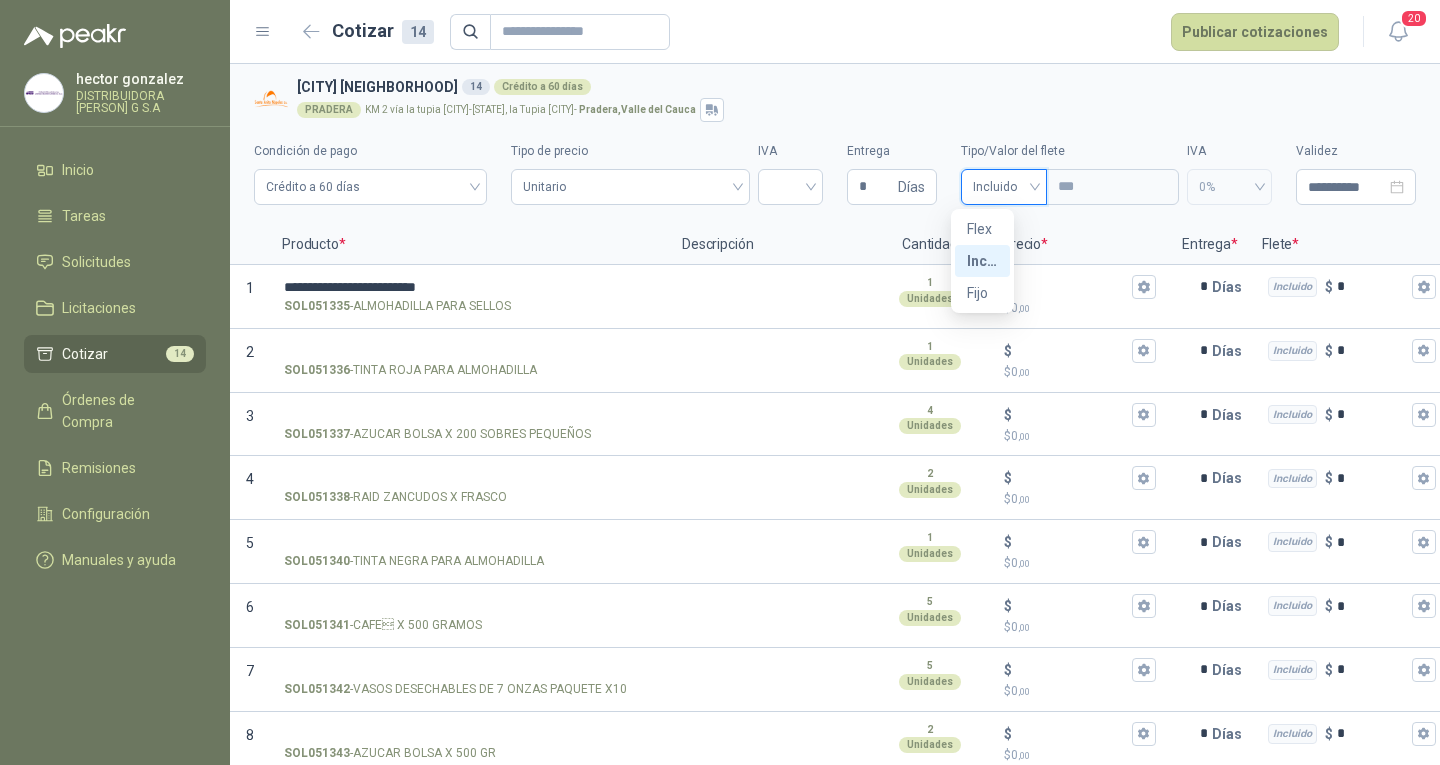 type 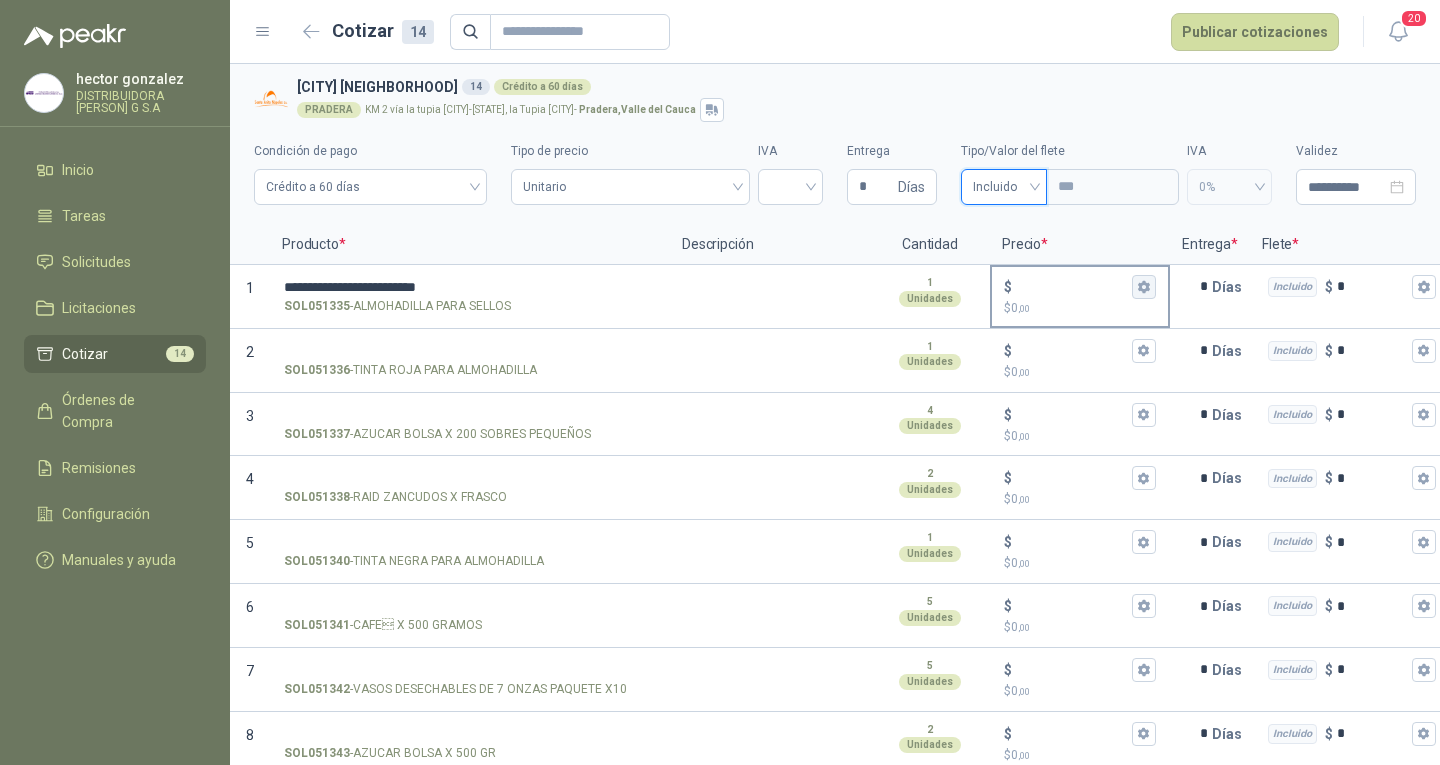 click 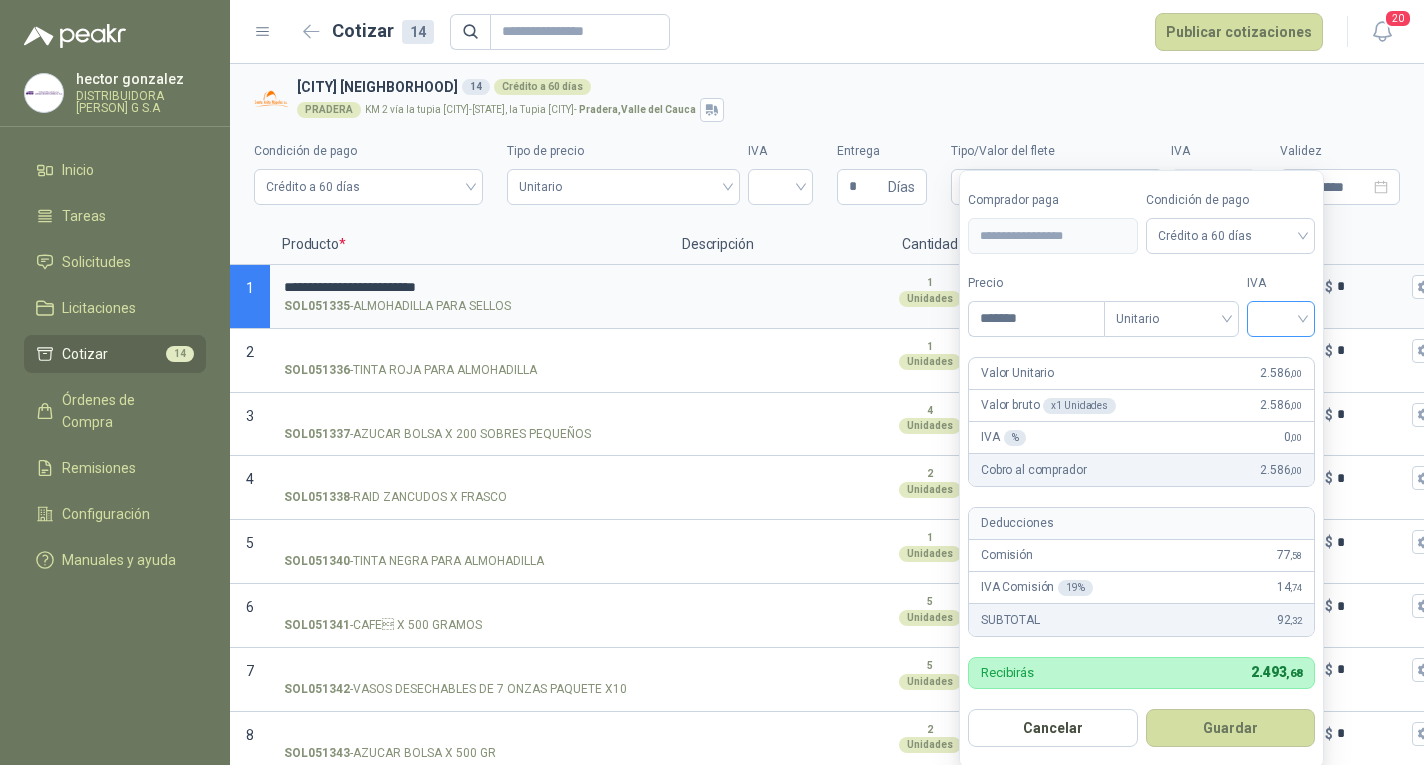click at bounding box center [1281, 317] 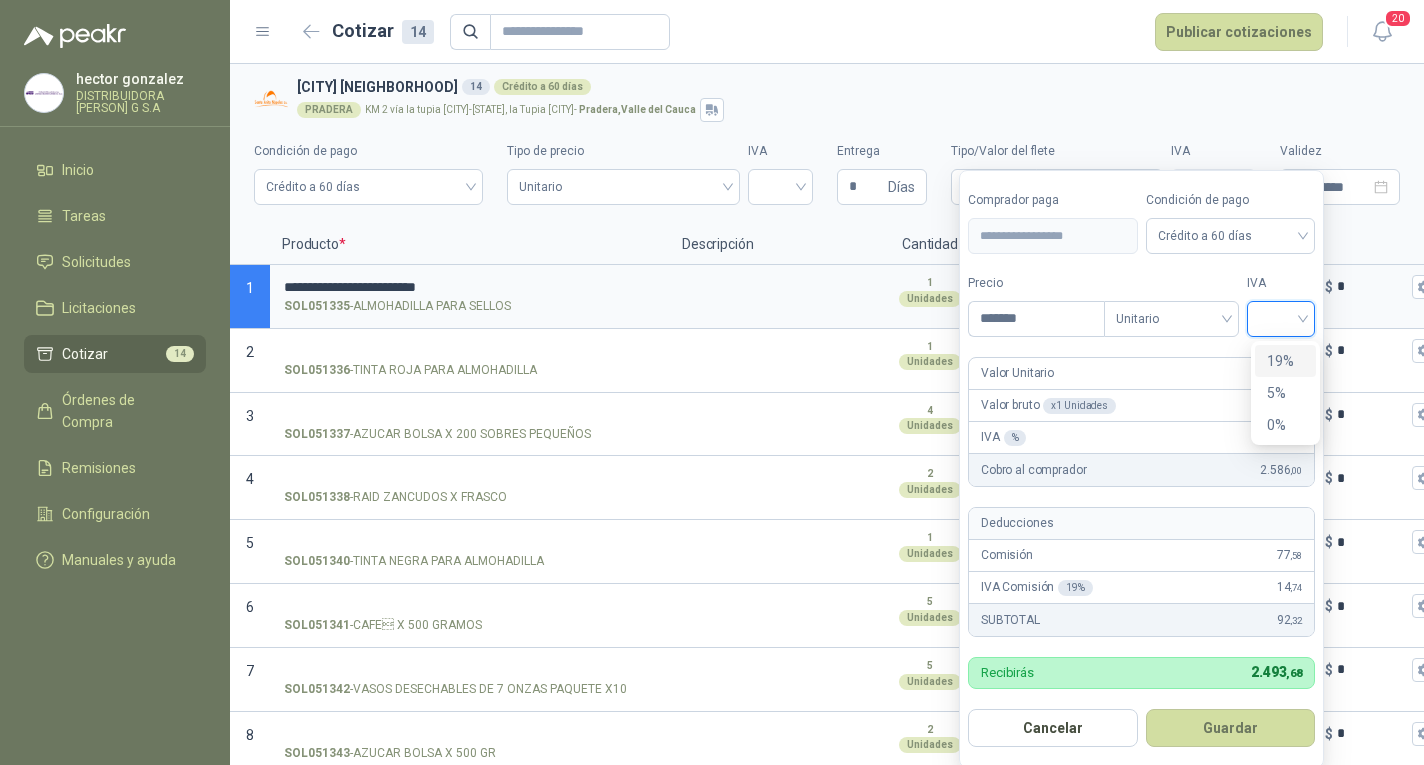 click on "19%" at bounding box center [1285, 361] 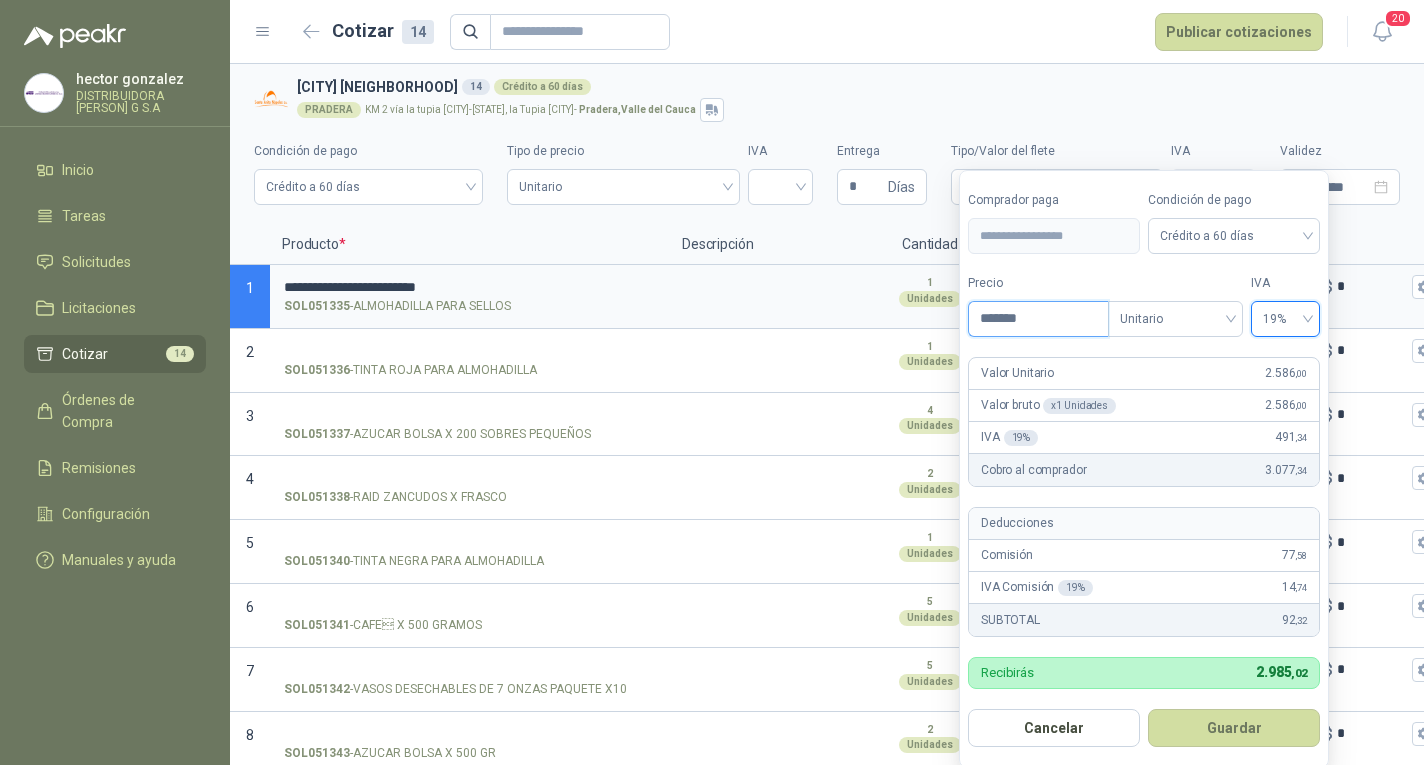 click on "*******" at bounding box center (1038, 319) 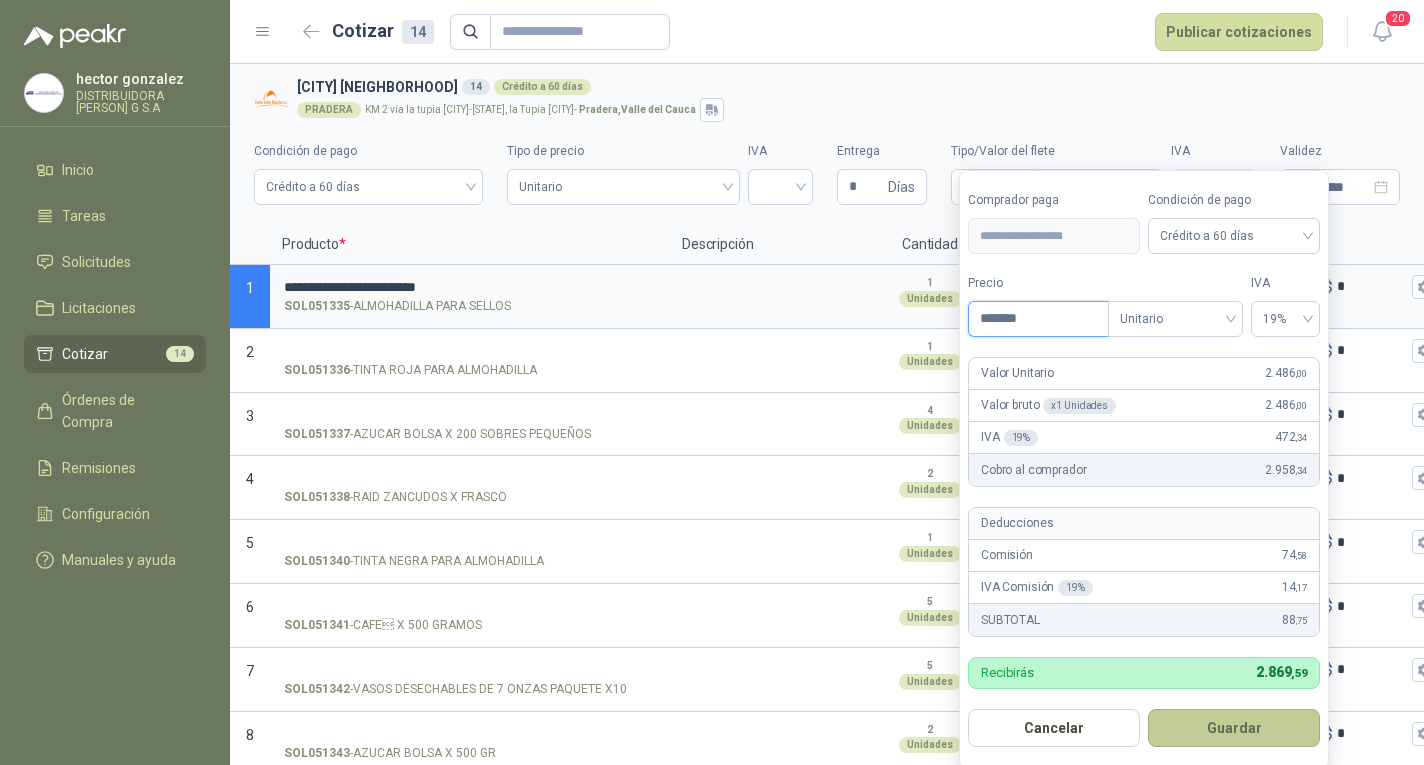 type on "*******" 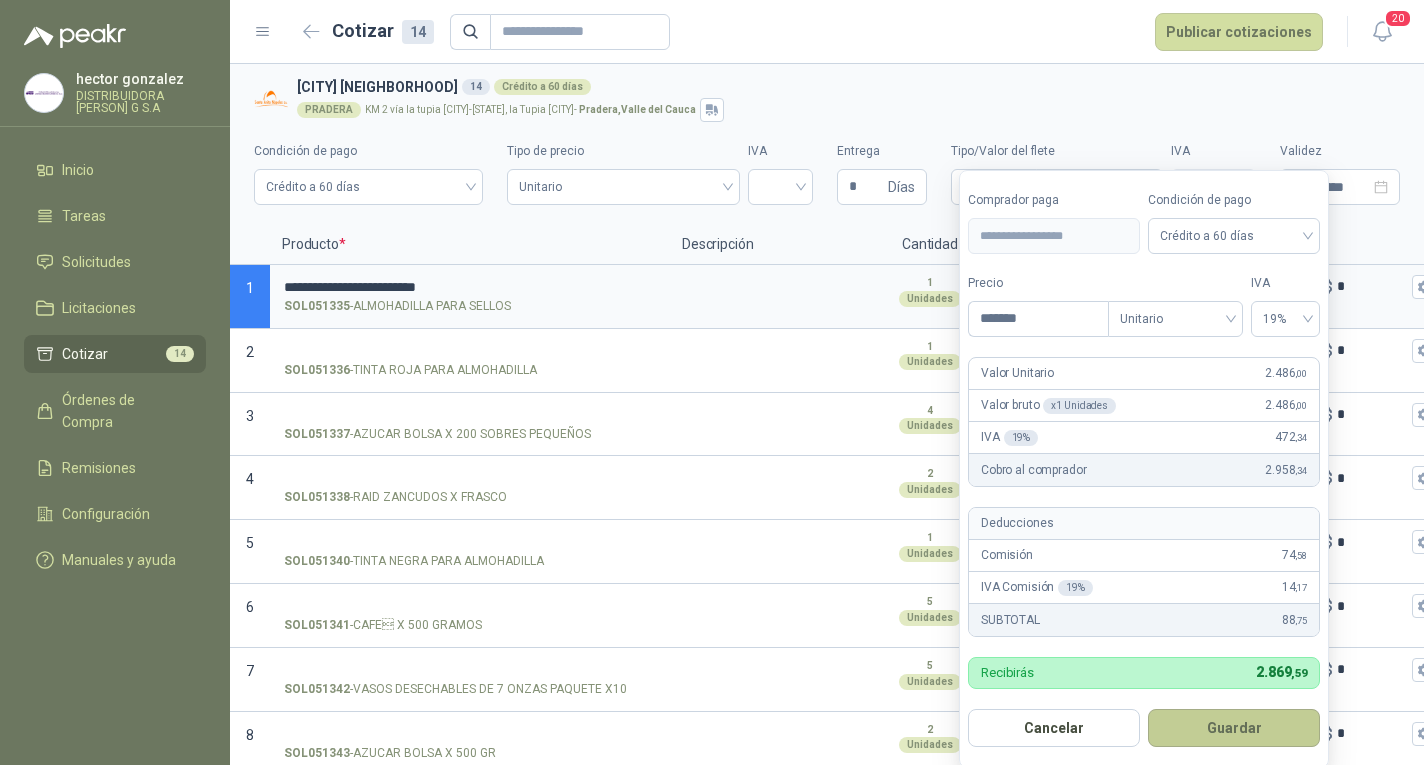 click on "Guardar" at bounding box center (1234, 728) 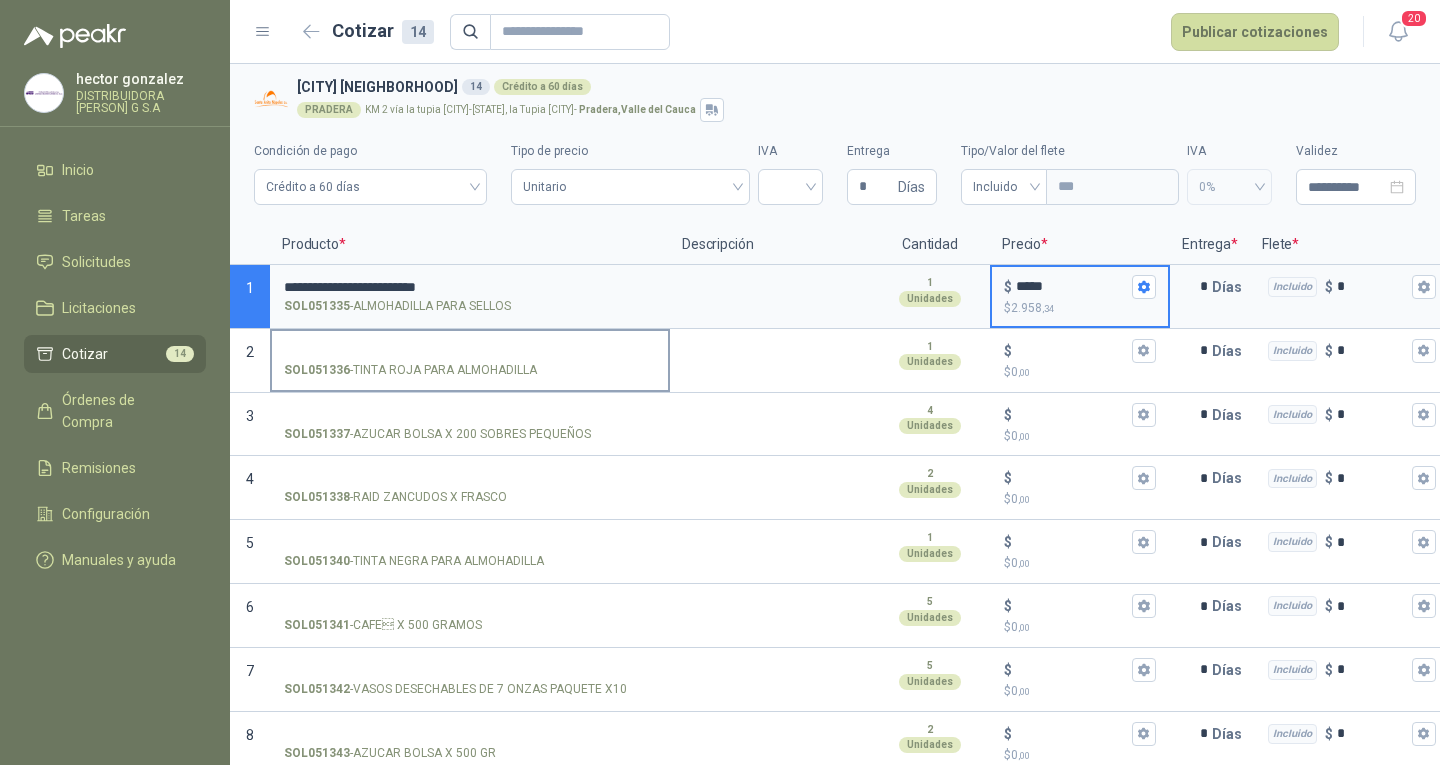 click on "SOL051336  -  TINTA ROJA PARA ALMOHADILLA" at bounding box center [470, 359] 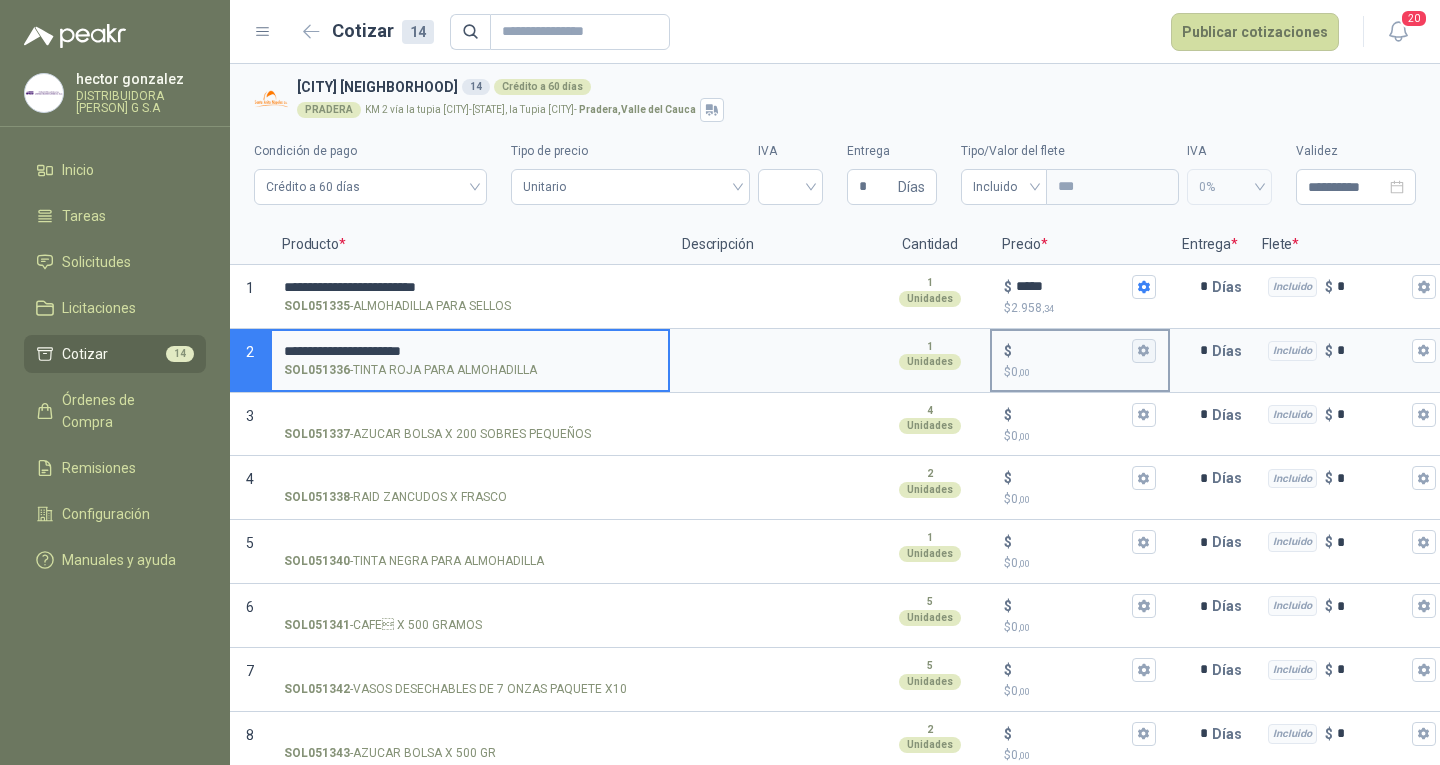 type on "**********" 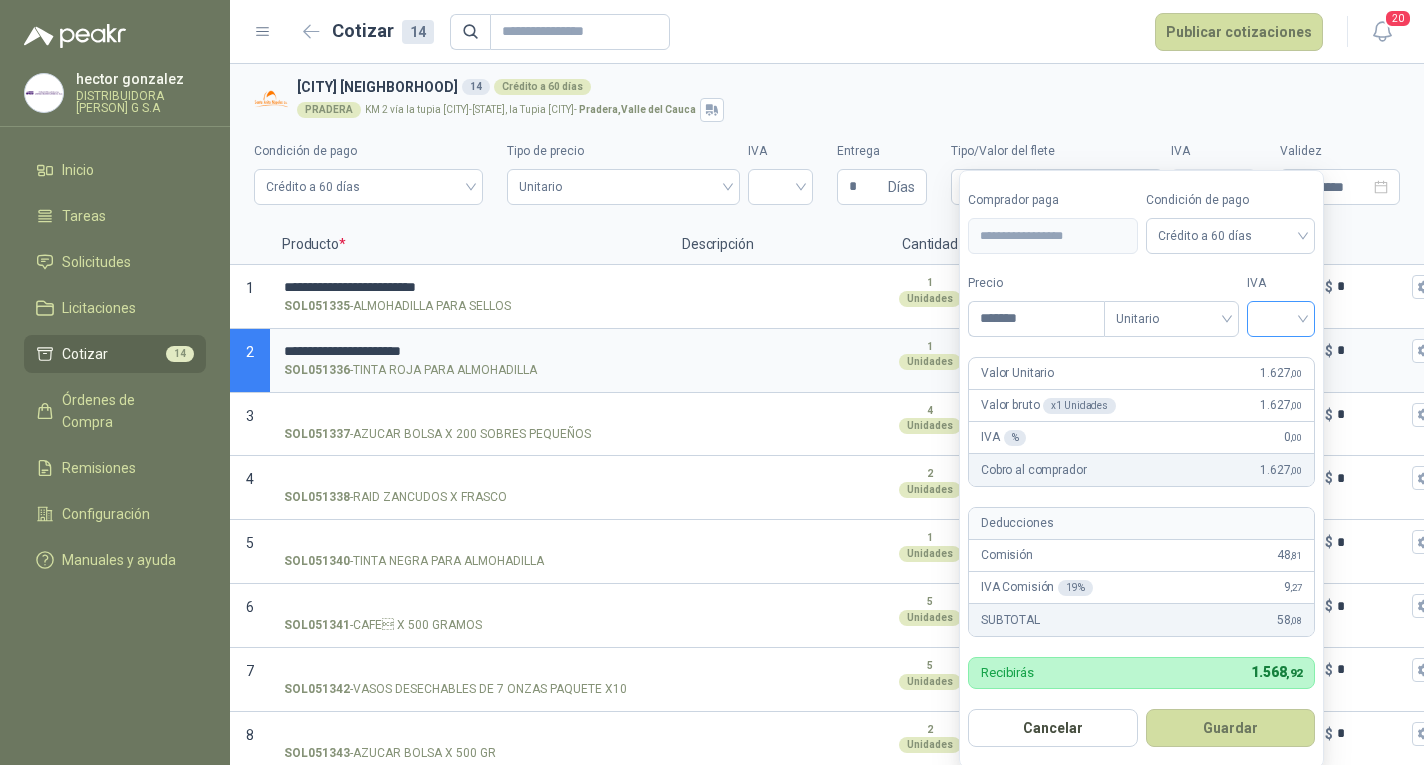 type on "*******" 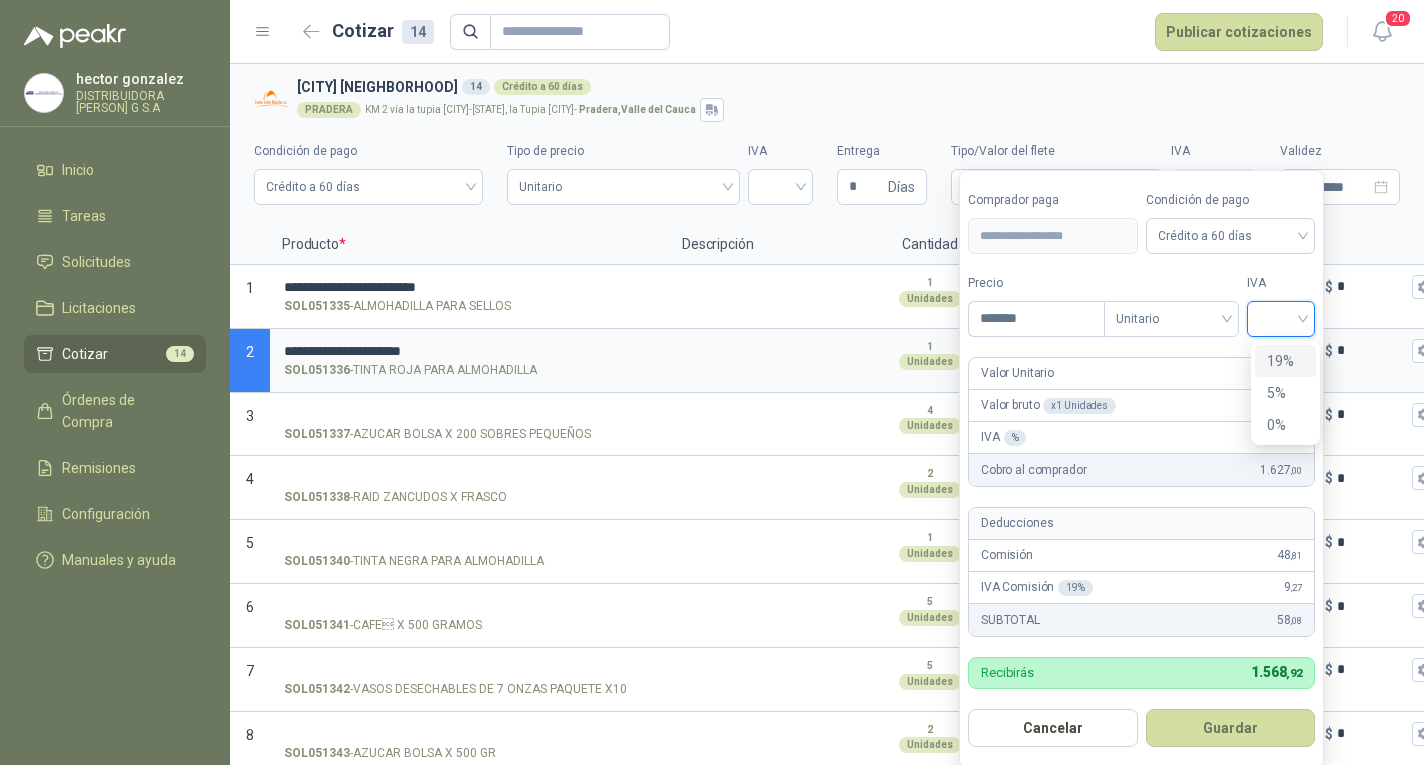 click on "19%" at bounding box center (1285, 361) 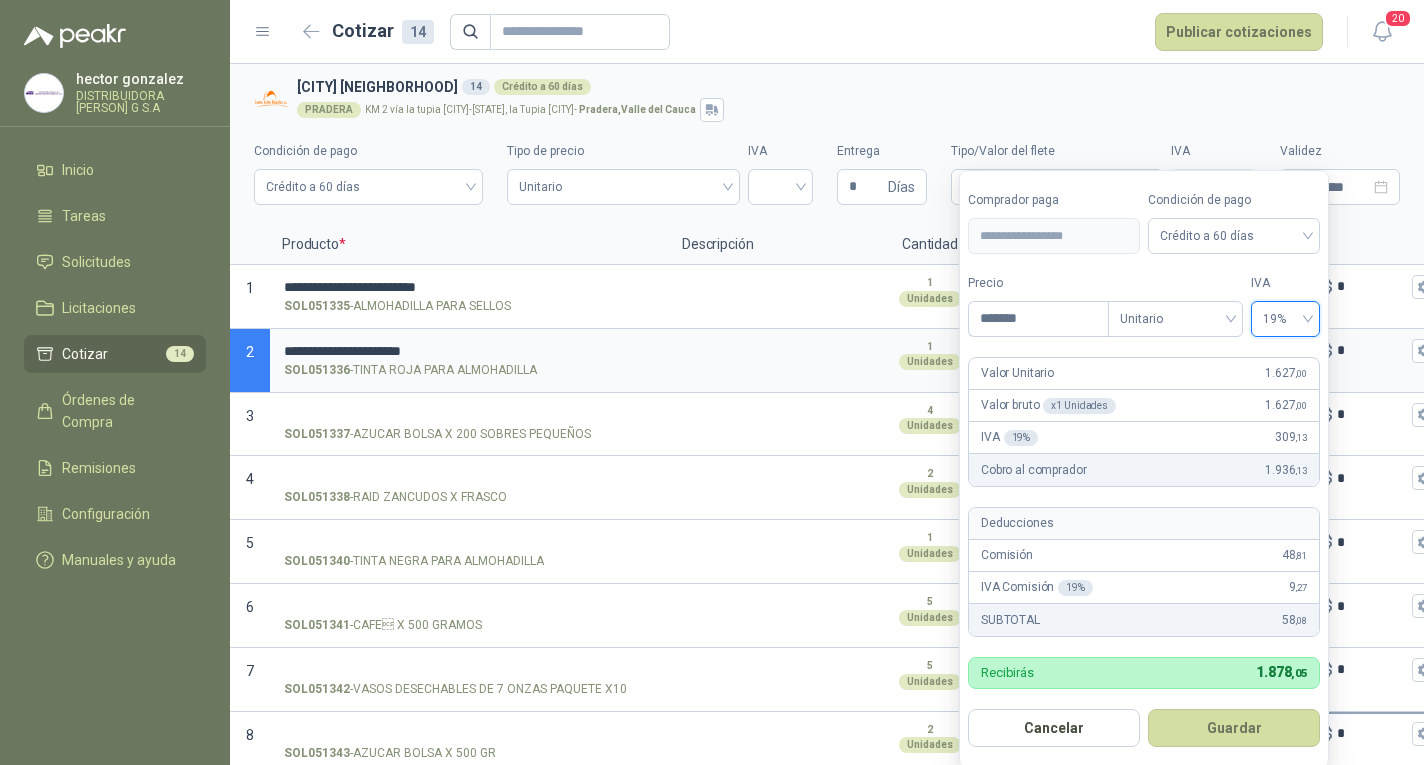 click on "Guardar" at bounding box center (1234, 728) 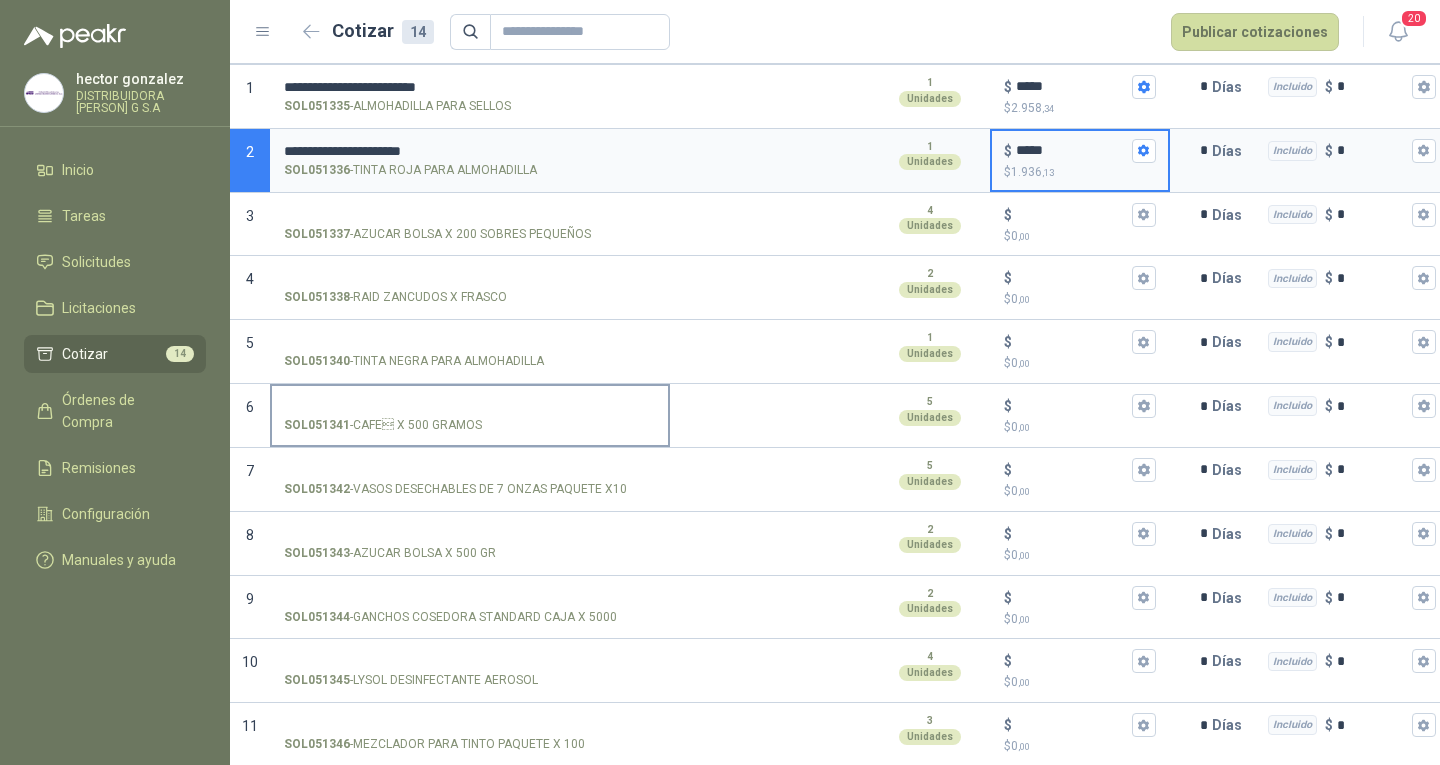 scroll, scrollTop: 100, scrollLeft: 0, axis: vertical 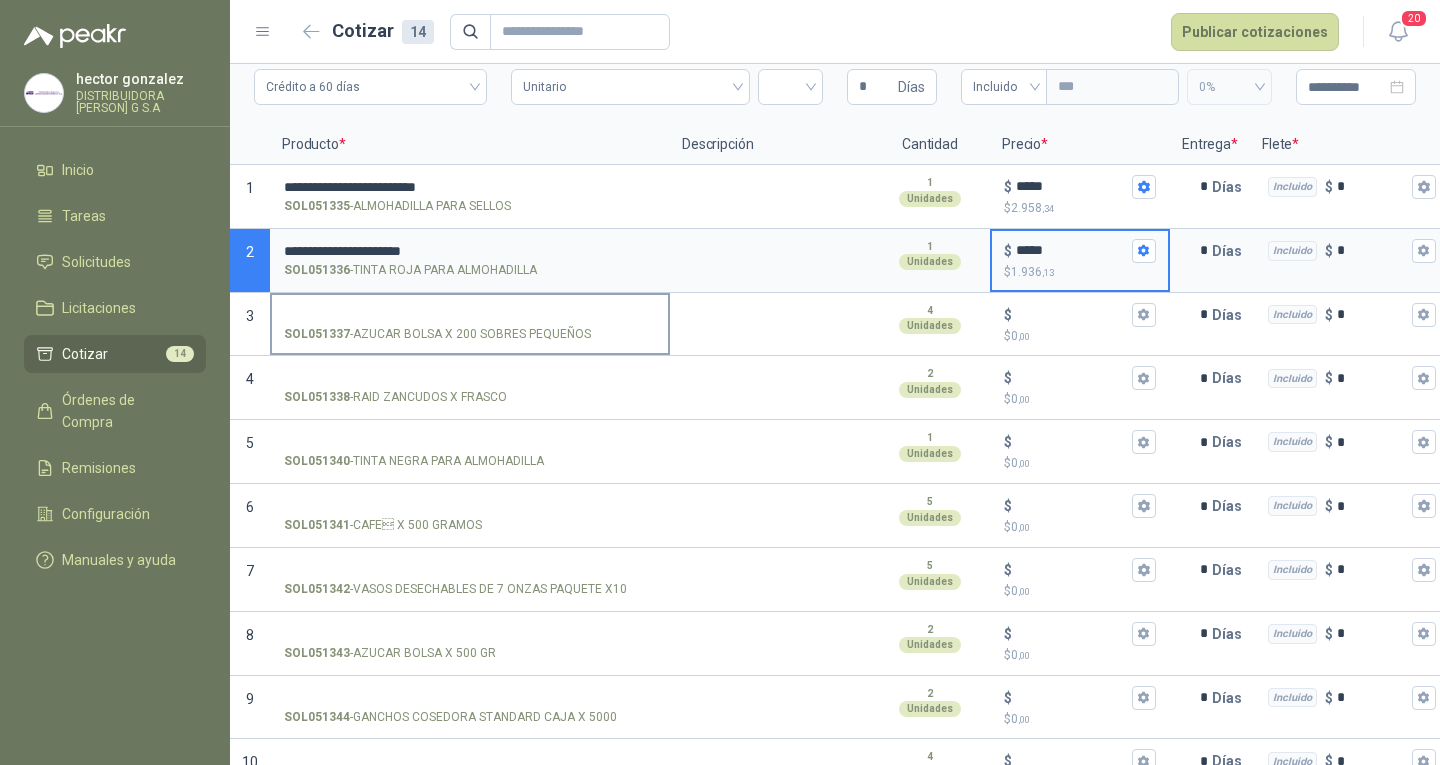 drag, startPoint x: 465, startPoint y: 308, endPoint x: 464, endPoint y: 332, distance: 24.020824 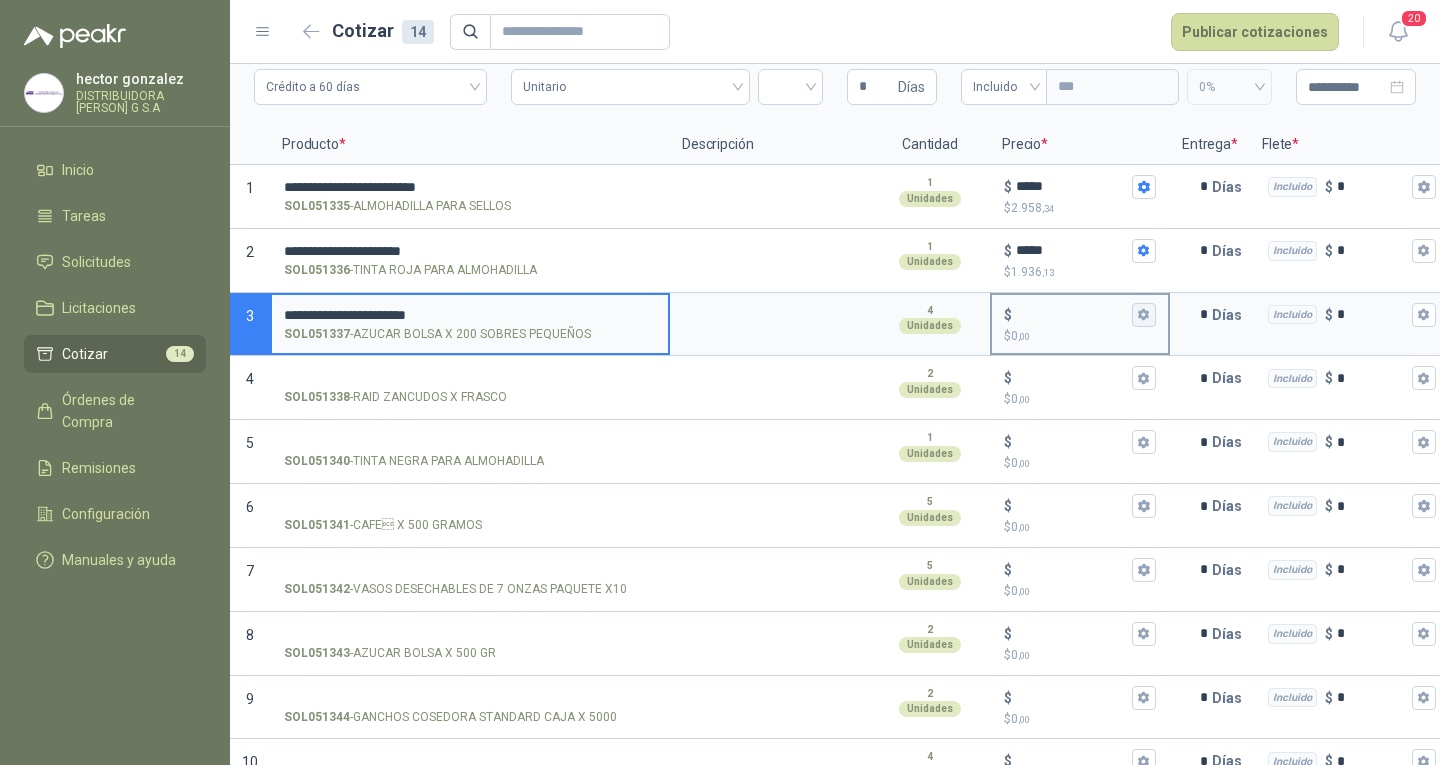 type on "**********" 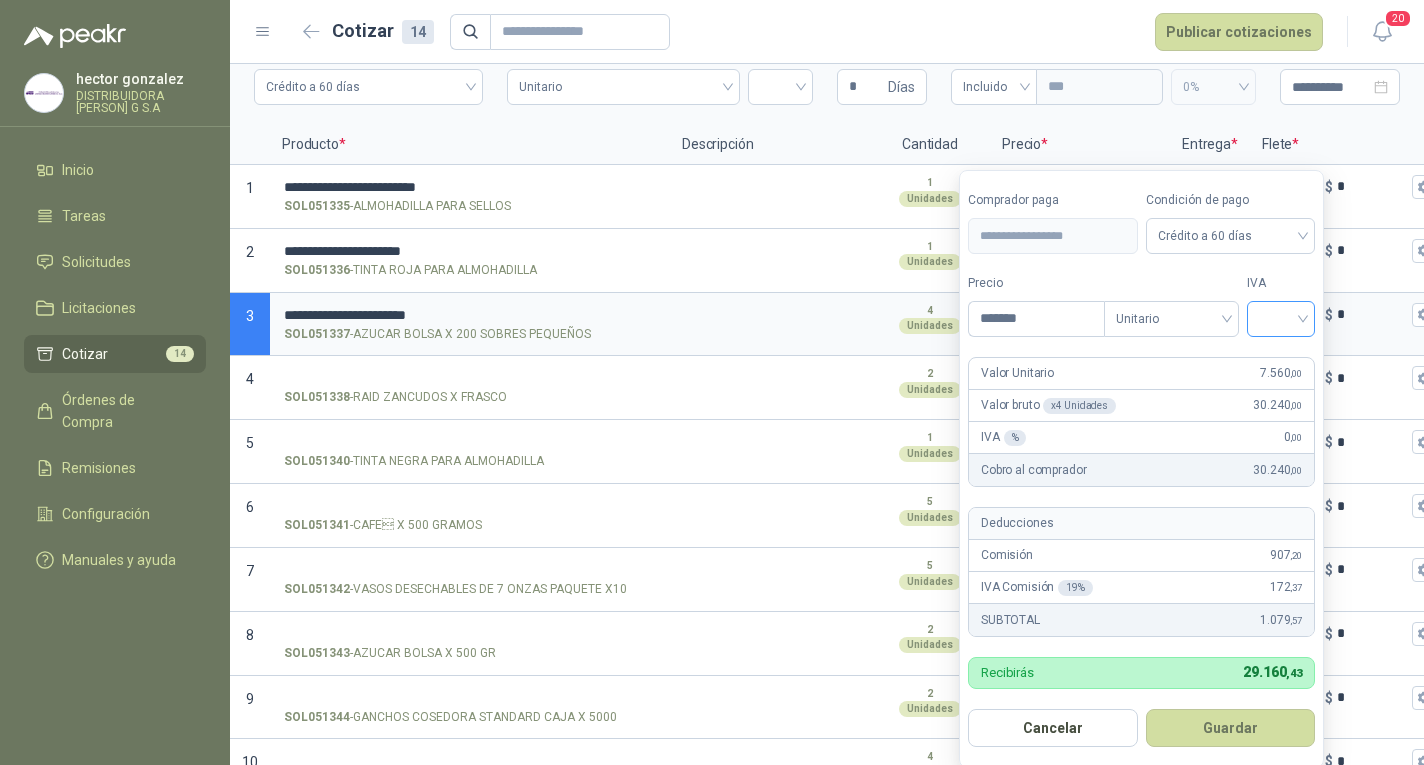 type on "*******" 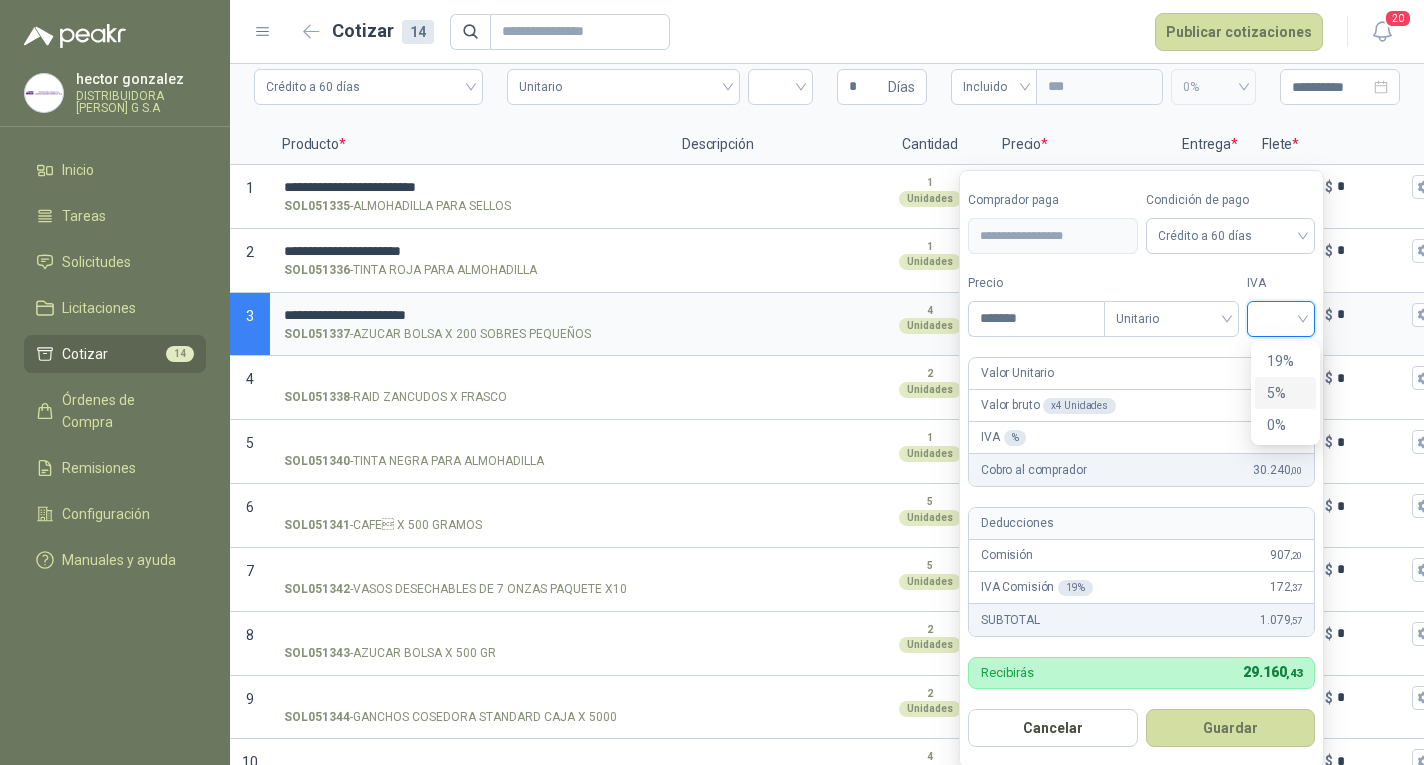 click on "5%" at bounding box center (1285, 393) 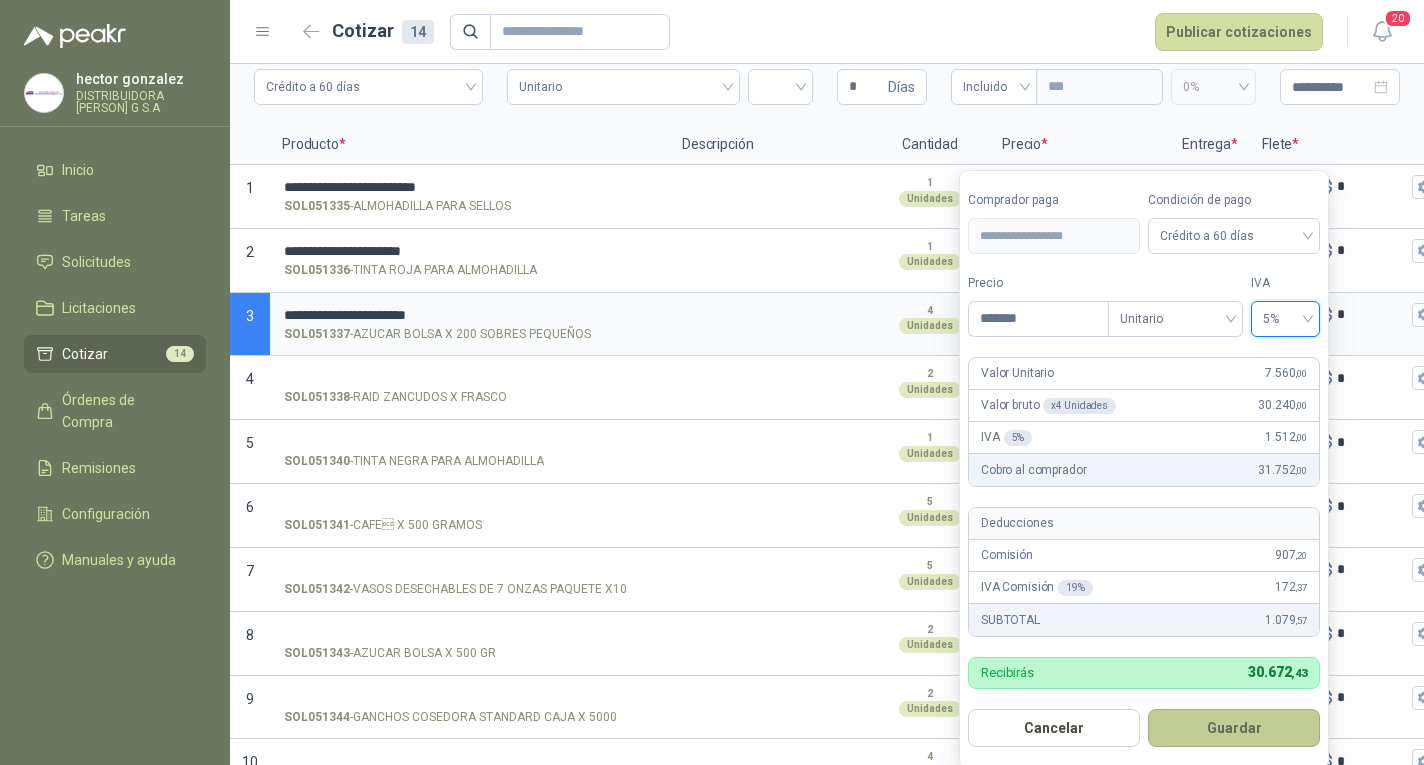 click on "Guardar" at bounding box center [1234, 728] 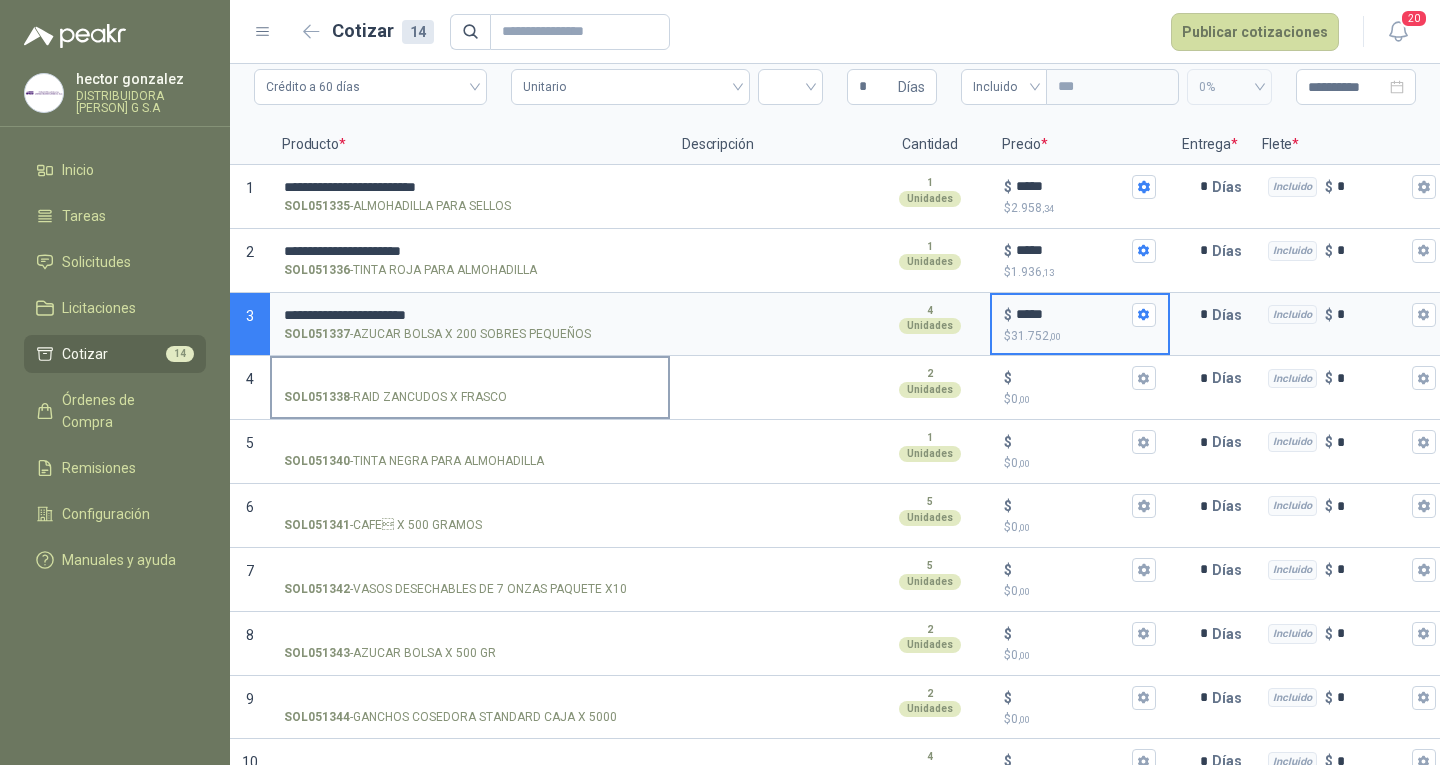 click on "SOL051338  -  RAID ZANCUDOS X FRASCO" at bounding box center (395, 397) 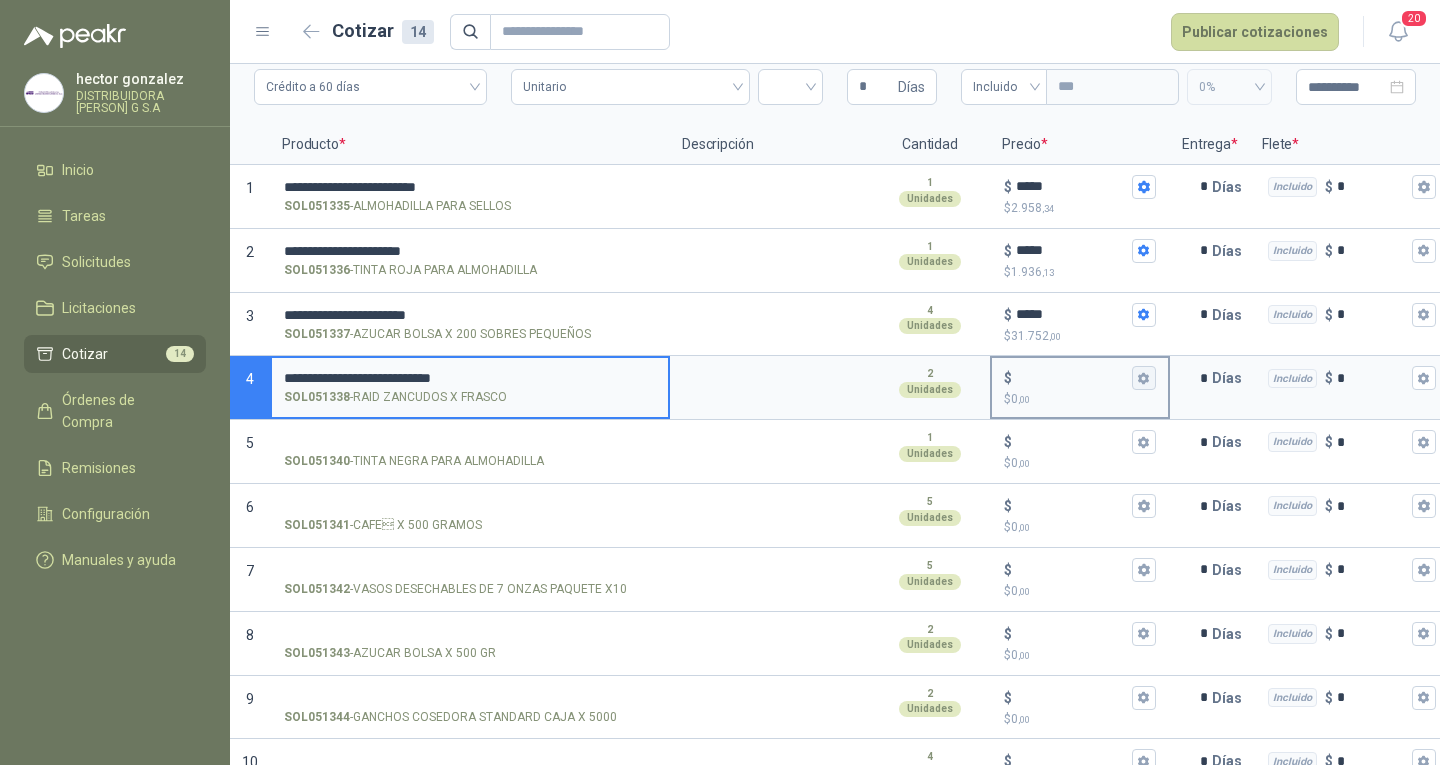 type on "**********" 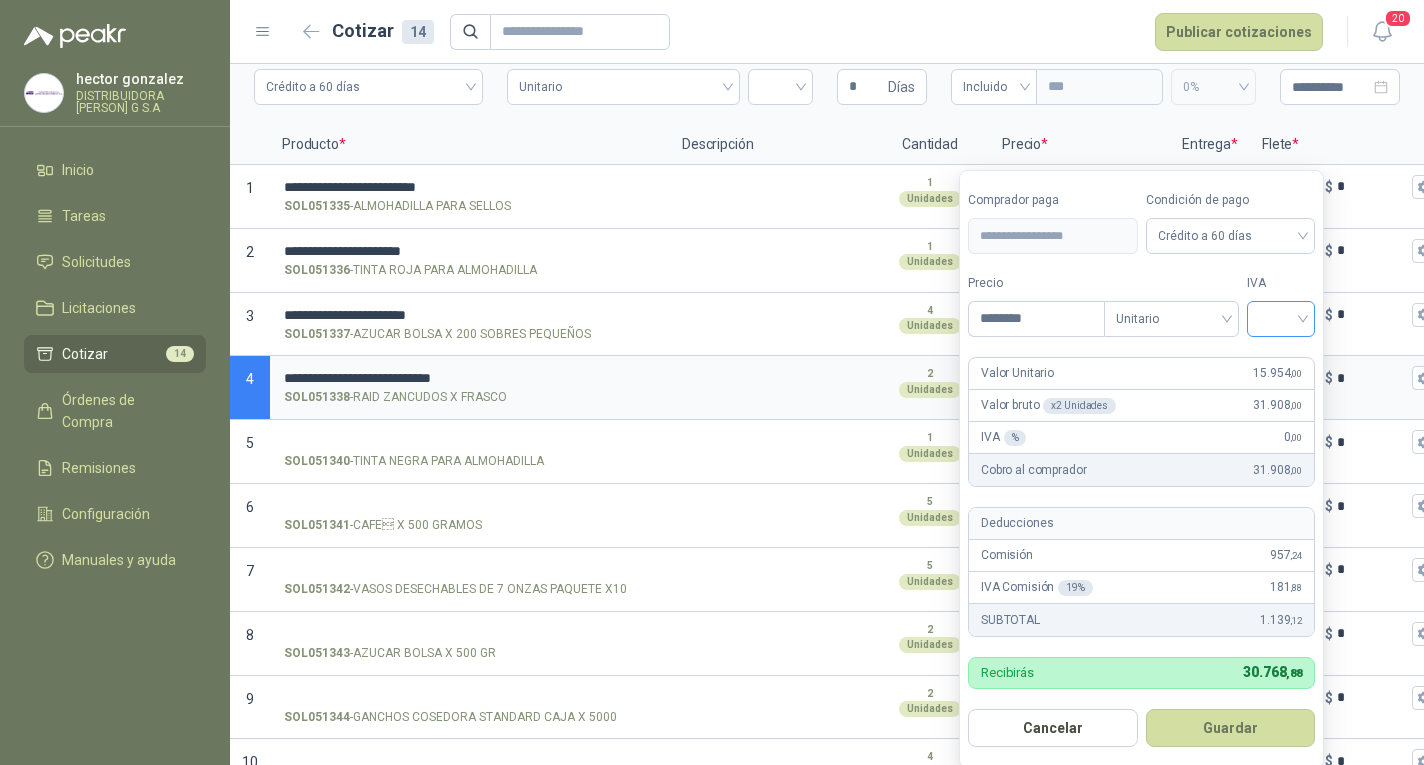 click at bounding box center (1281, 319) 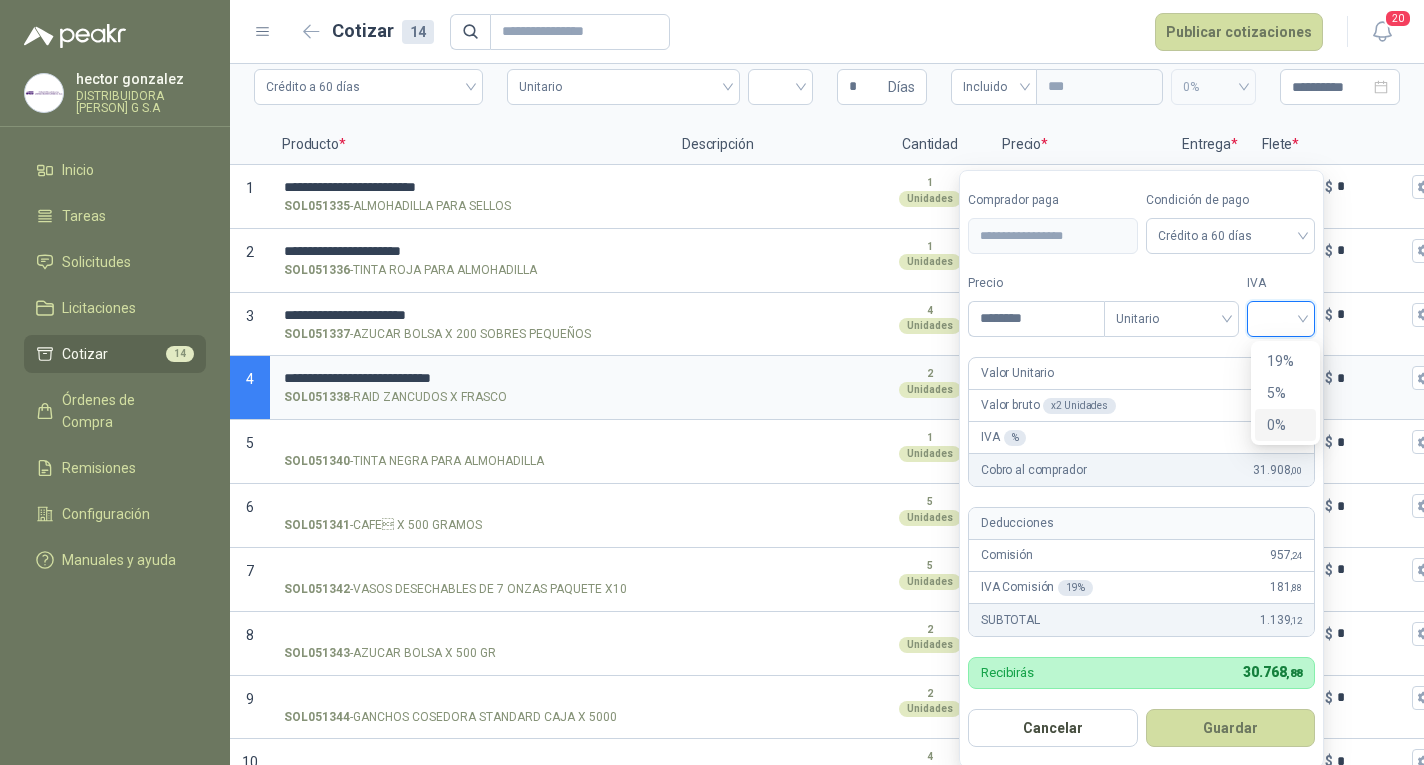 click on "0%" at bounding box center [1285, 425] 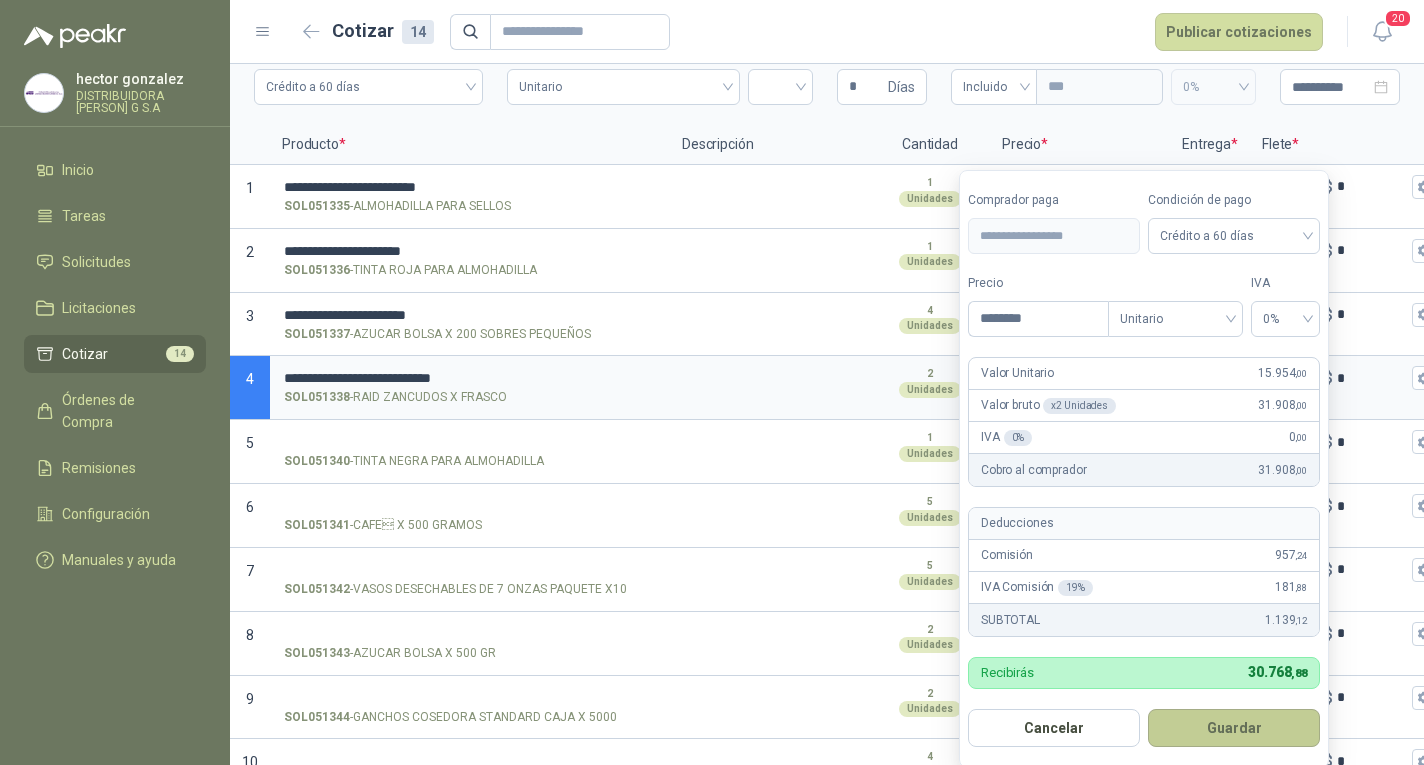 click on "Guardar" at bounding box center (1234, 728) 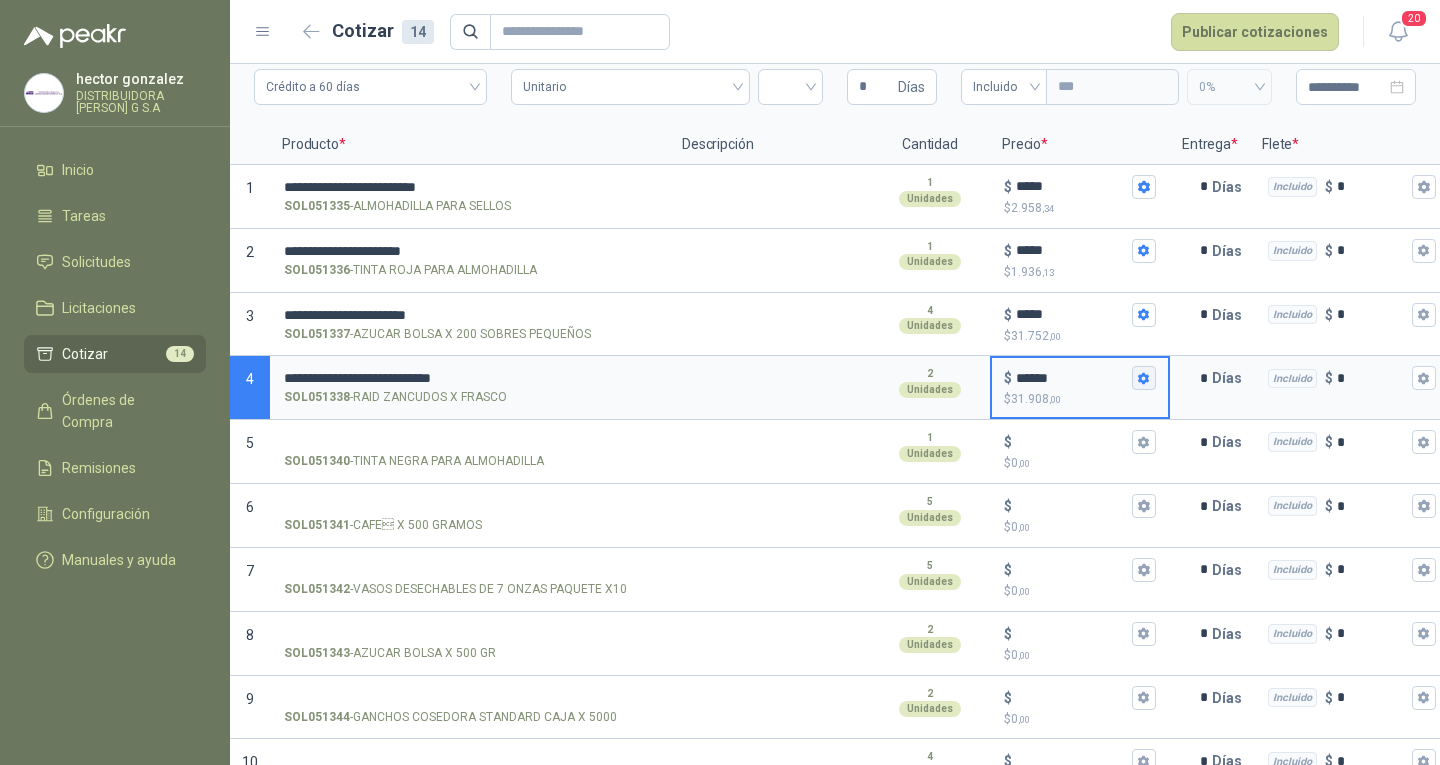 click 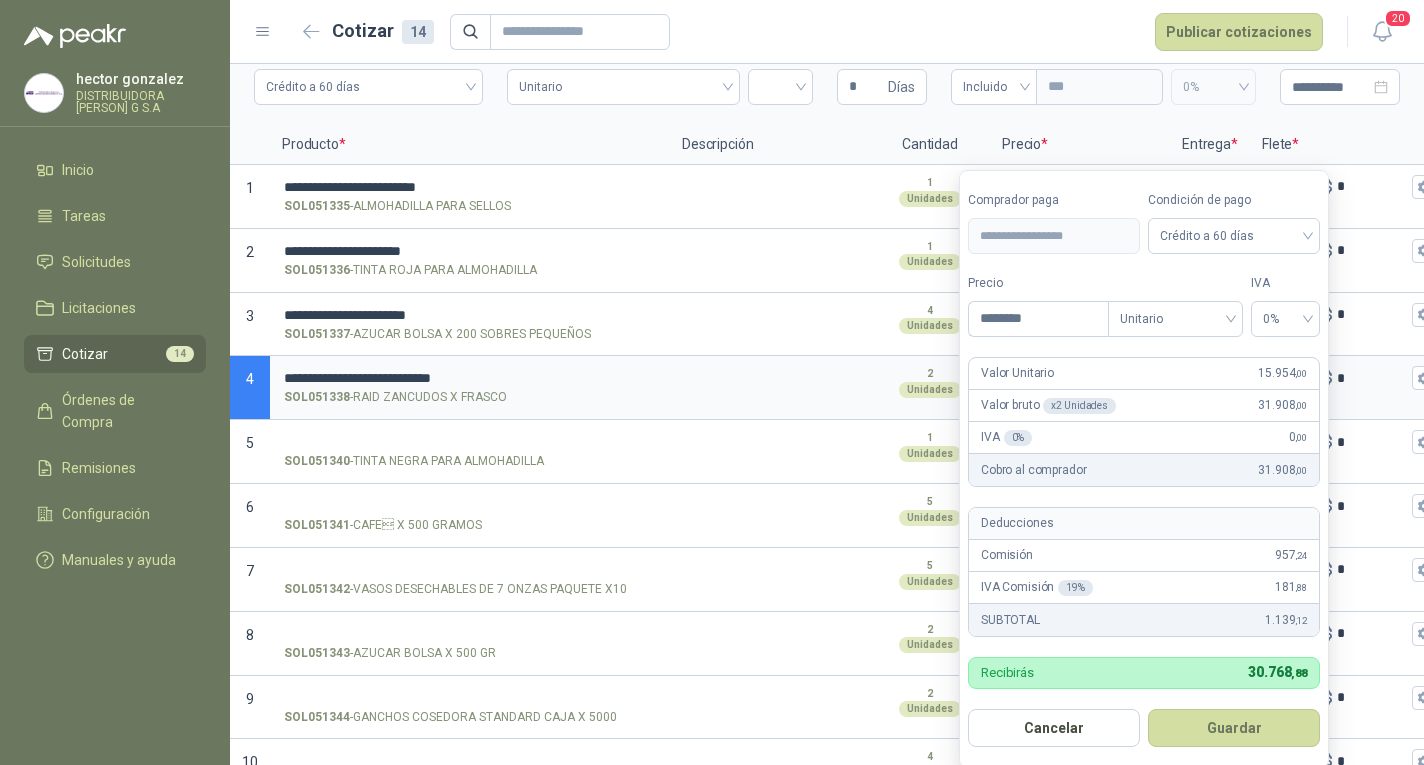 click on "Guardar" at bounding box center (1234, 728) 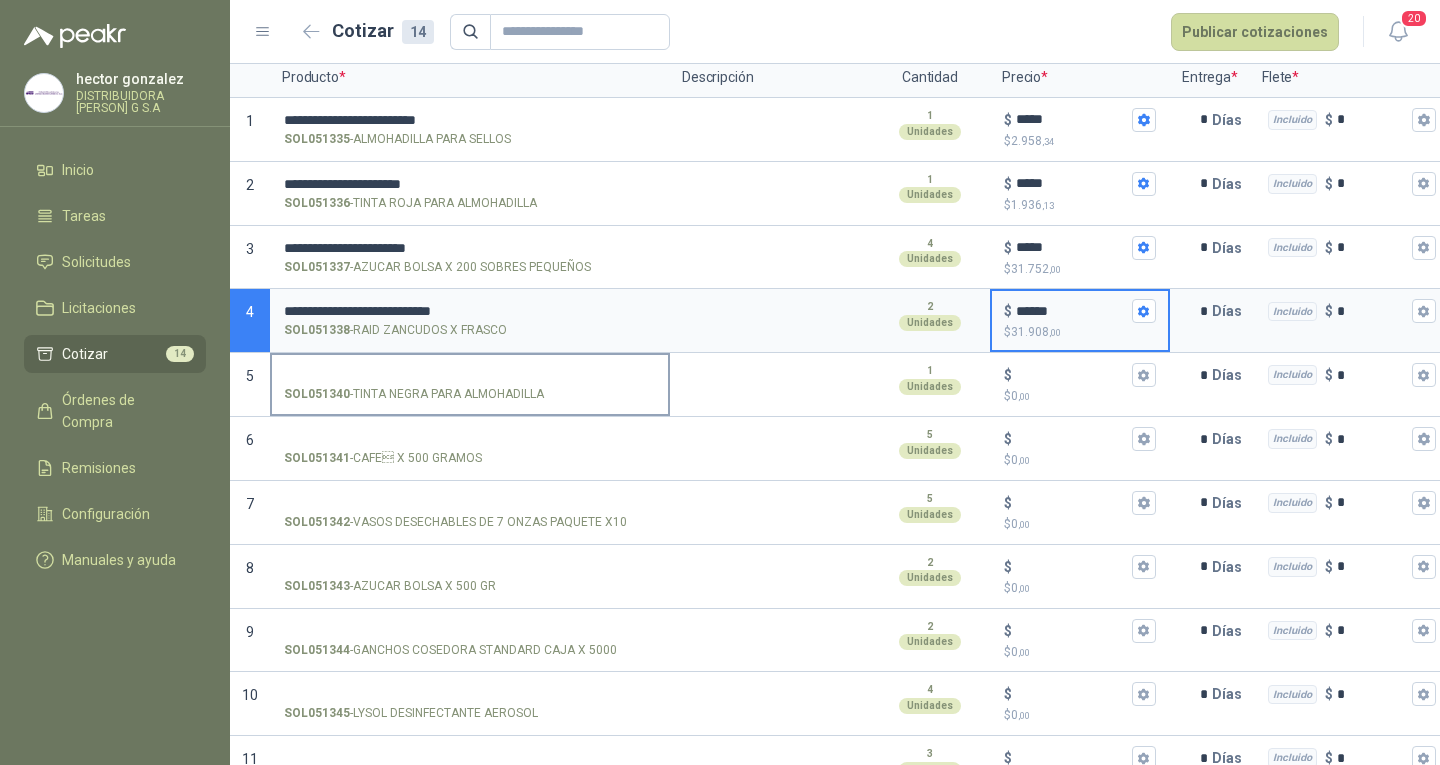 scroll, scrollTop: 200, scrollLeft: 0, axis: vertical 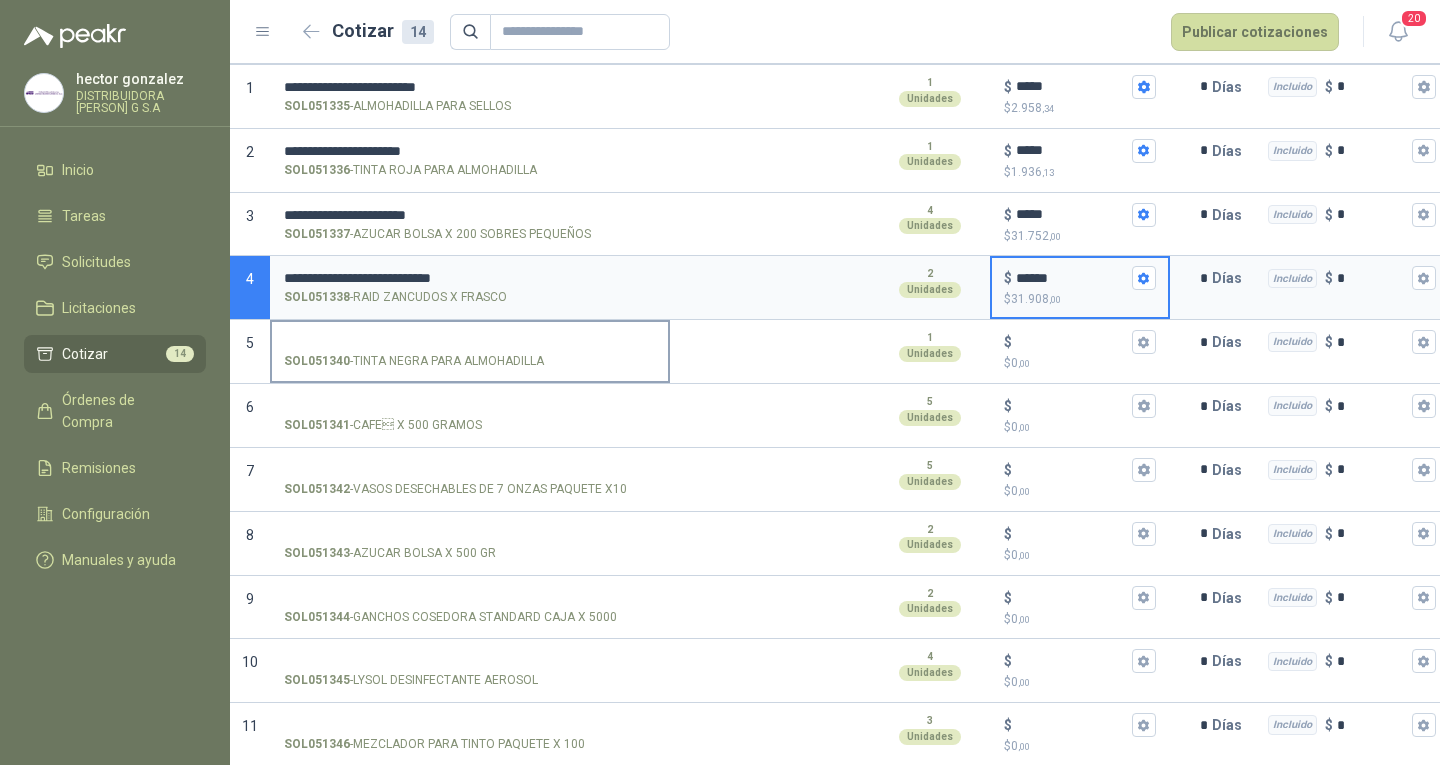 click on "SOL051340  -  TINTA NEGRA PARA ALMOHADILLA" at bounding box center (470, 342) 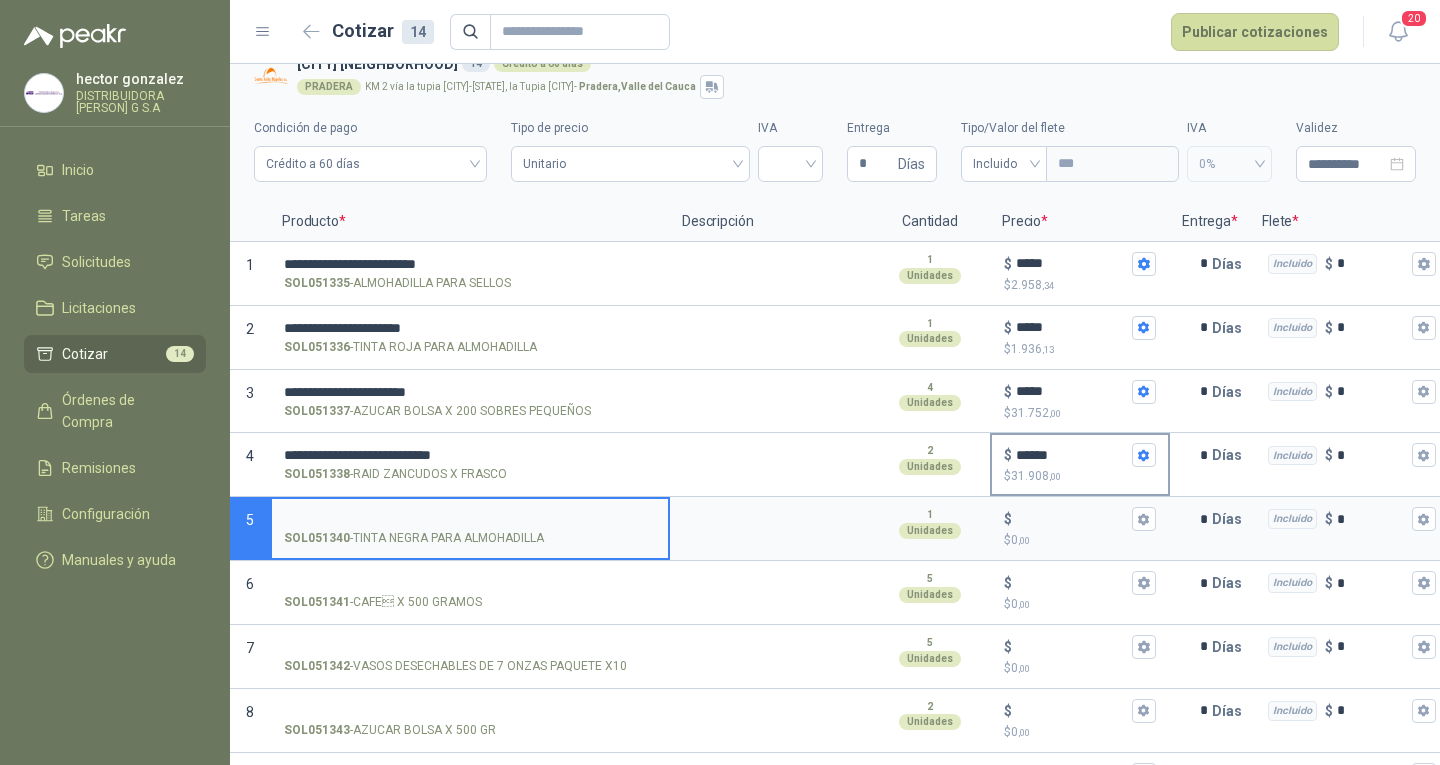 scroll, scrollTop: 0, scrollLeft: 0, axis: both 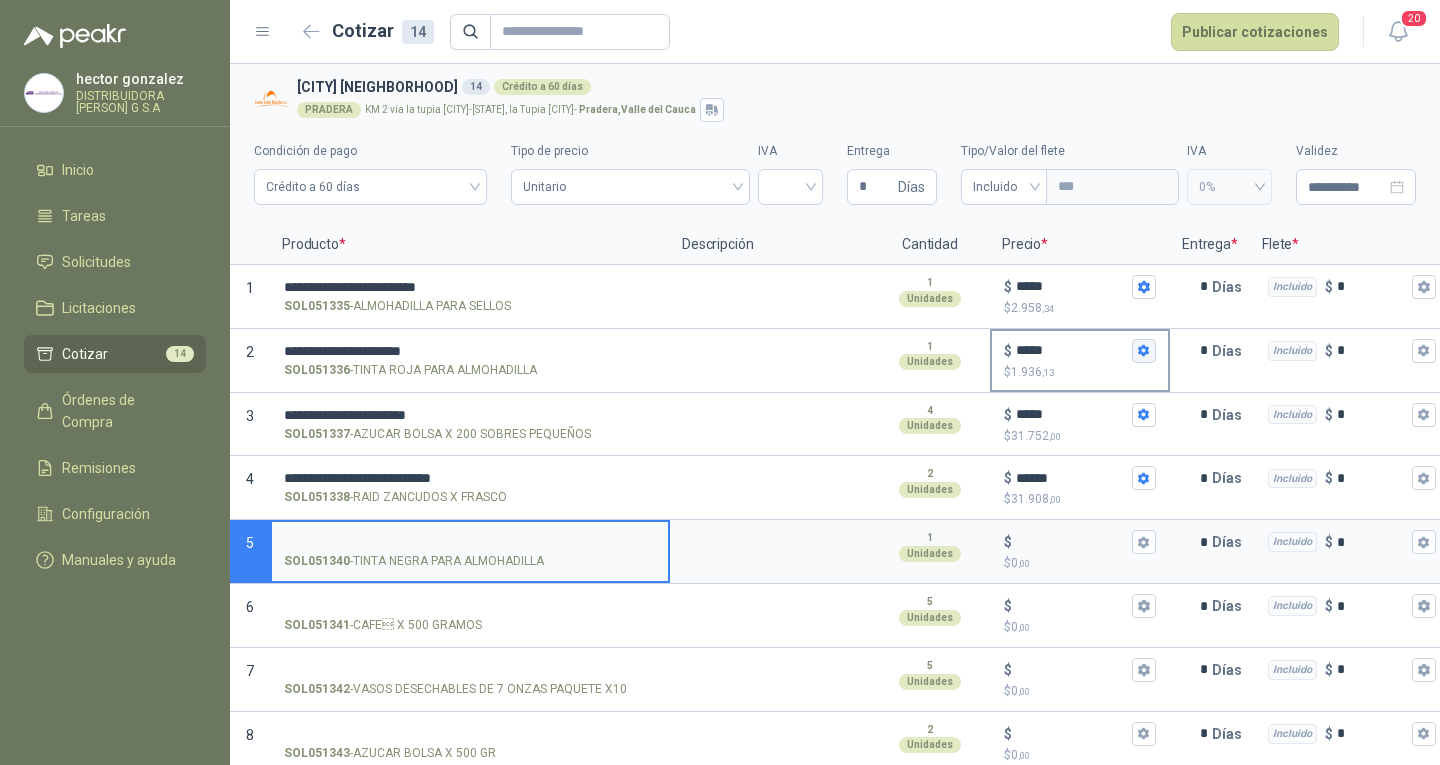 click 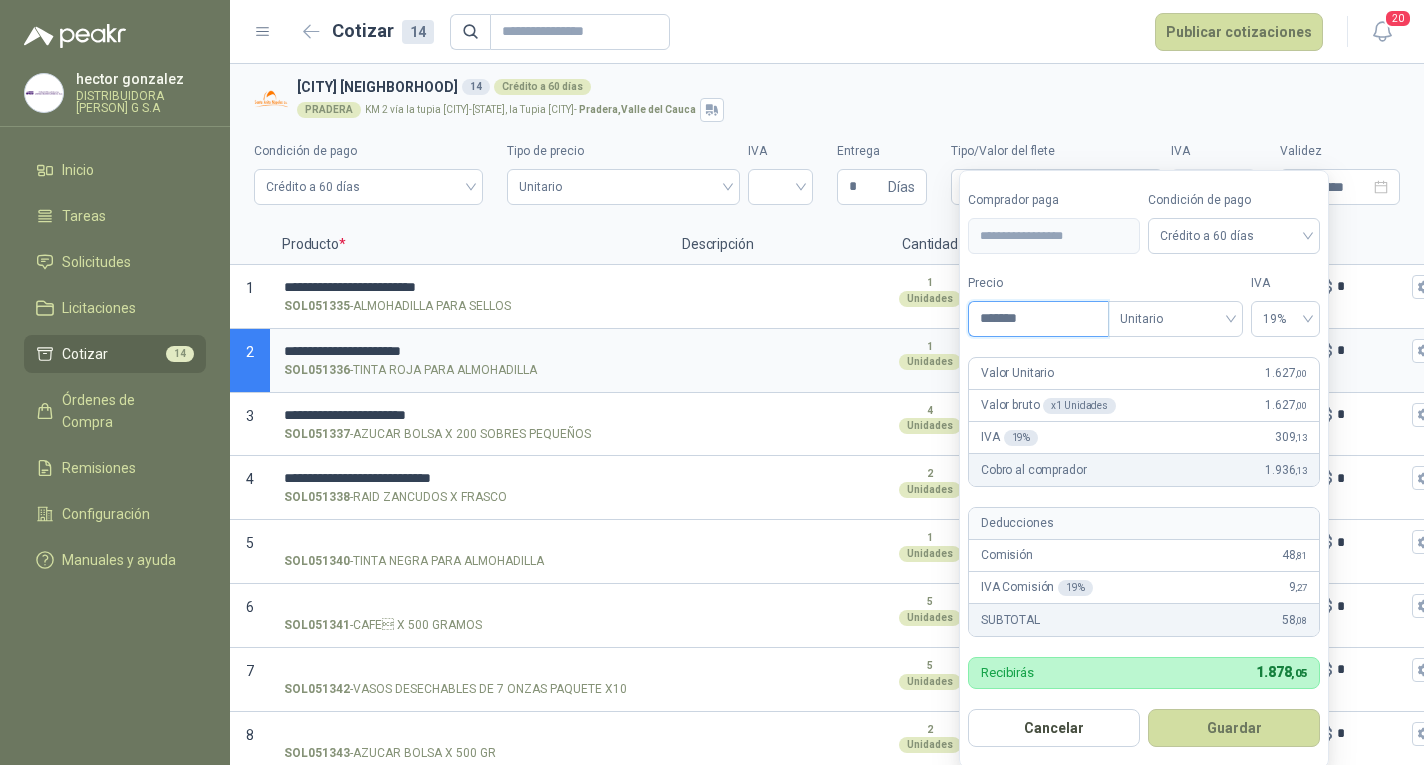 click on "*******" at bounding box center [1038, 319] 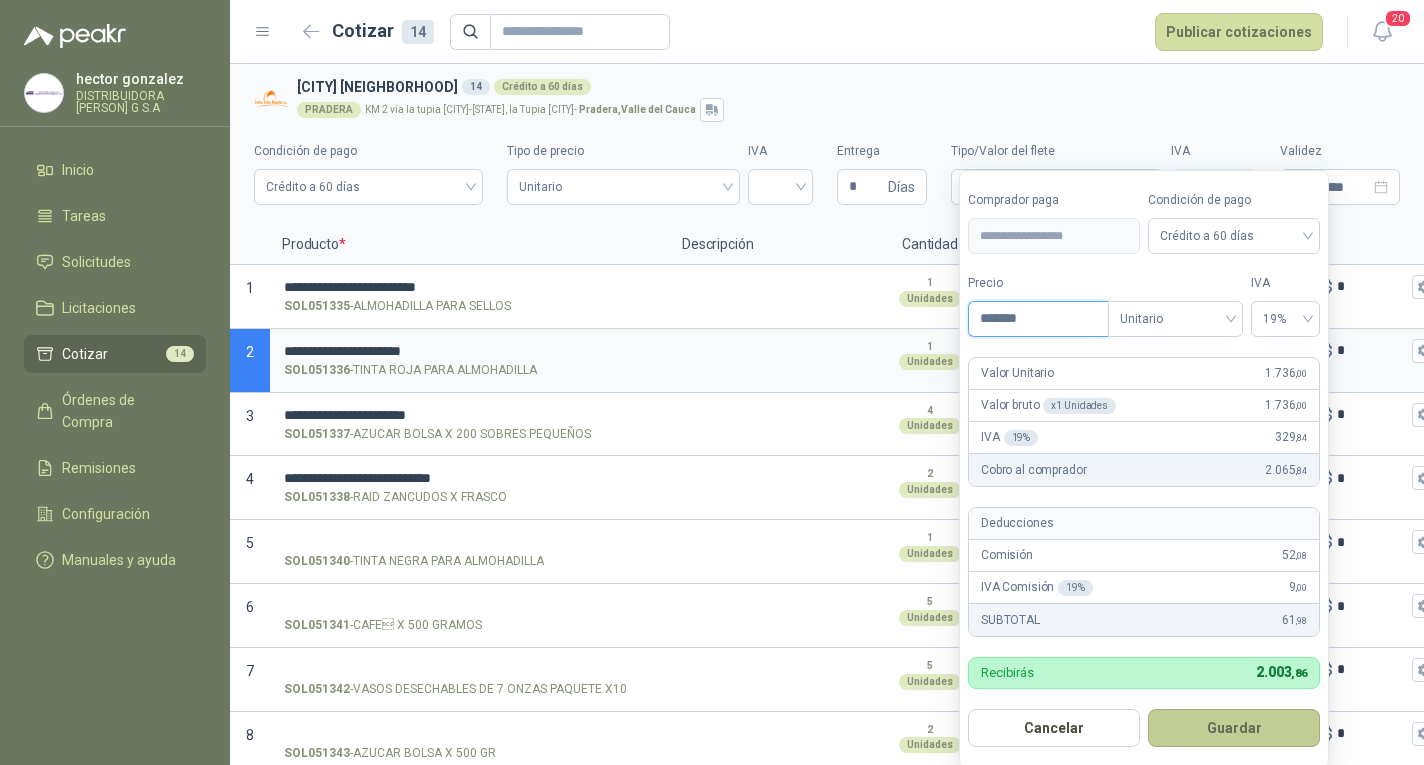 type on "*******" 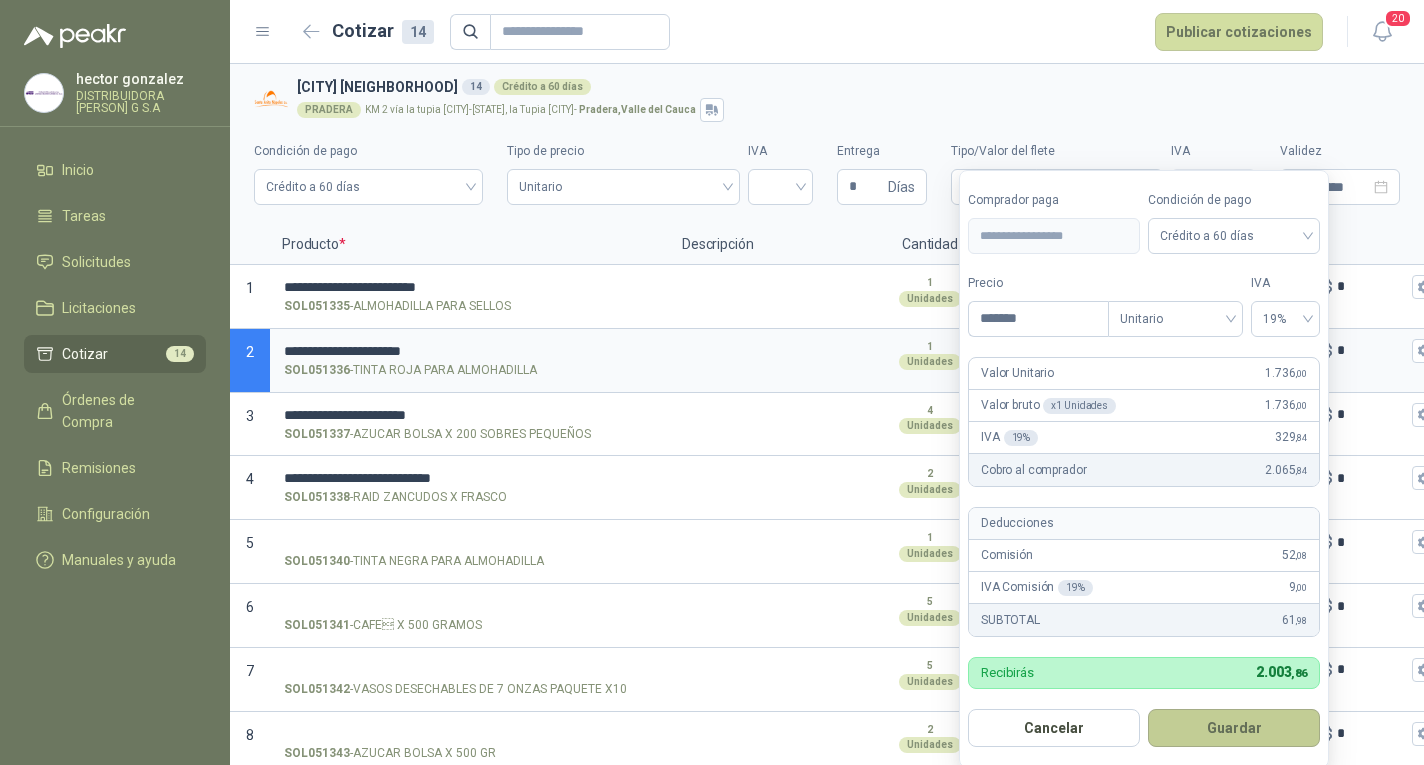 click on "Guardar" at bounding box center (1234, 728) 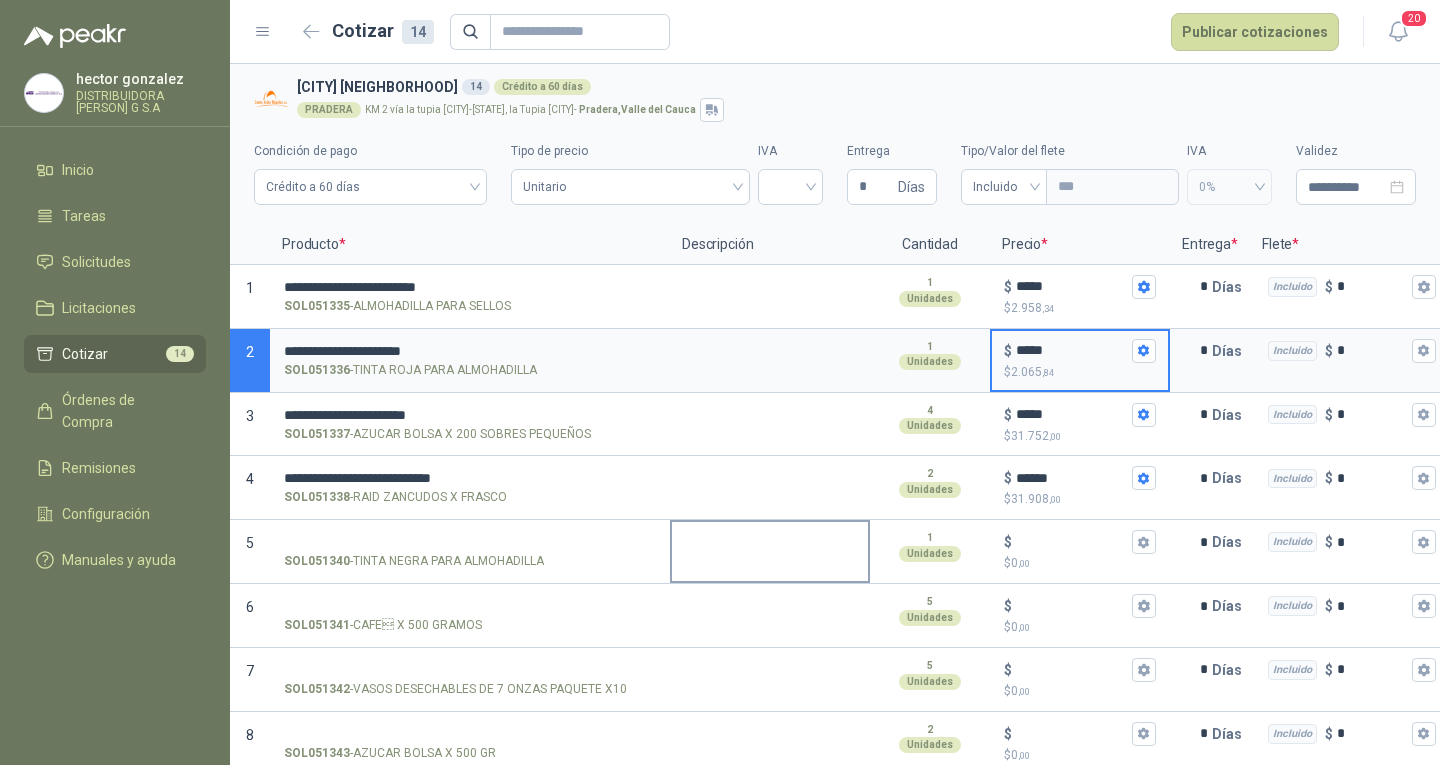 scroll, scrollTop: 200, scrollLeft: 0, axis: vertical 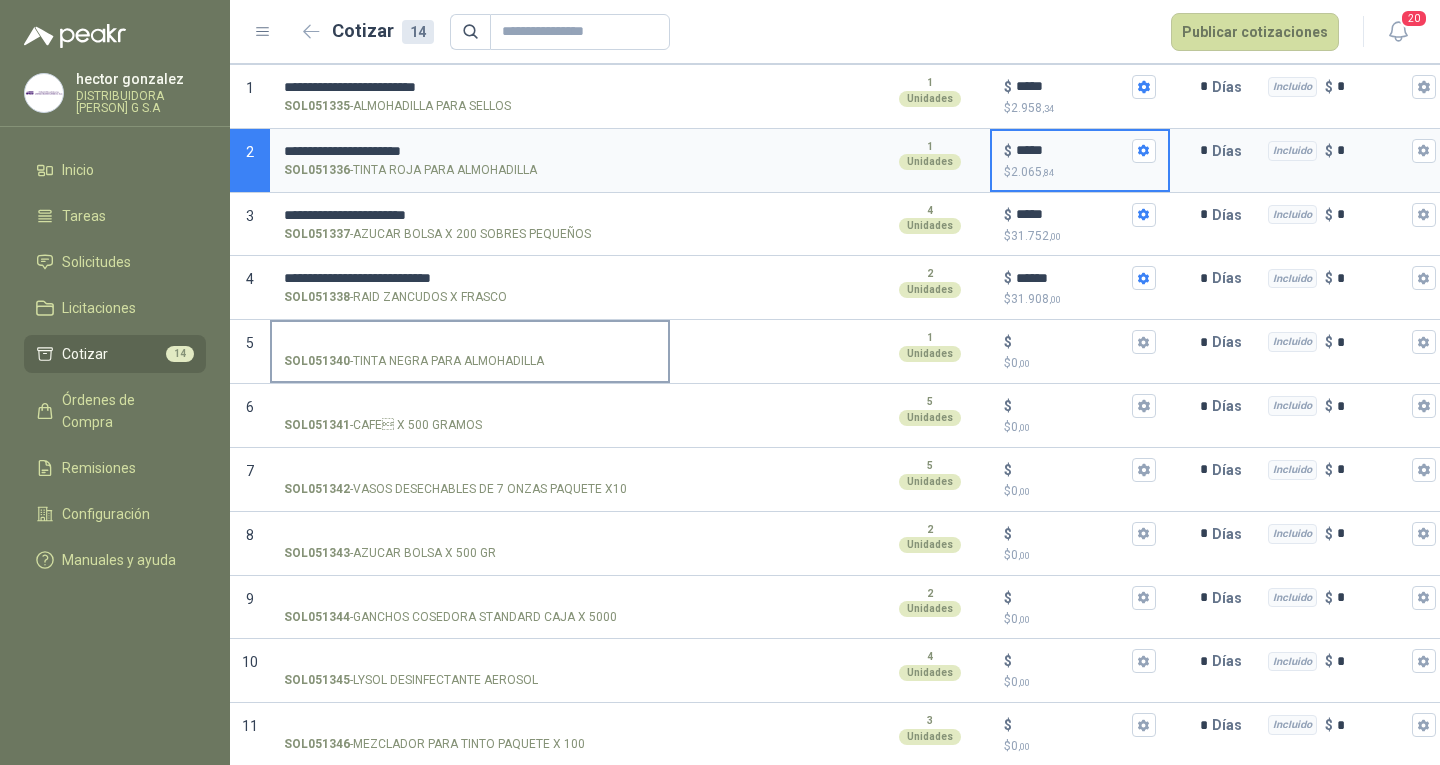 click on "SOL051340  -  TINTA NEGRA PARA ALMOHADILLA" at bounding box center [470, 350] 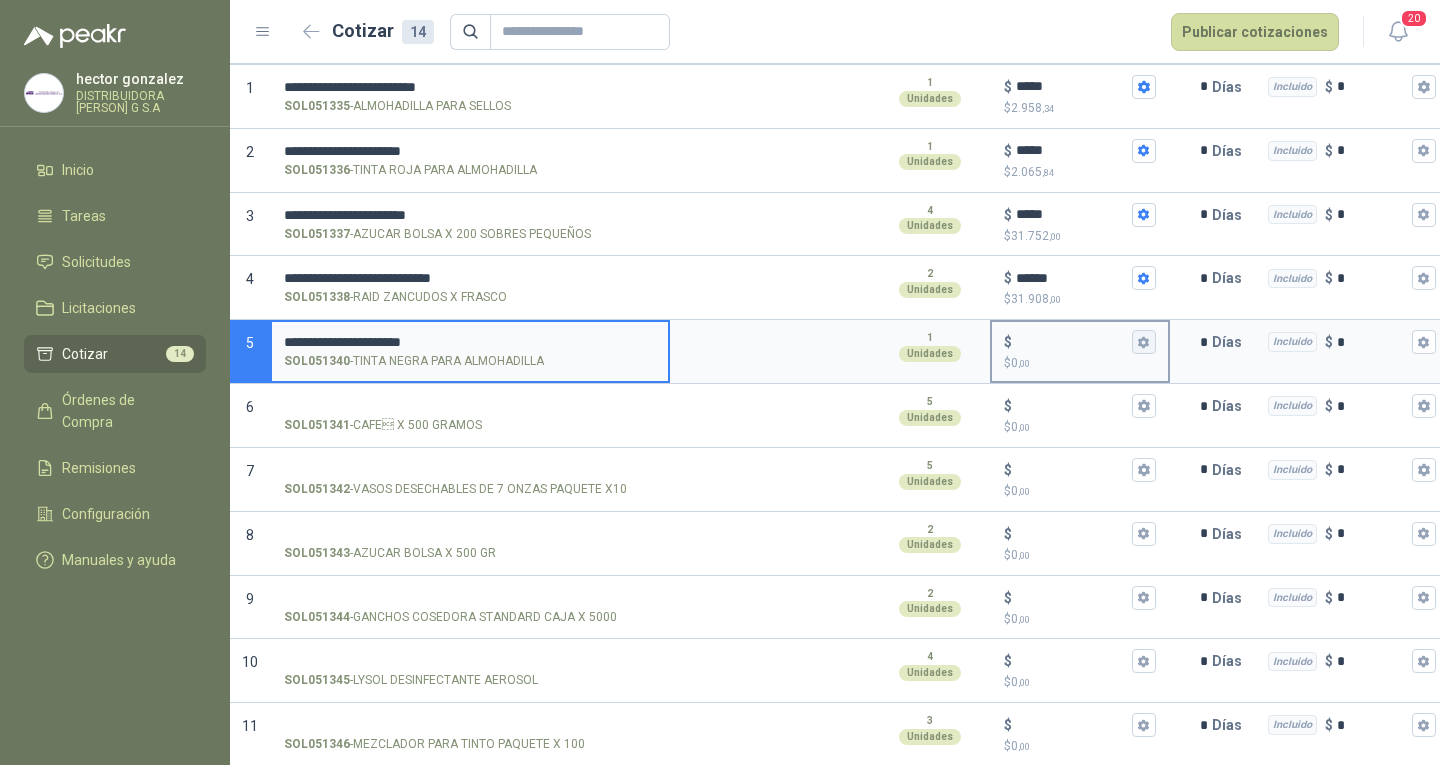 type on "**********" 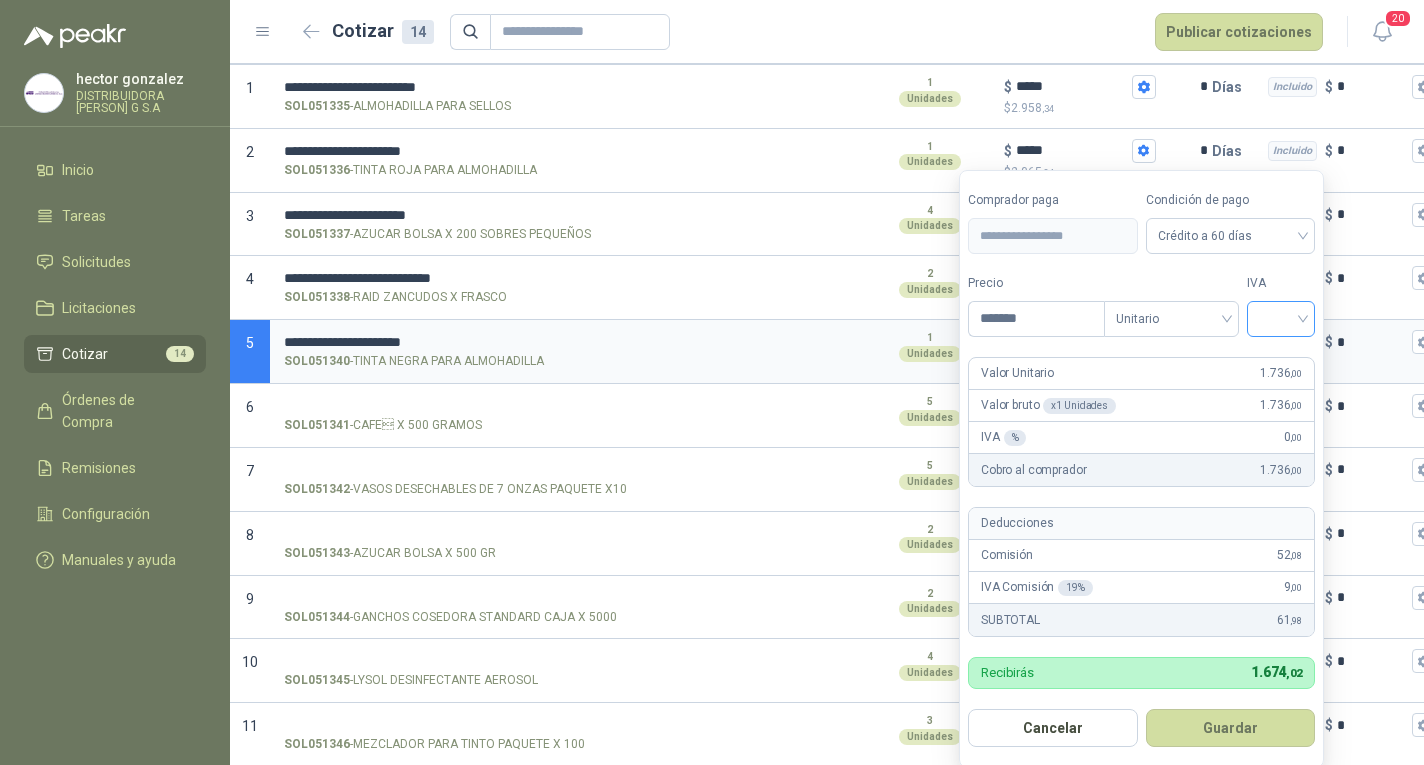 type on "*******" 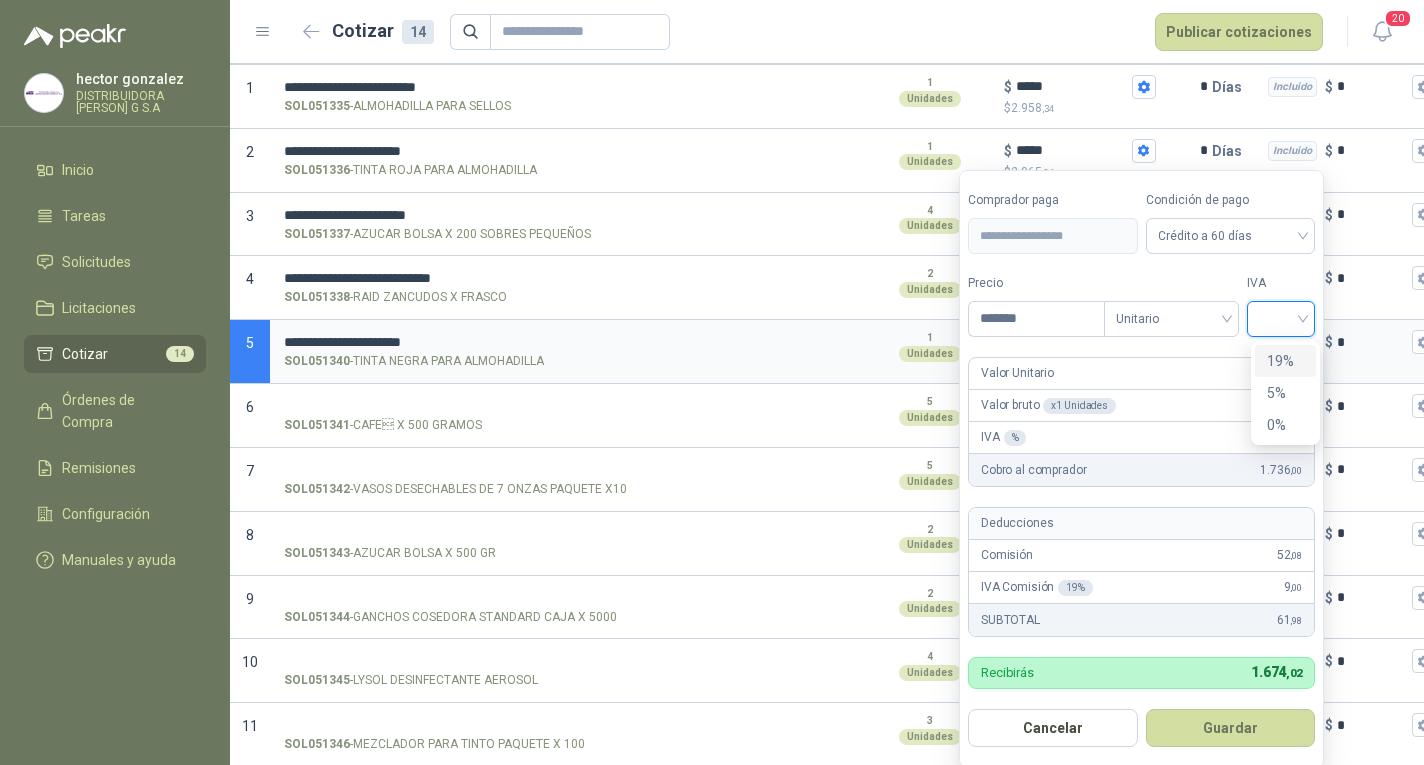 click on "19%" at bounding box center [1285, 361] 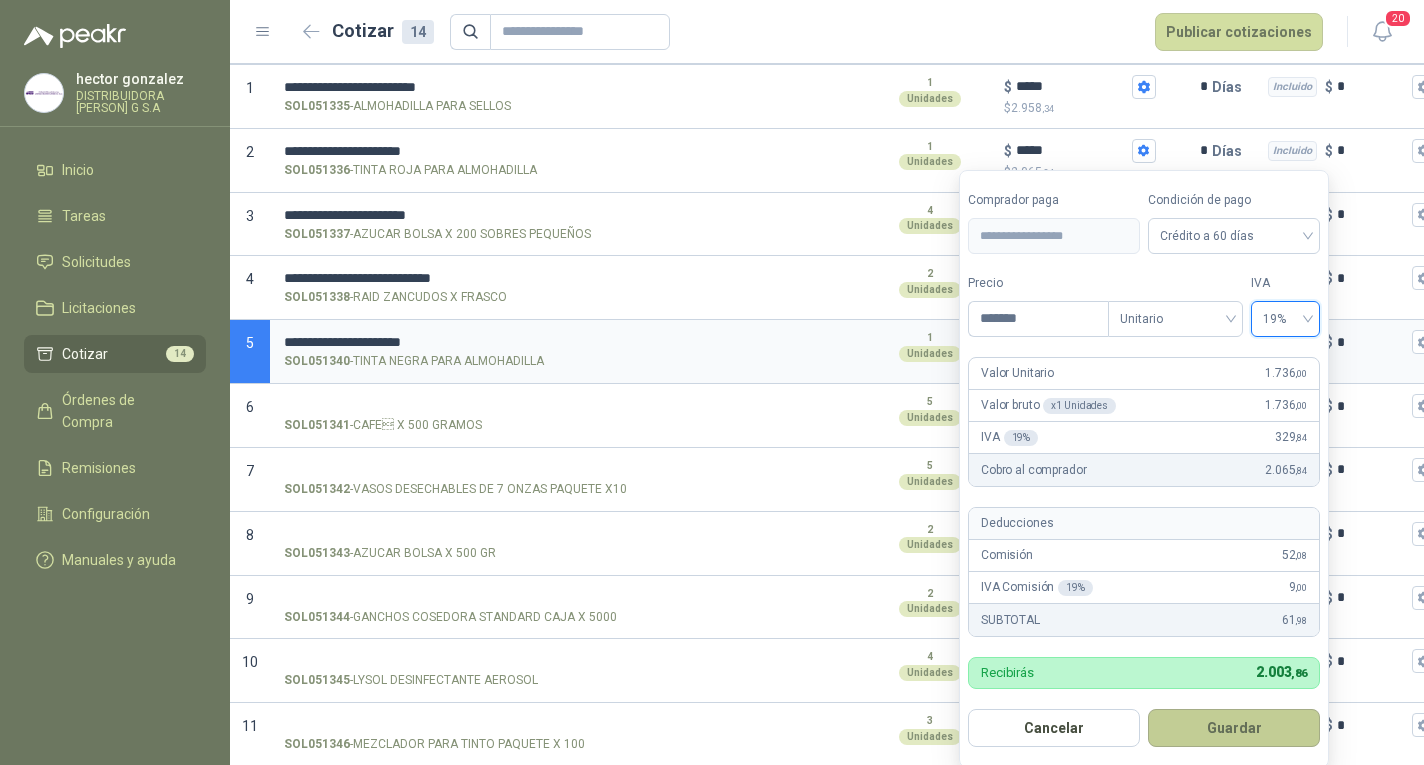 click on "Guardar" at bounding box center (1234, 728) 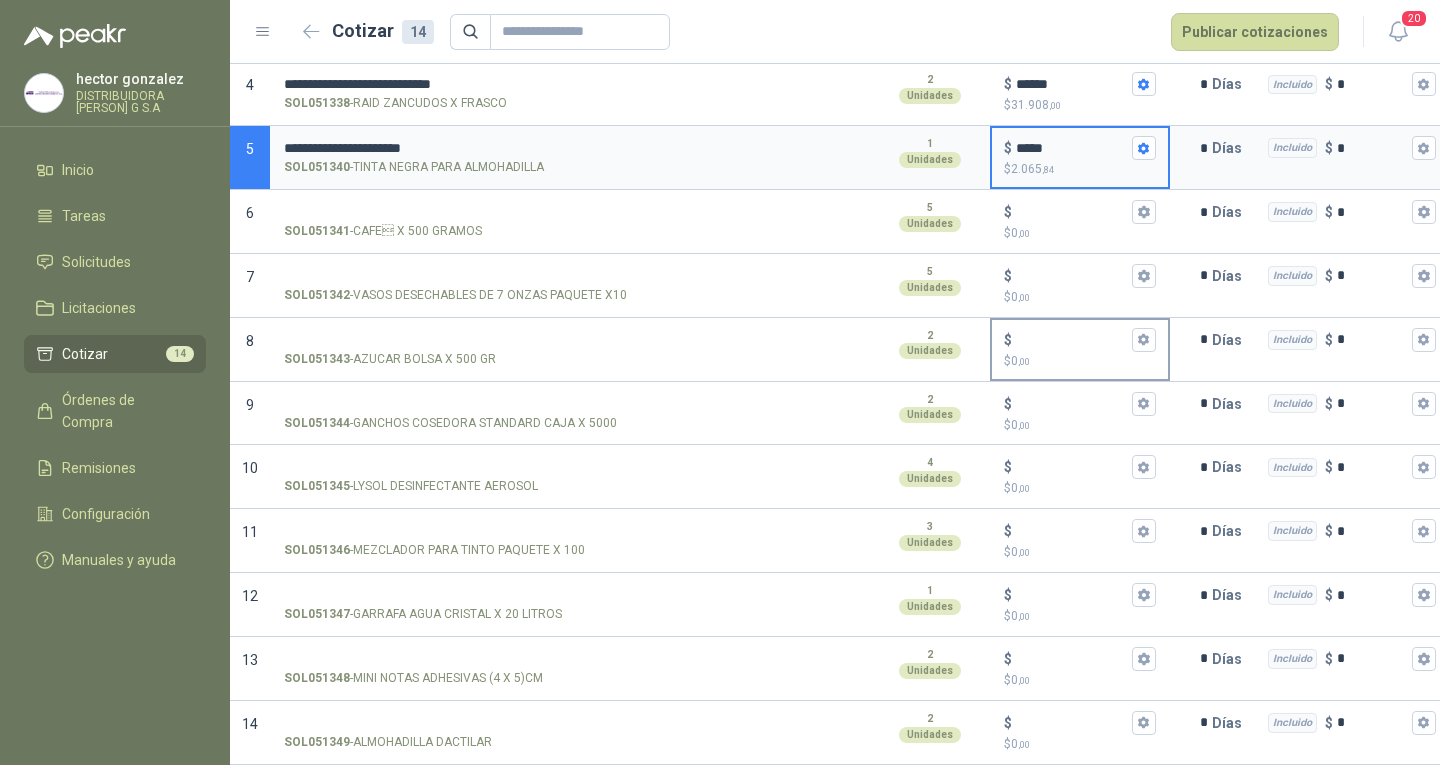 scroll, scrollTop: 400, scrollLeft: 0, axis: vertical 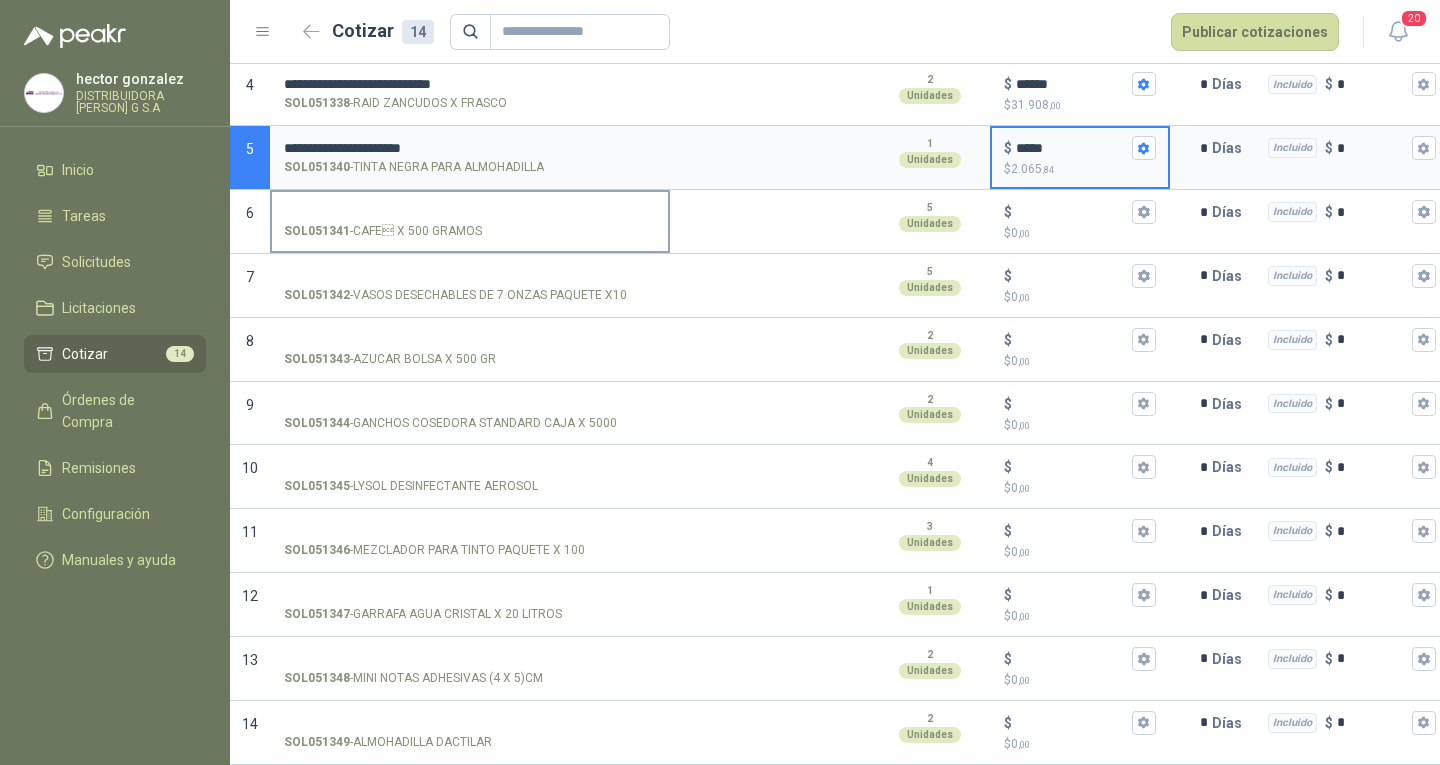 click on "SOL051341  -  CAFÉ X 500 GRAMOS" at bounding box center [383, 231] 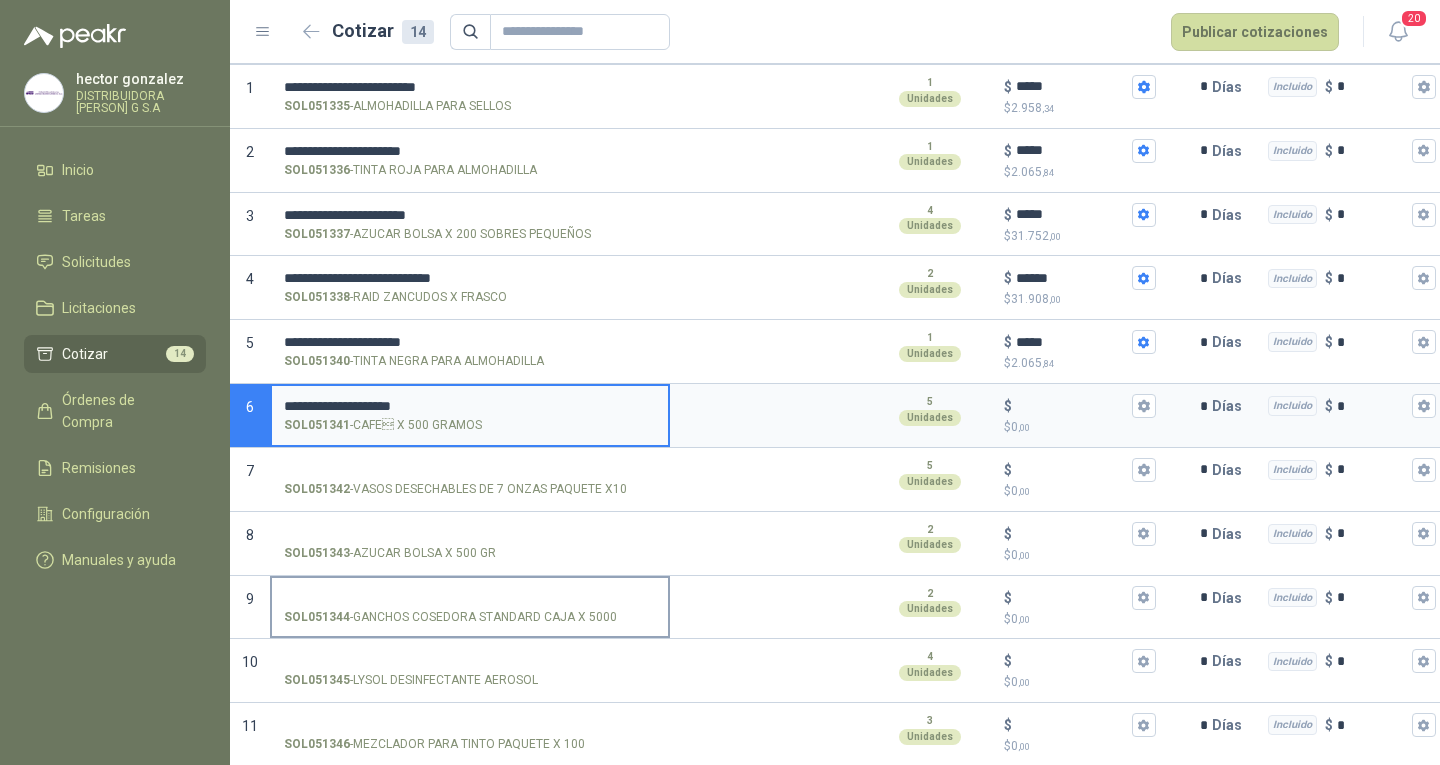 scroll, scrollTop: 300, scrollLeft: 0, axis: vertical 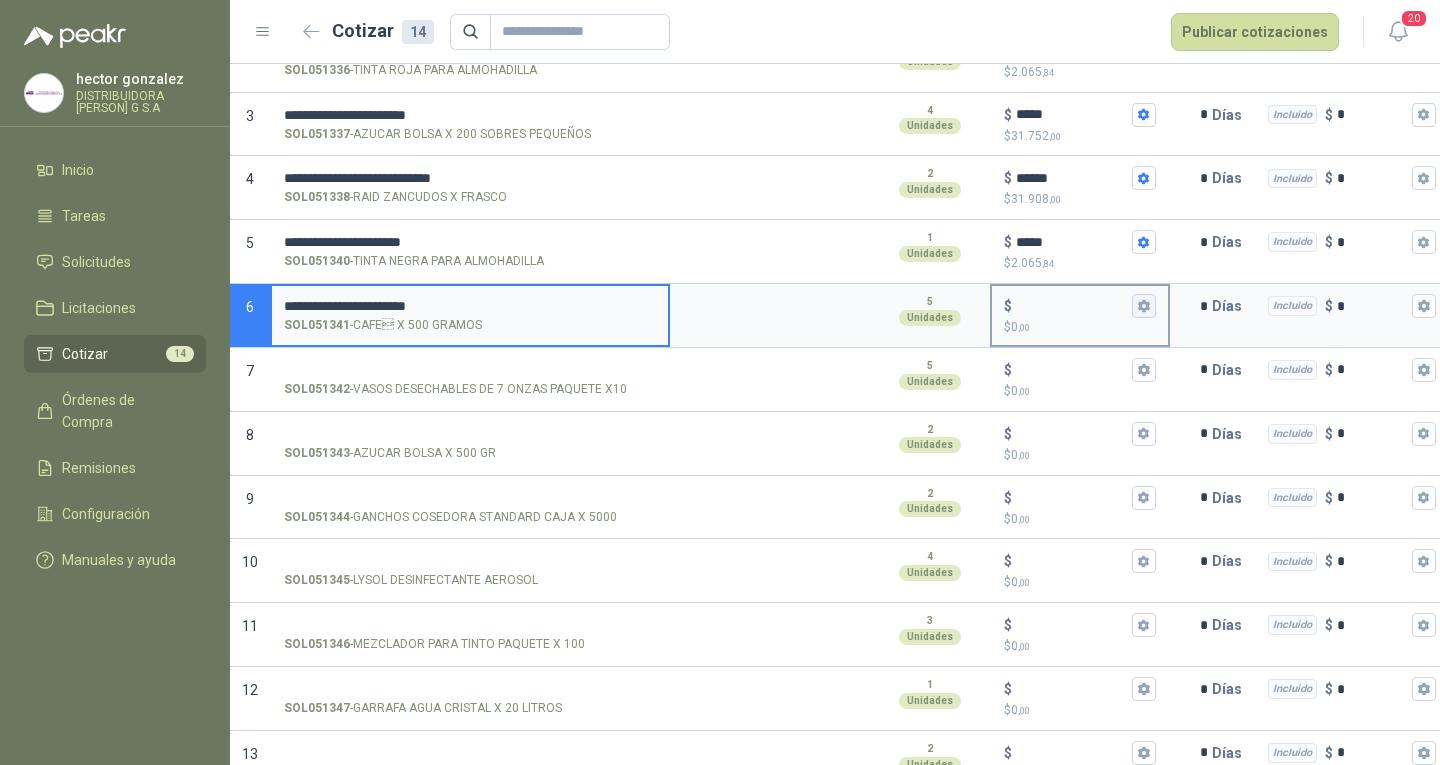 type on "**********" 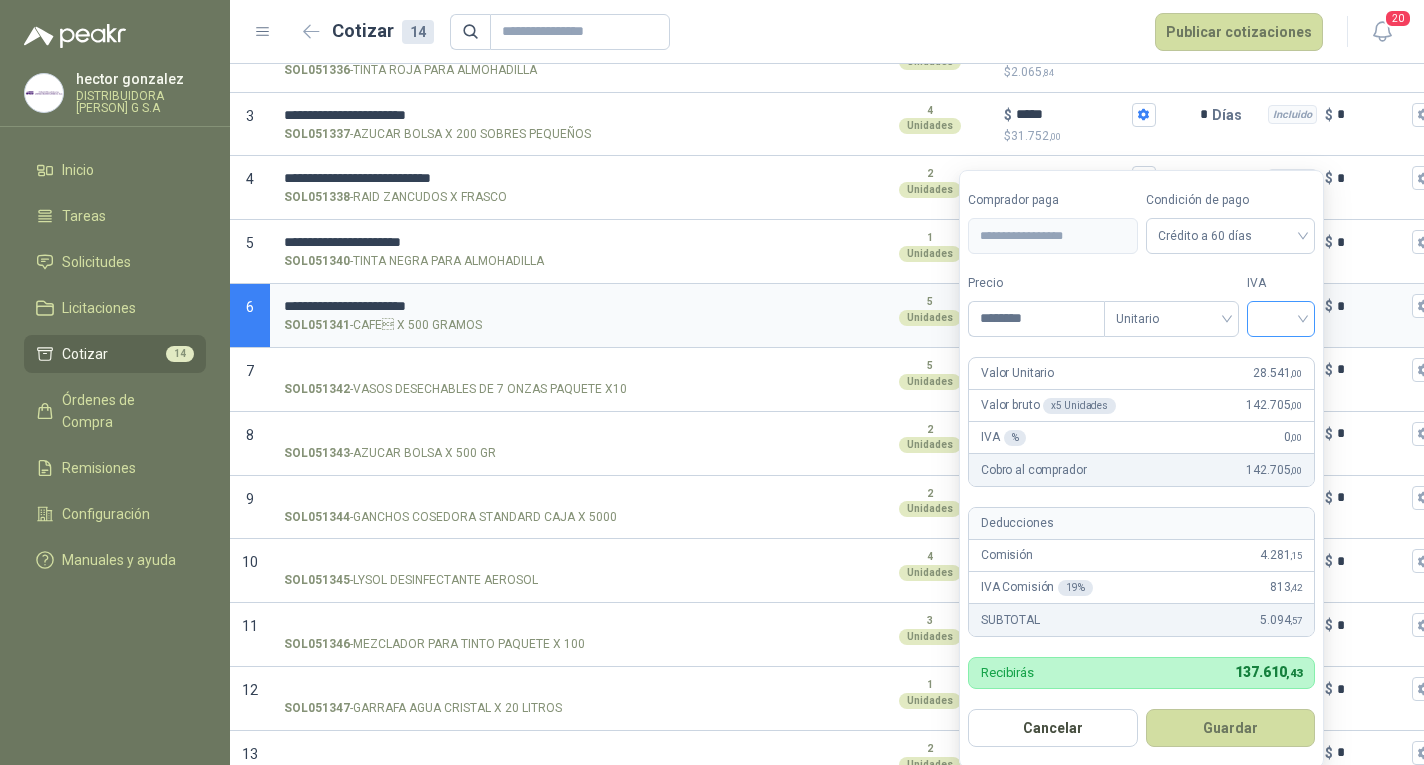 type on "********" 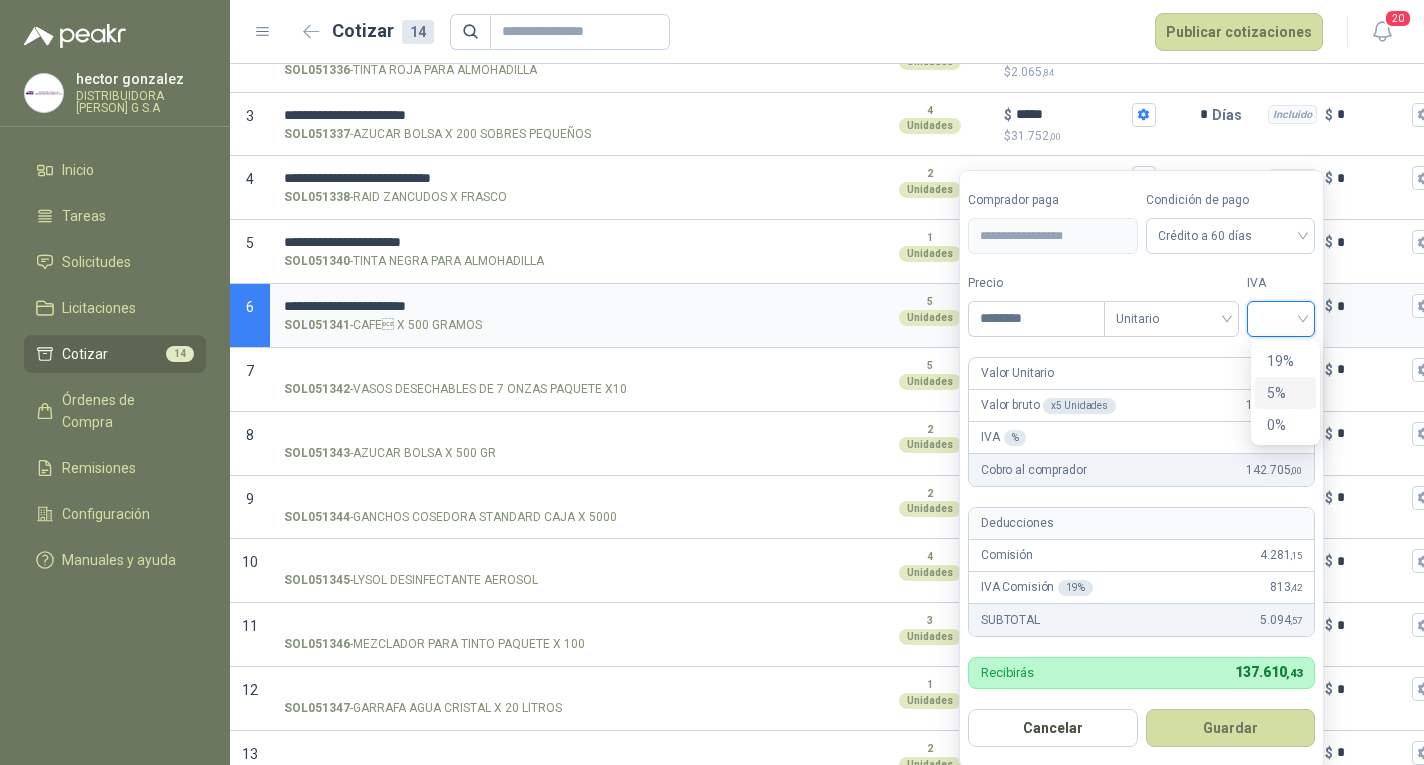 click on "5%" at bounding box center [1285, 393] 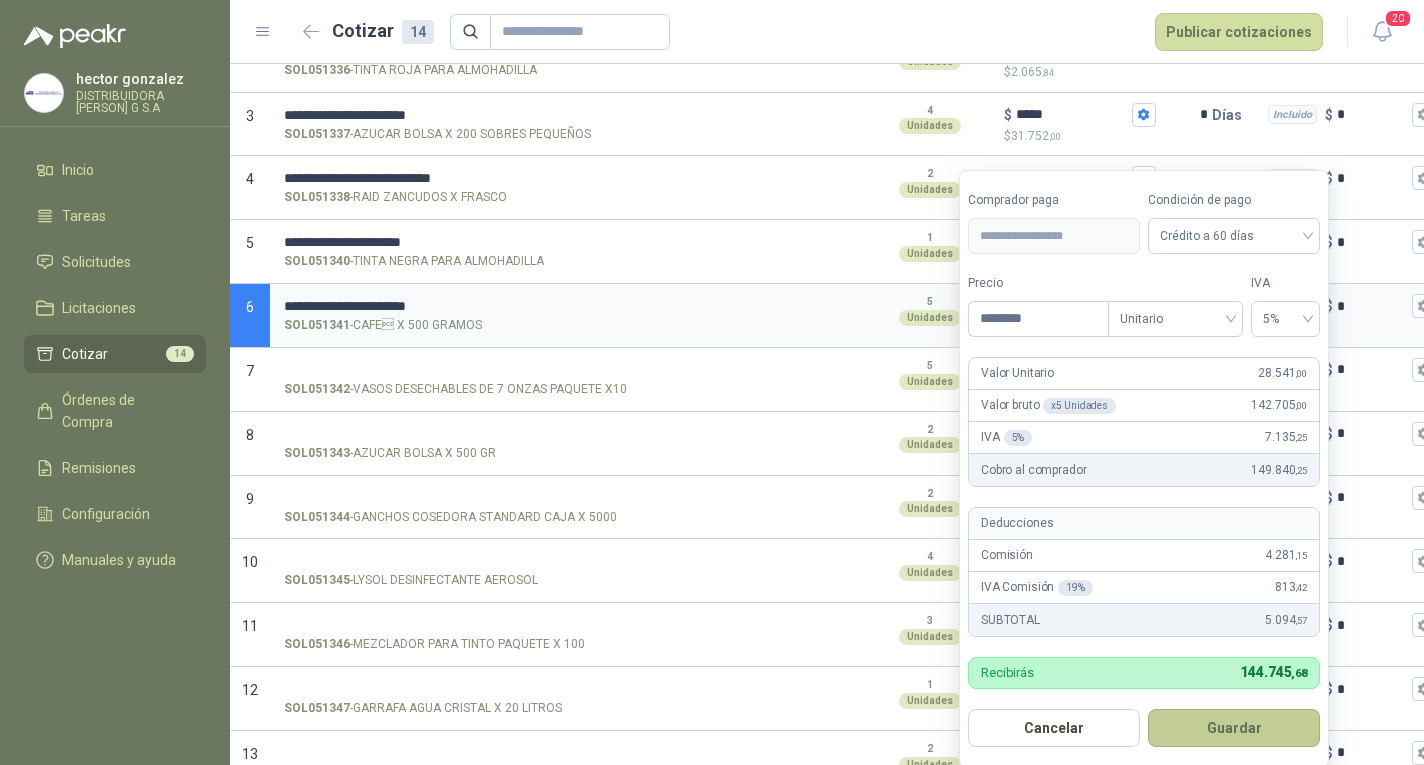 click on "Guardar" at bounding box center (1234, 728) 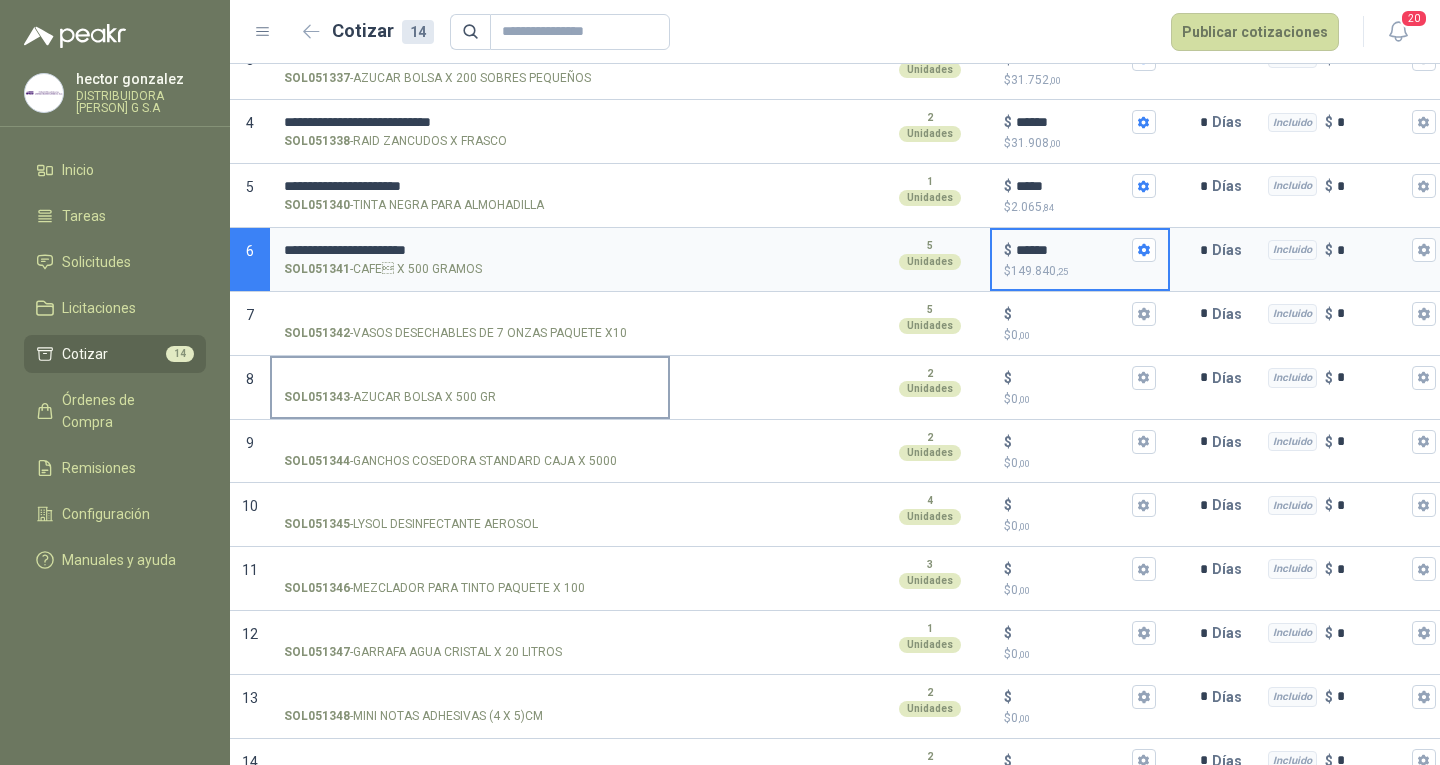 scroll, scrollTop: 410, scrollLeft: 0, axis: vertical 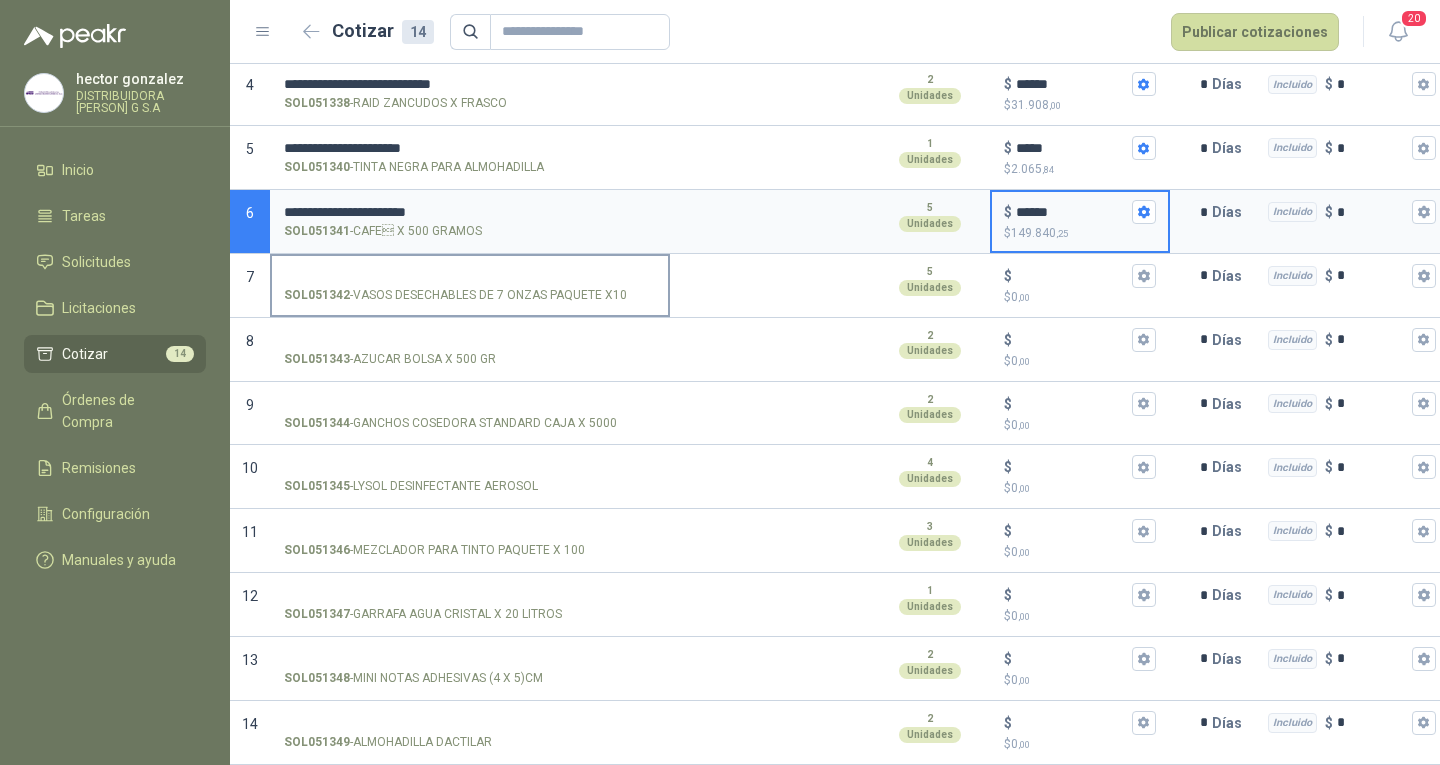 click on "SOL051342  -  VASOS DESECHABLES DE 7 ONZAS PAQUETE X10" at bounding box center (470, 276) 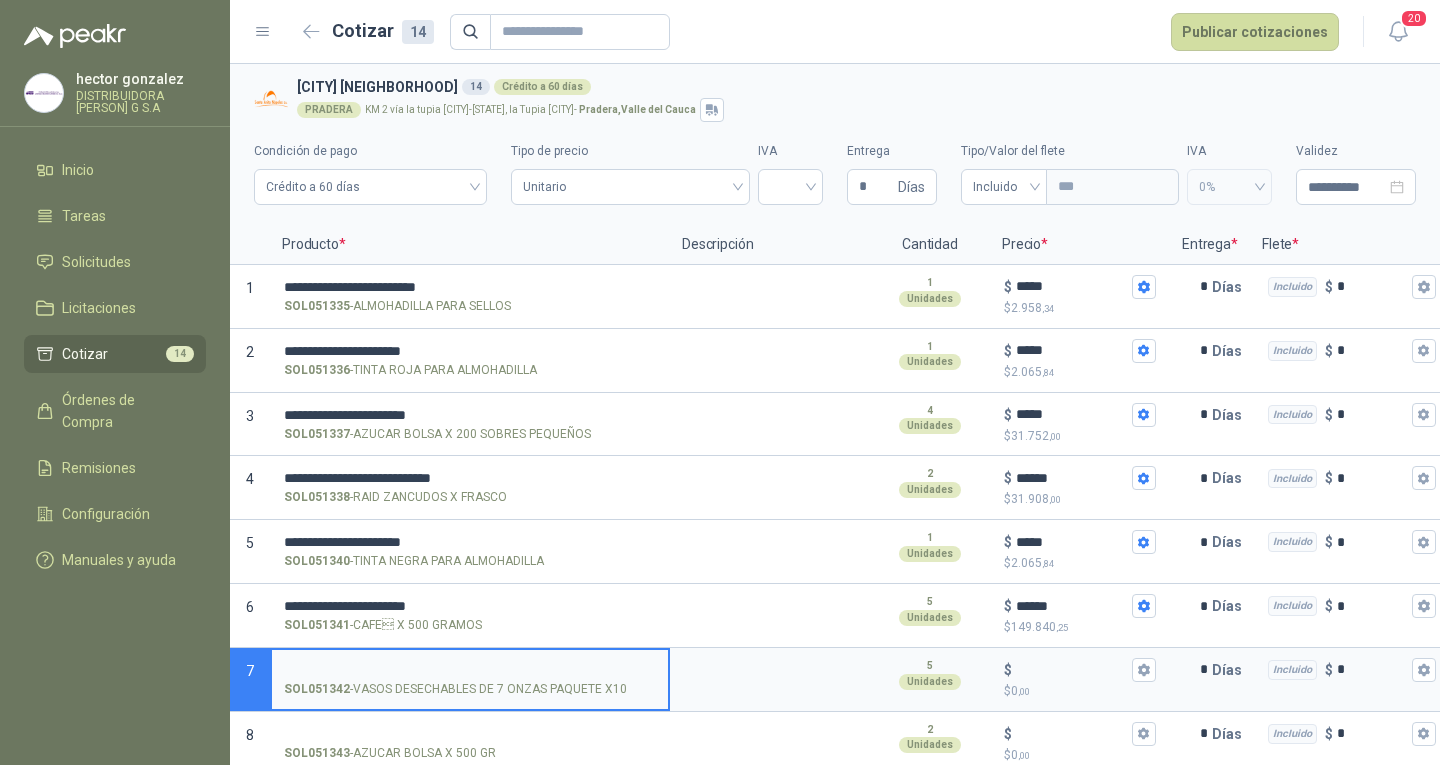 scroll, scrollTop: 200, scrollLeft: 0, axis: vertical 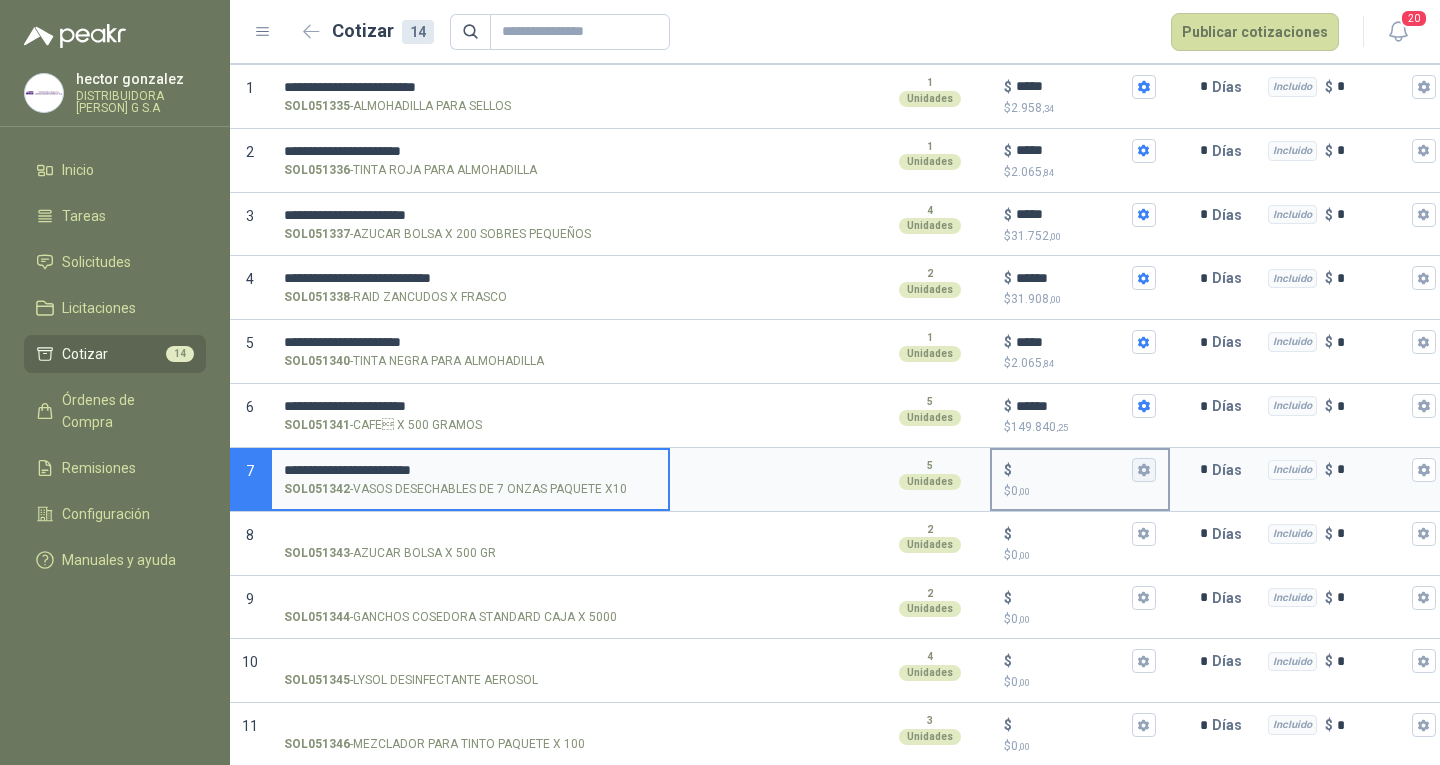 type on "**********" 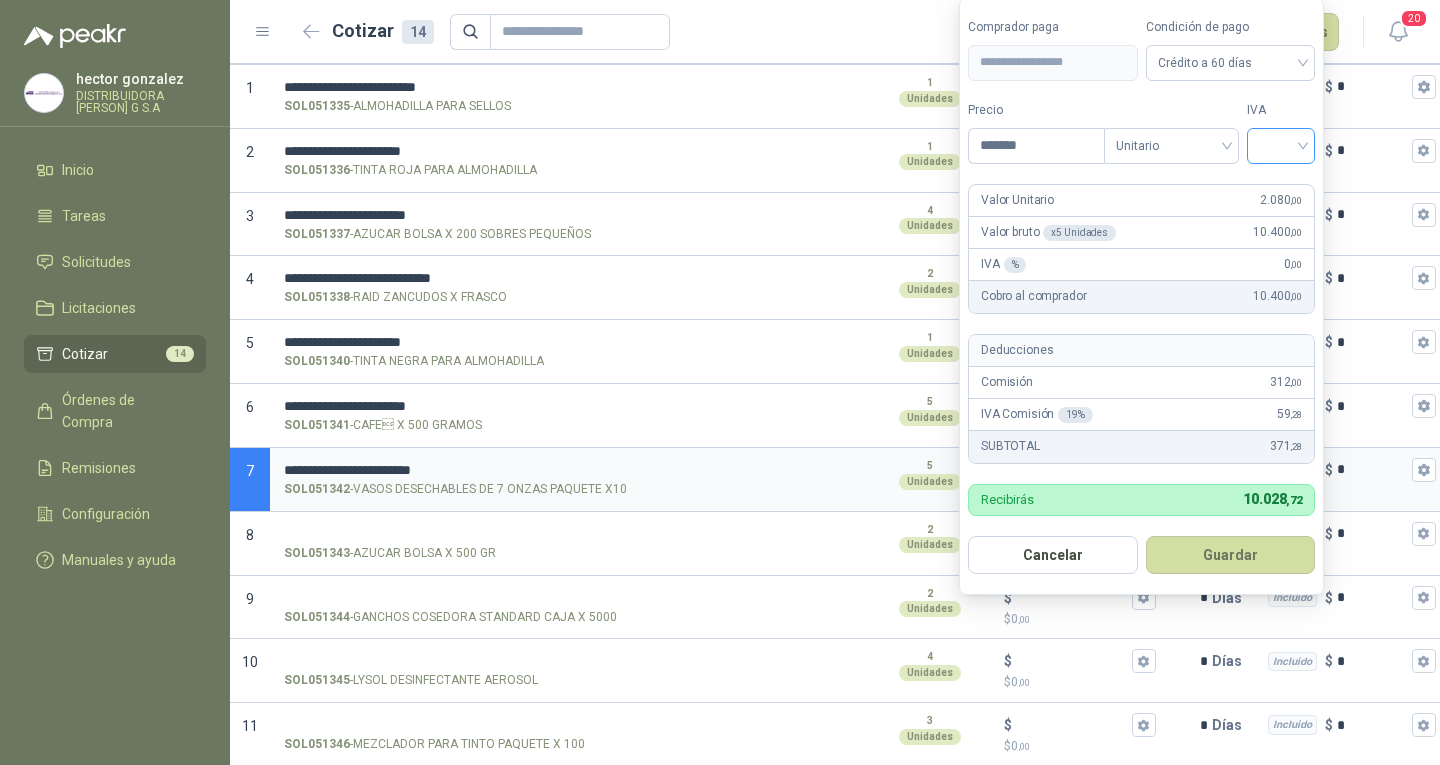 type on "*******" 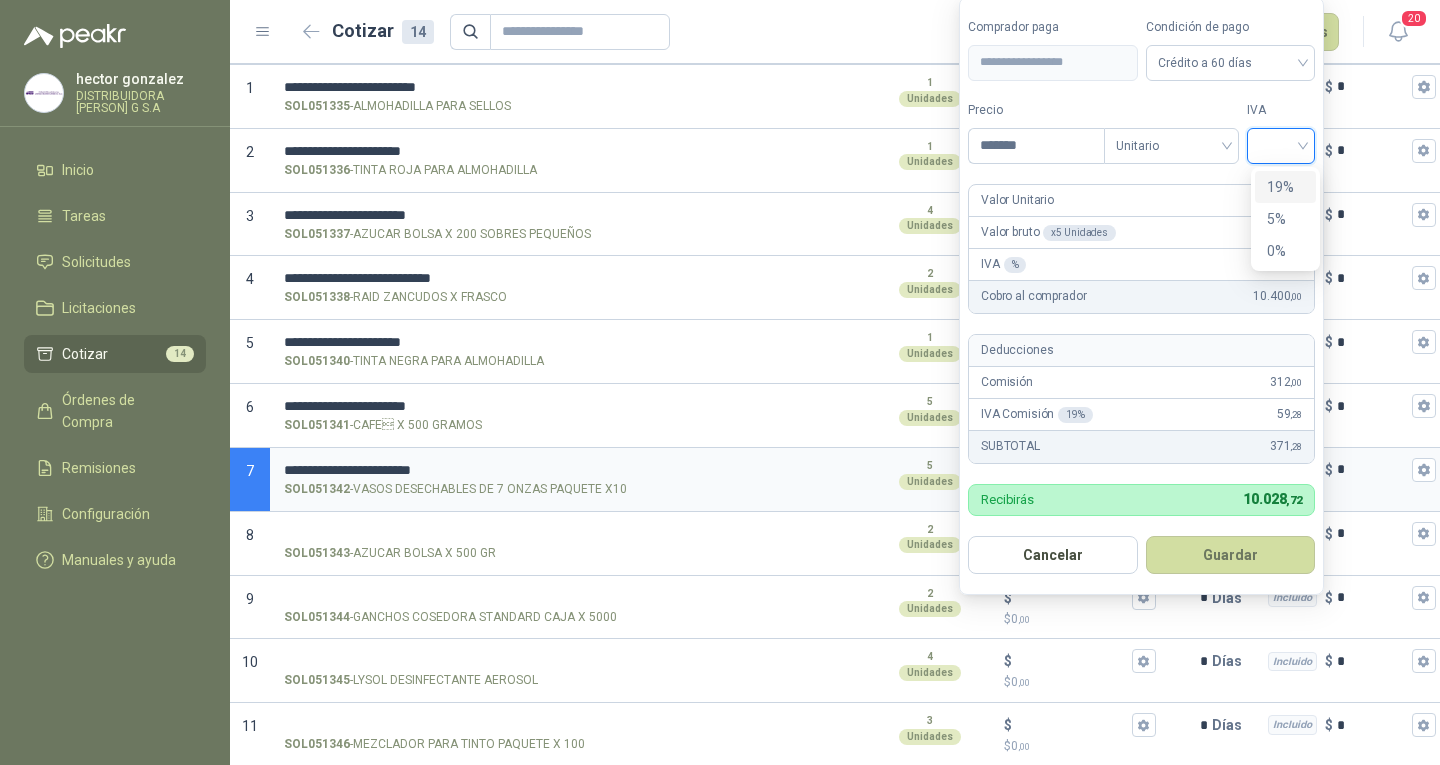 click on "19%" at bounding box center (1285, 187) 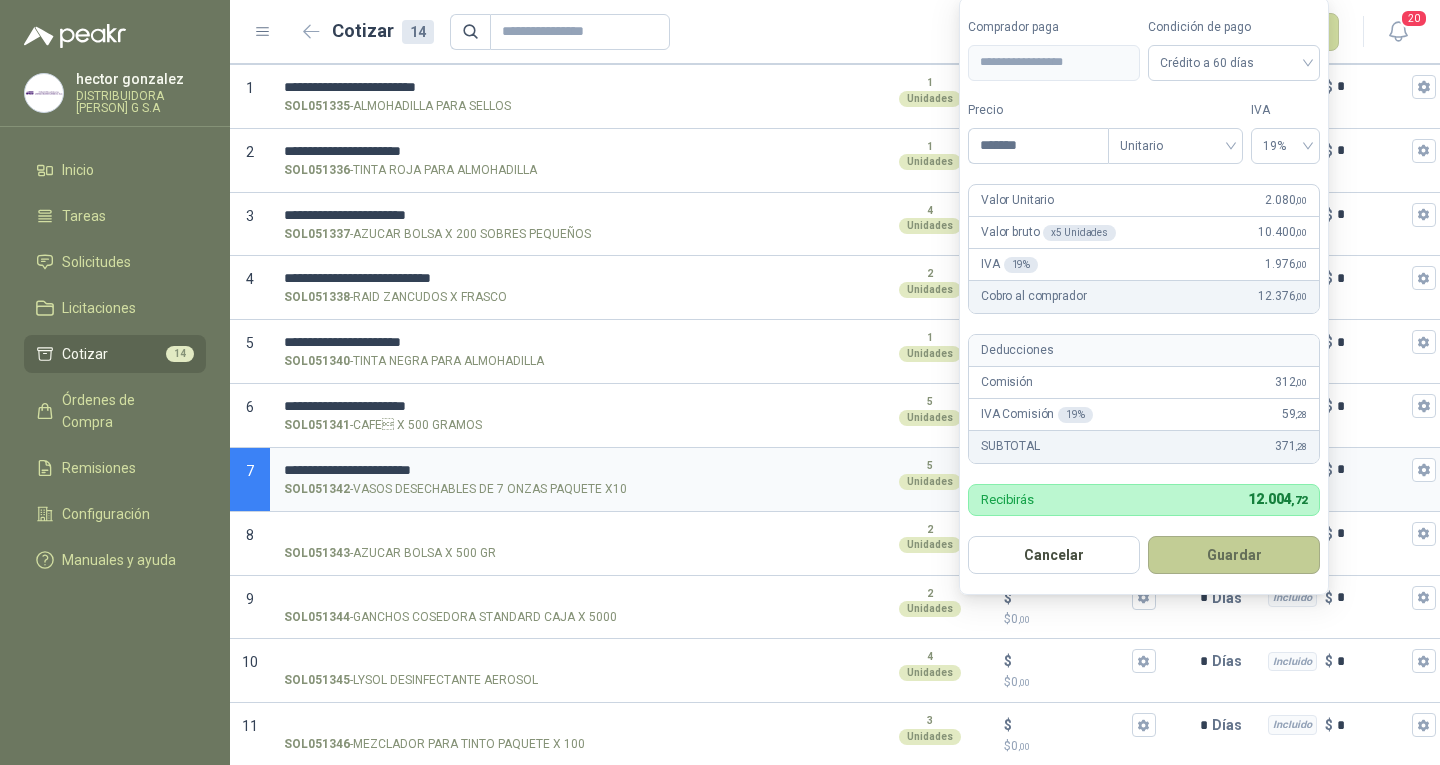 click on "Guardar" at bounding box center [1234, 555] 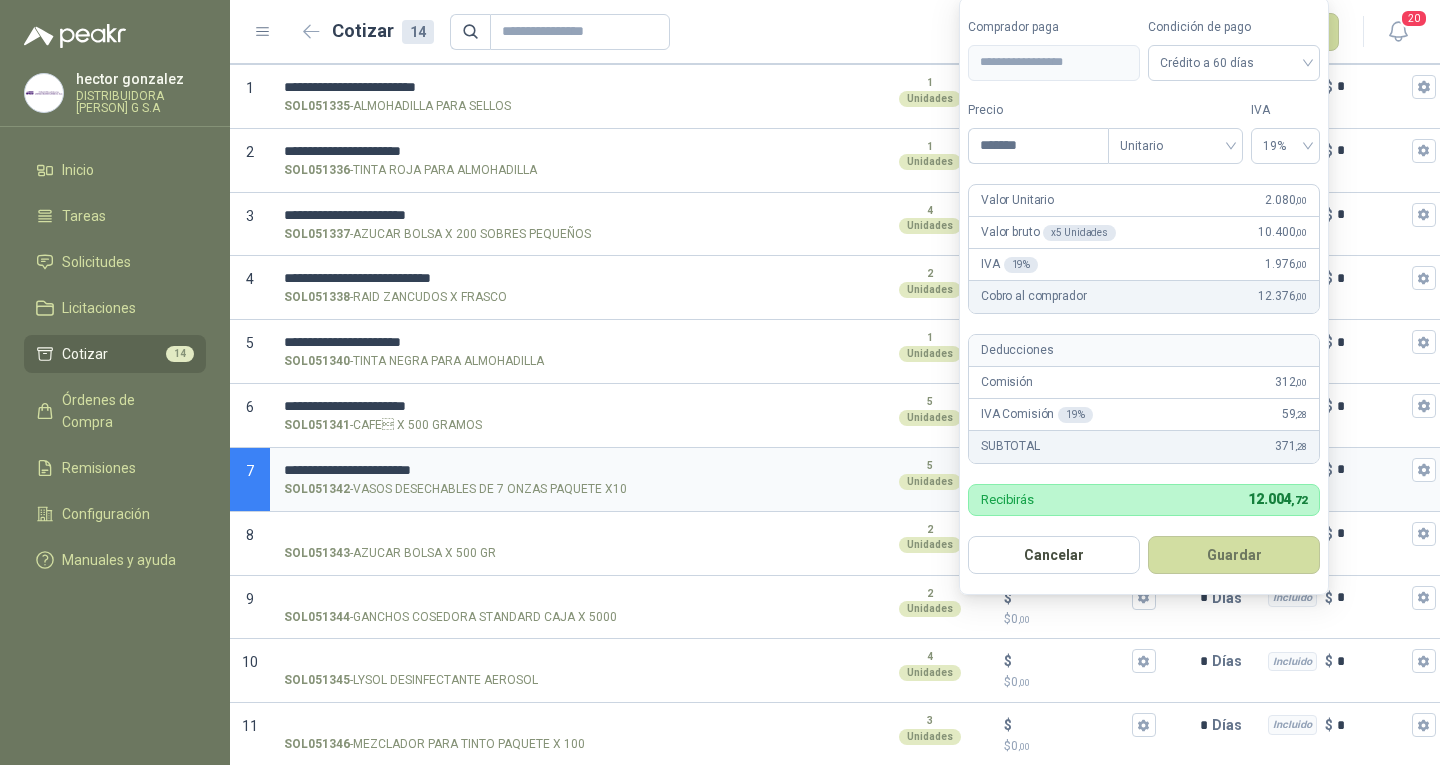 type on "*****" 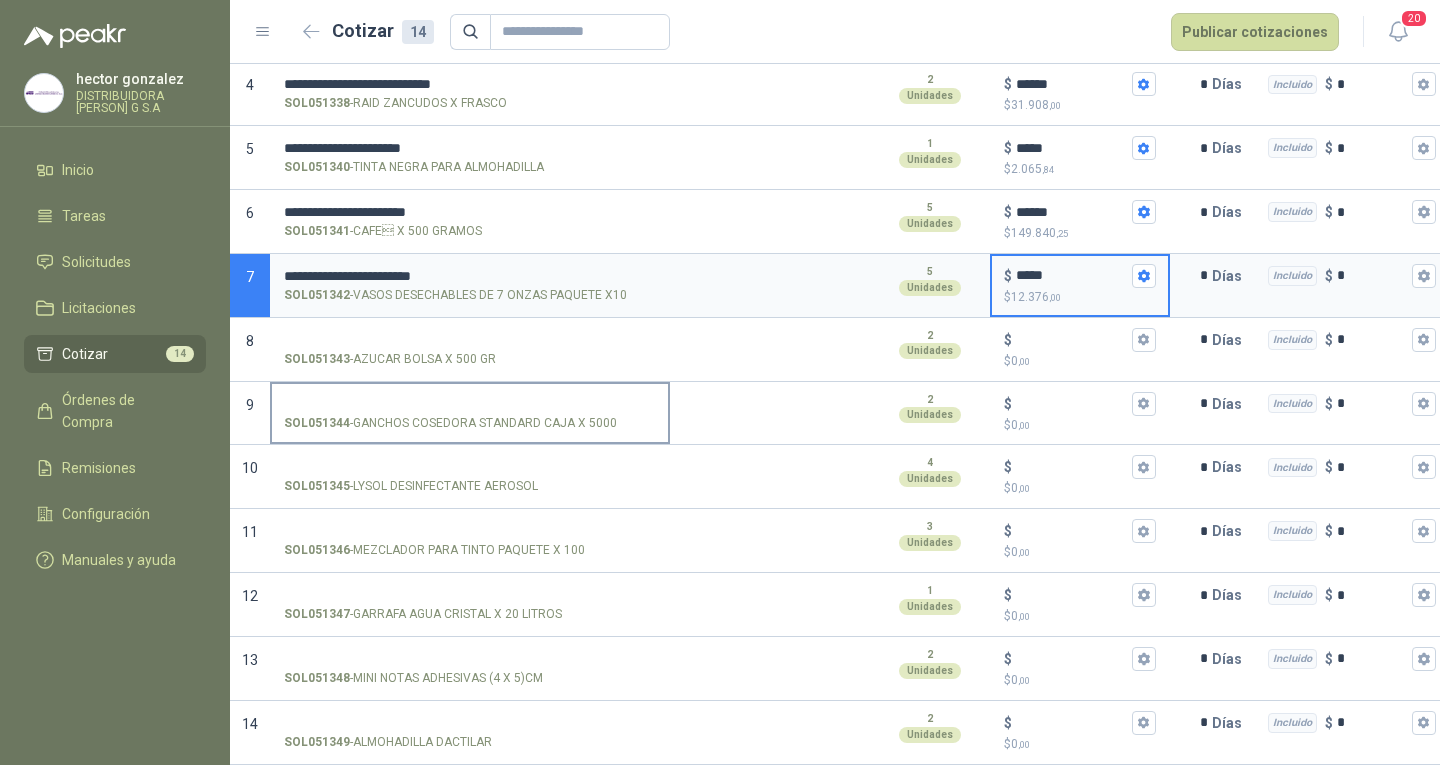 scroll, scrollTop: 410, scrollLeft: 0, axis: vertical 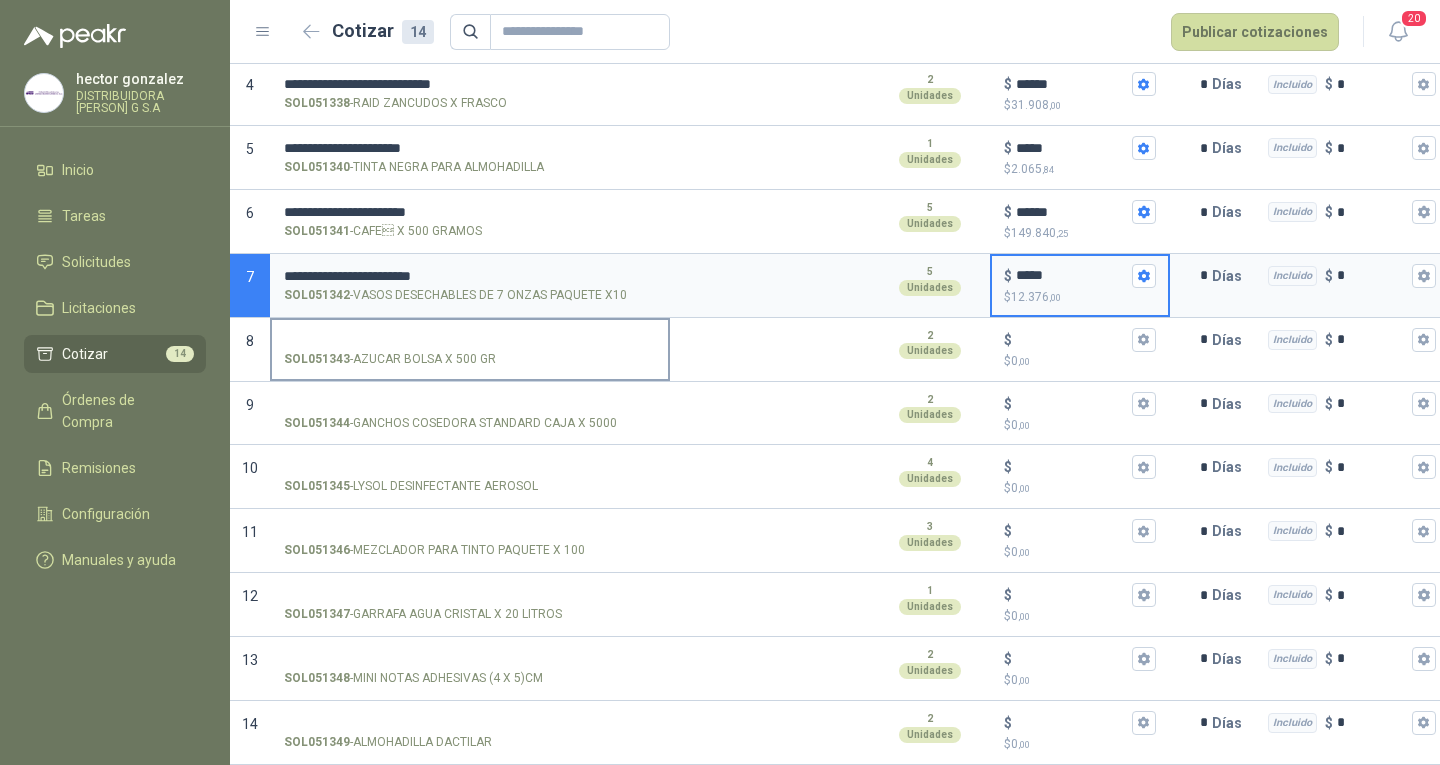 click on "SOL051343  -  AZUCAR BOLSA X 500 GR" at bounding box center (470, 350) 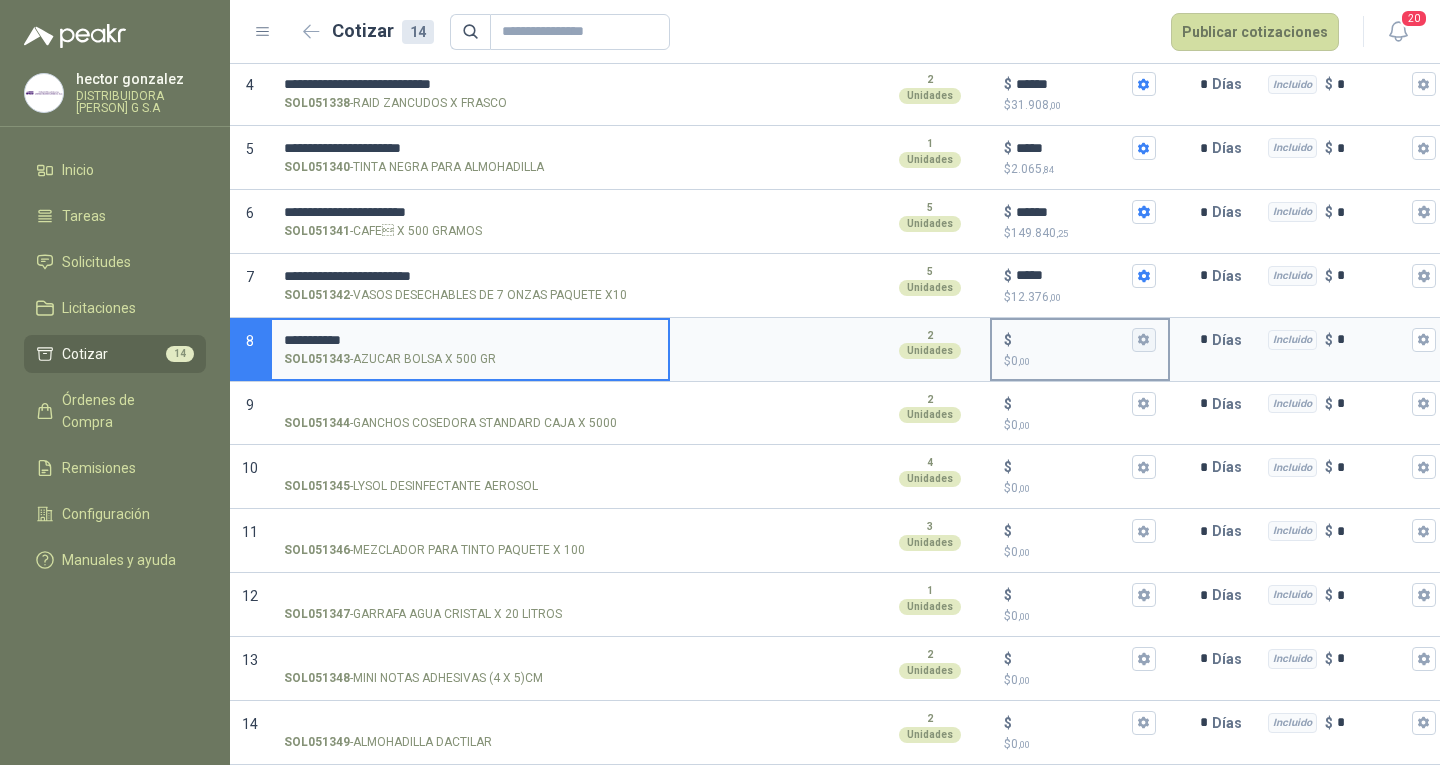 type on "**********" 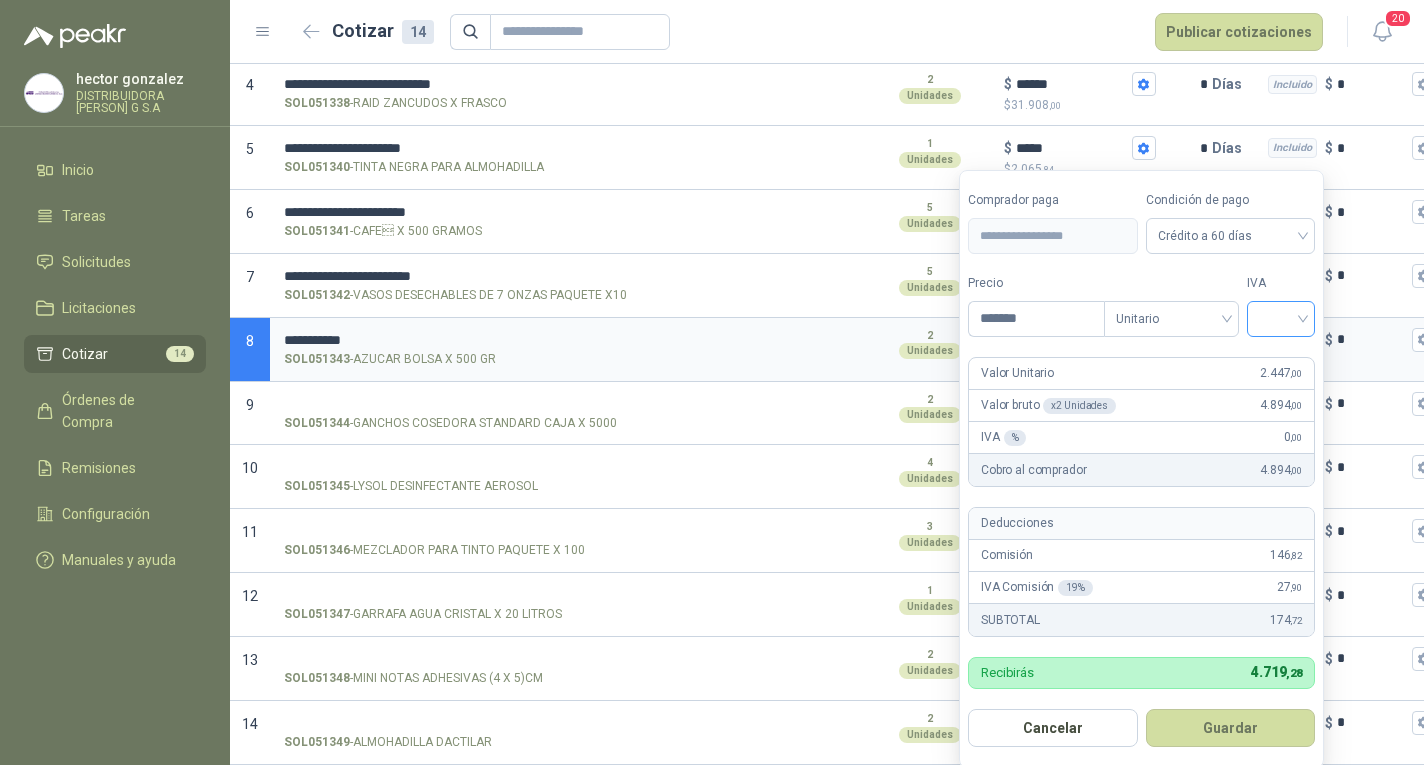 type on "*******" 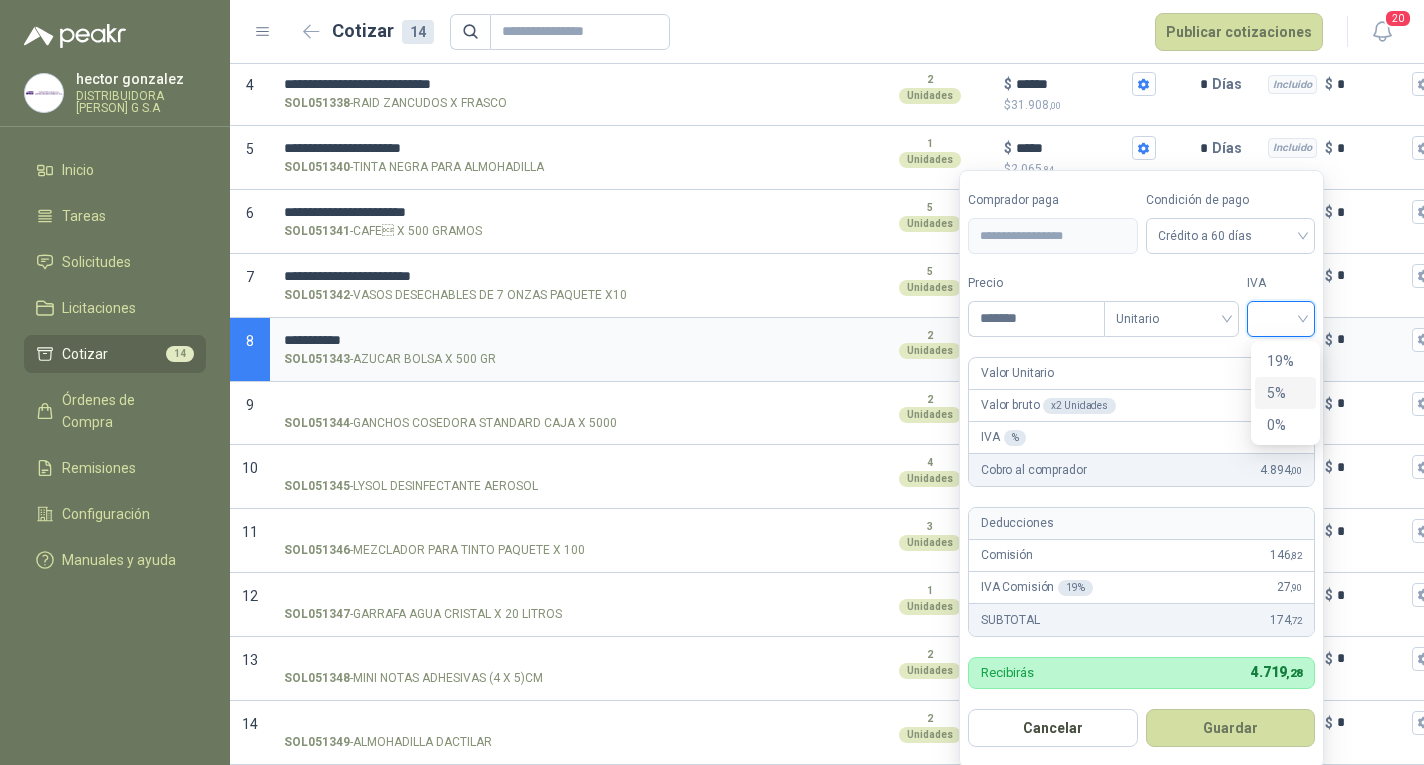 click on "5%" at bounding box center (1285, 393) 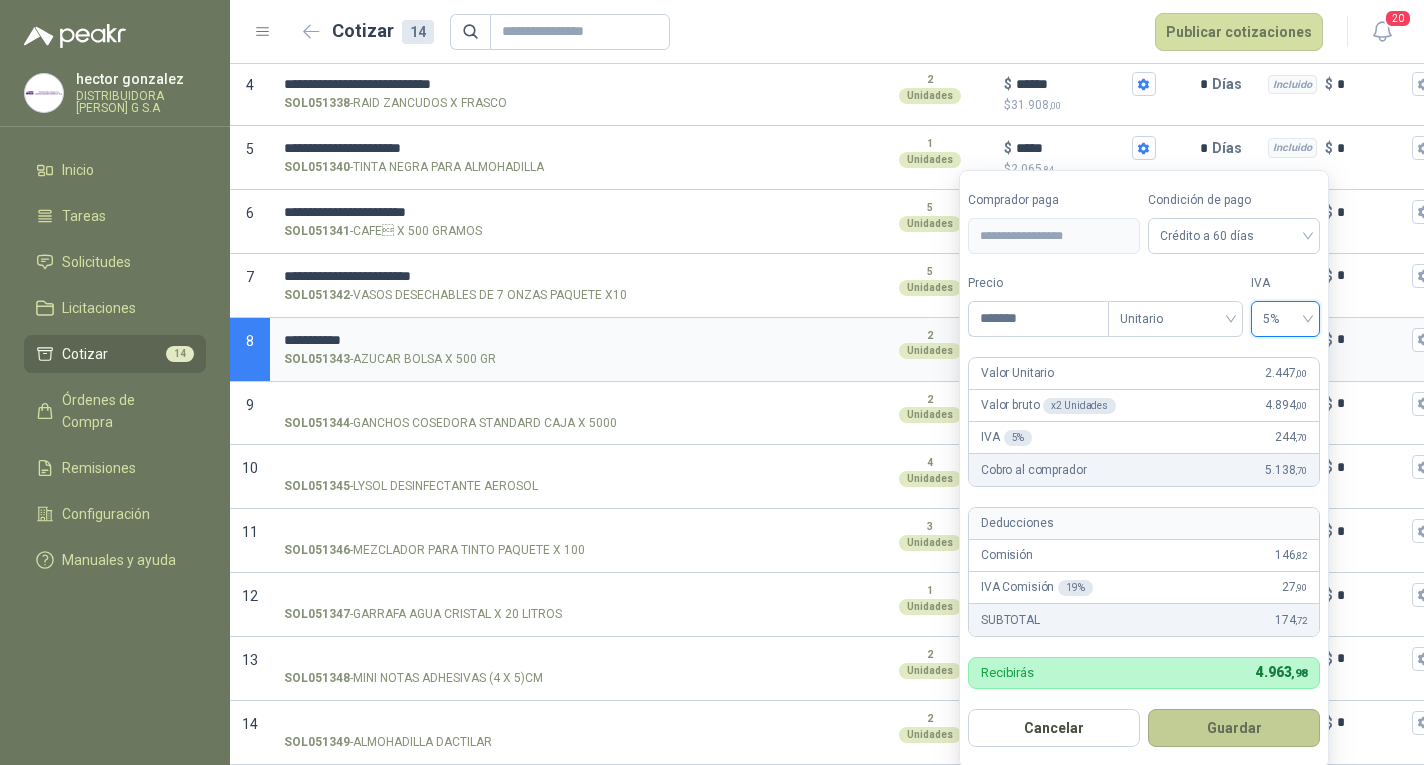 click on "Guardar" at bounding box center [1234, 728] 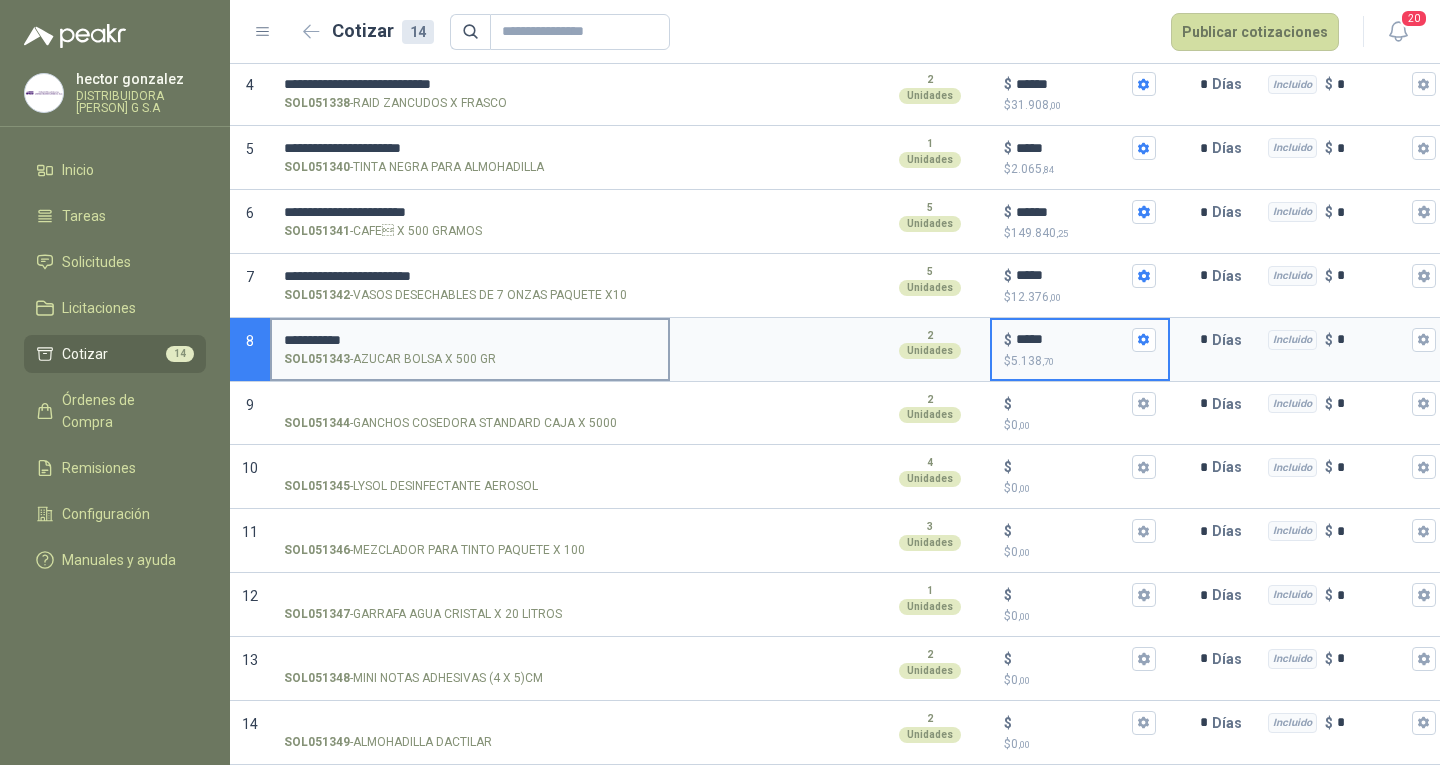 click on "**********" at bounding box center [470, 350] 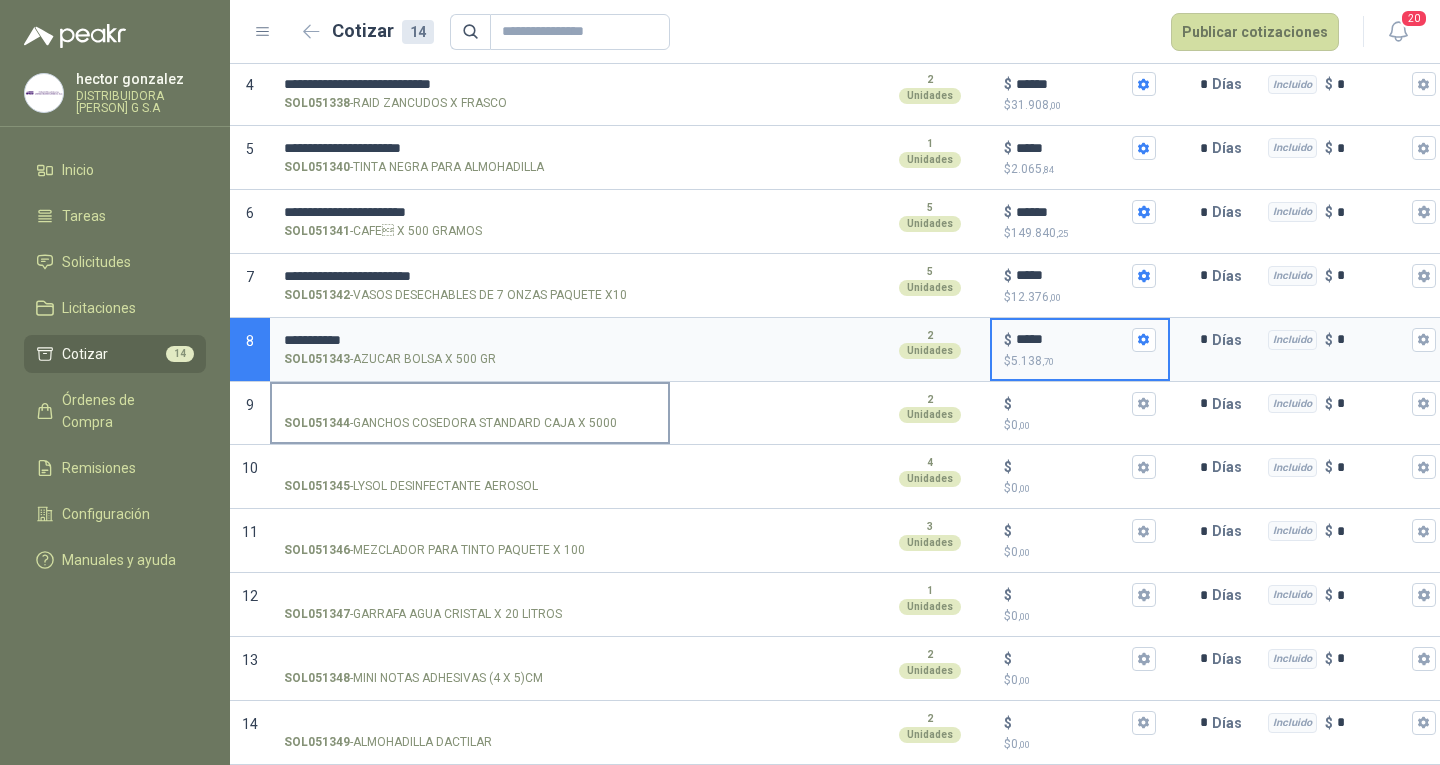 click on "SOL051344  -  GANCHOS COSEDORA STANDARD CAJA X 5000" at bounding box center (470, 404) 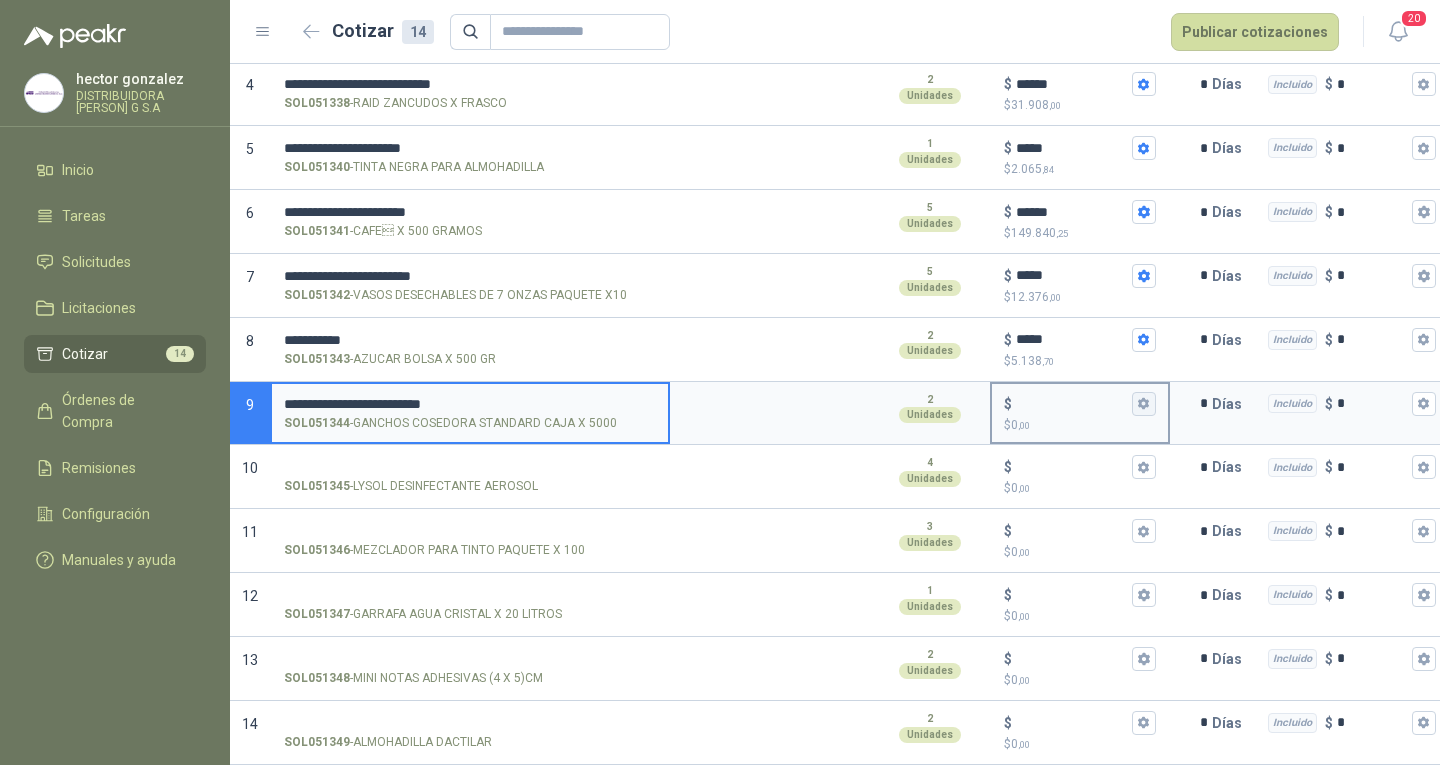 type on "**********" 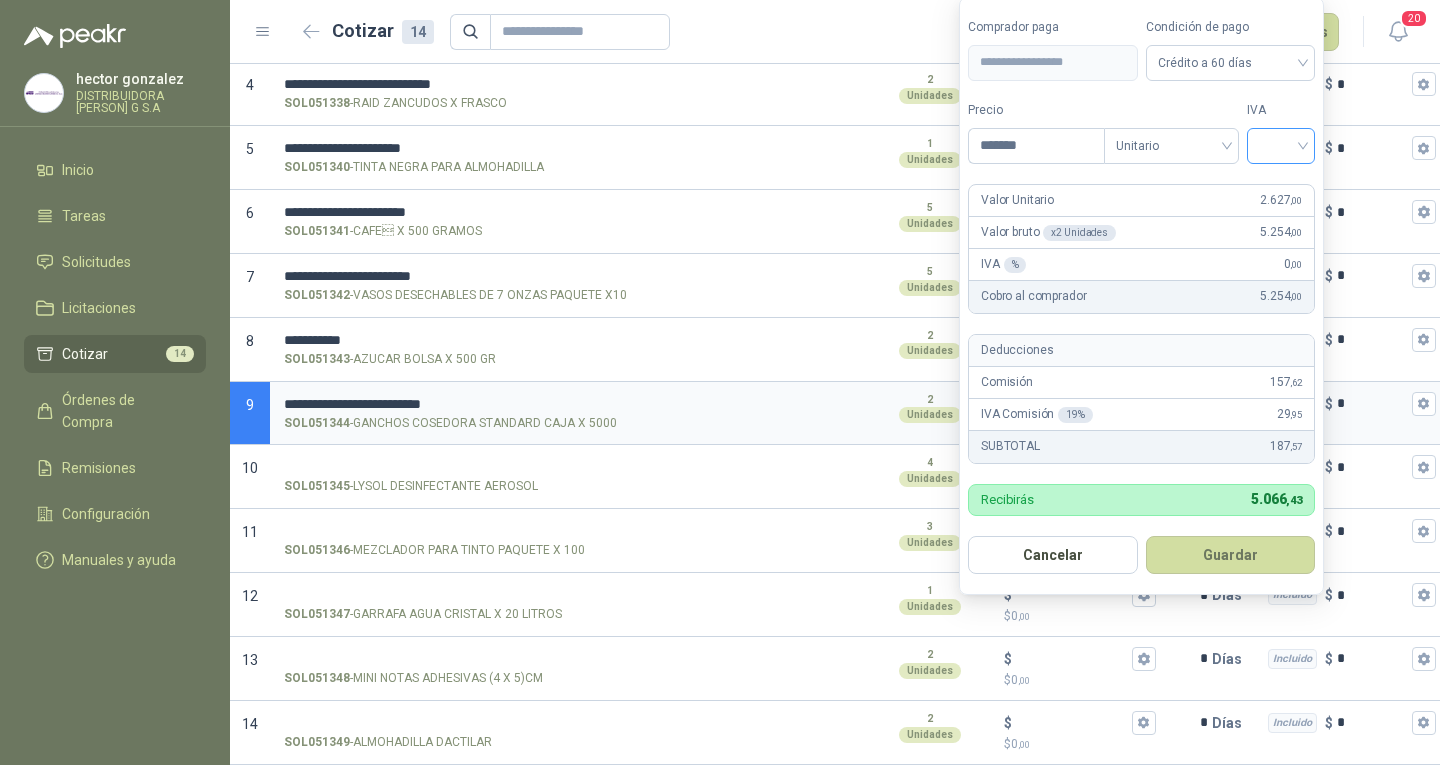 type on "*******" 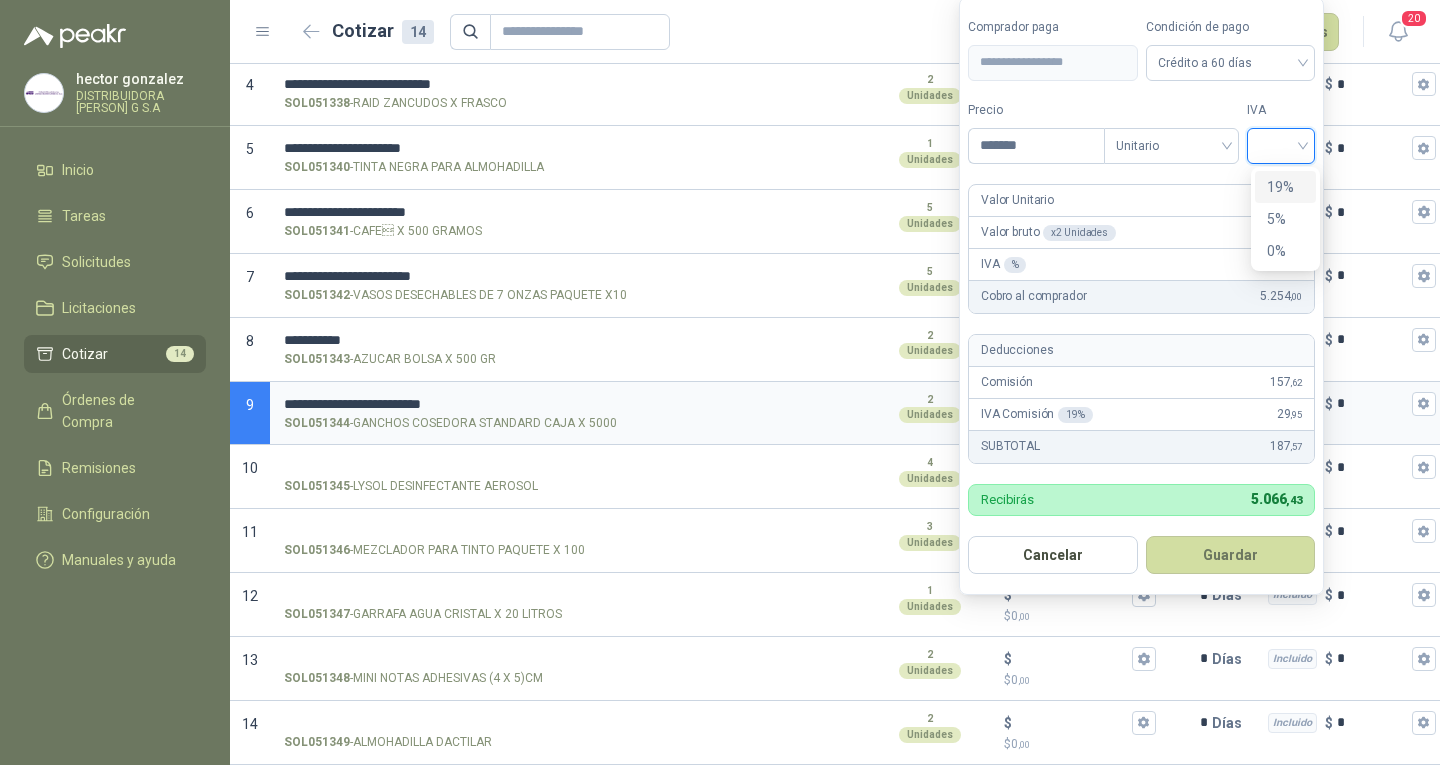 click on "19%" at bounding box center [1285, 187] 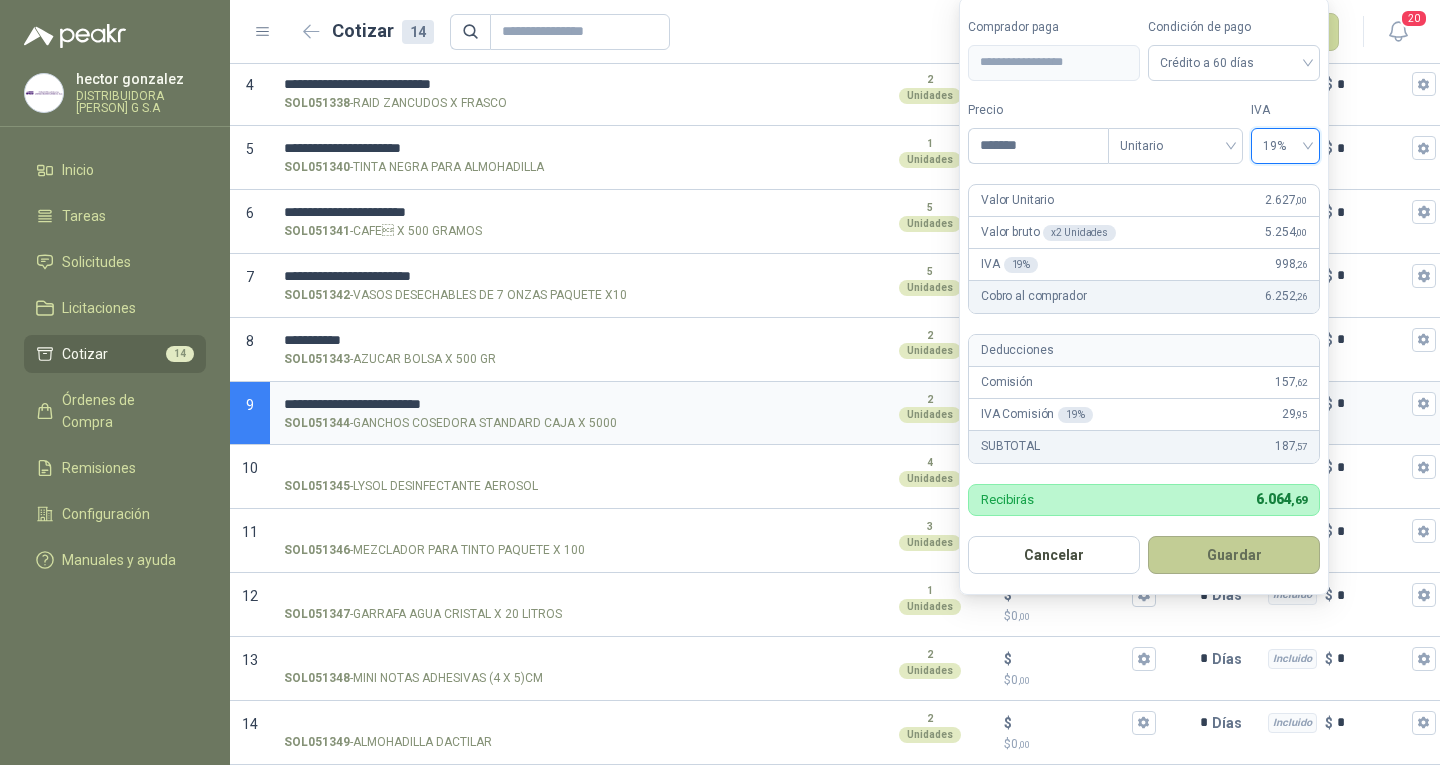 click on "Guardar" at bounding box center [1234, 555] 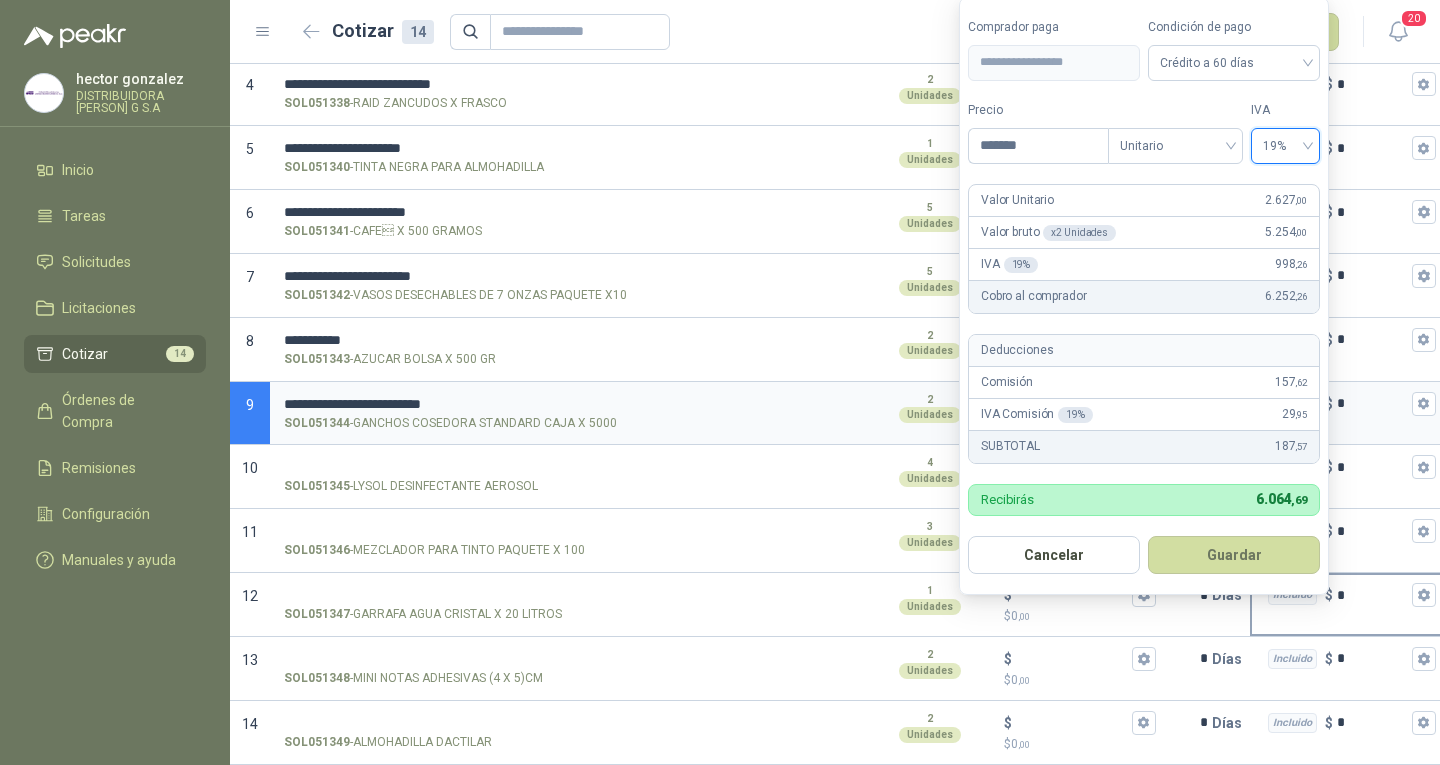 type on "*****" 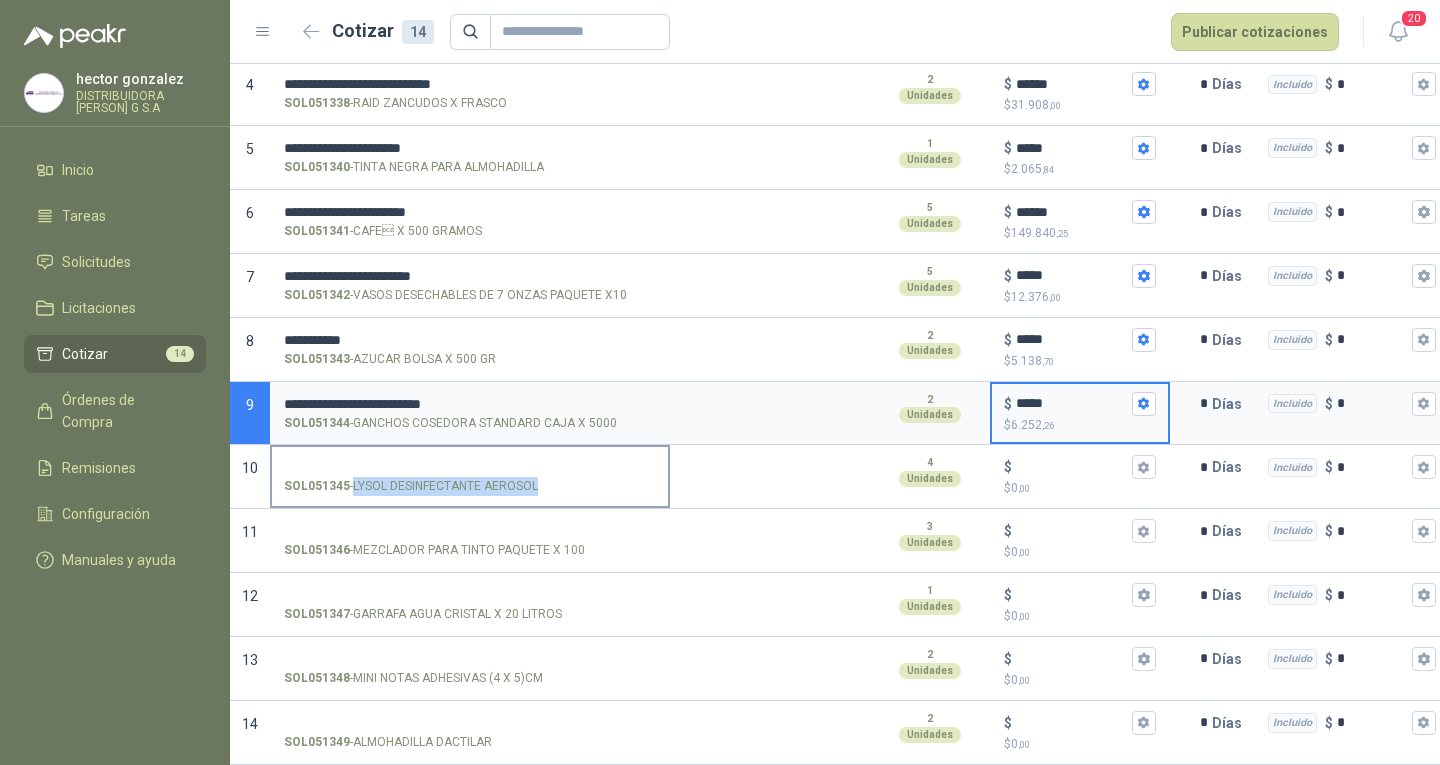 drag, startPoint x: 354, startPoint y: 467, endPoint x: 535, endPoint y: 474, distance: 181.13531 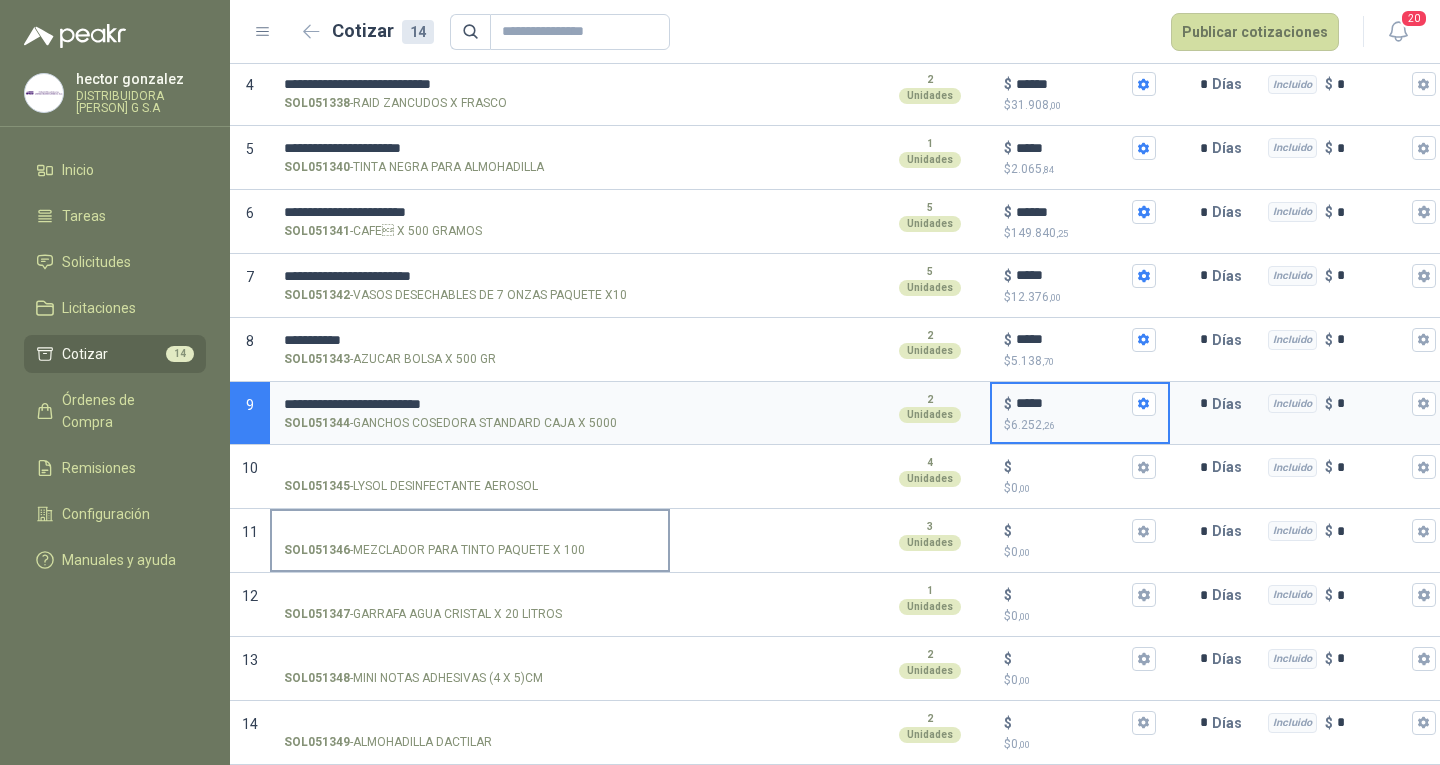 click on "SOL051346  -  MEZCLADOR PARA TINTO PAQUETE X 100" at bounding box center [470, 539] 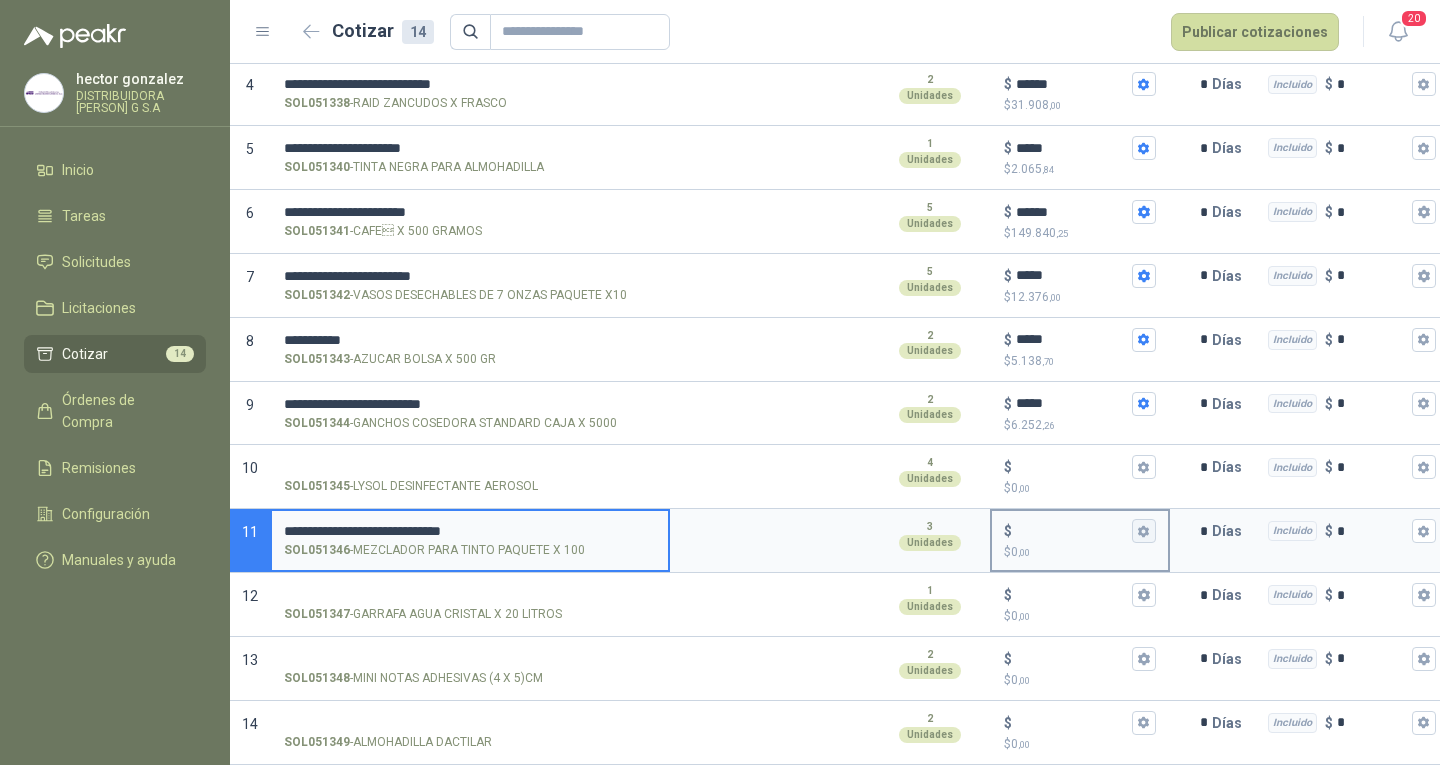 type on "**********" 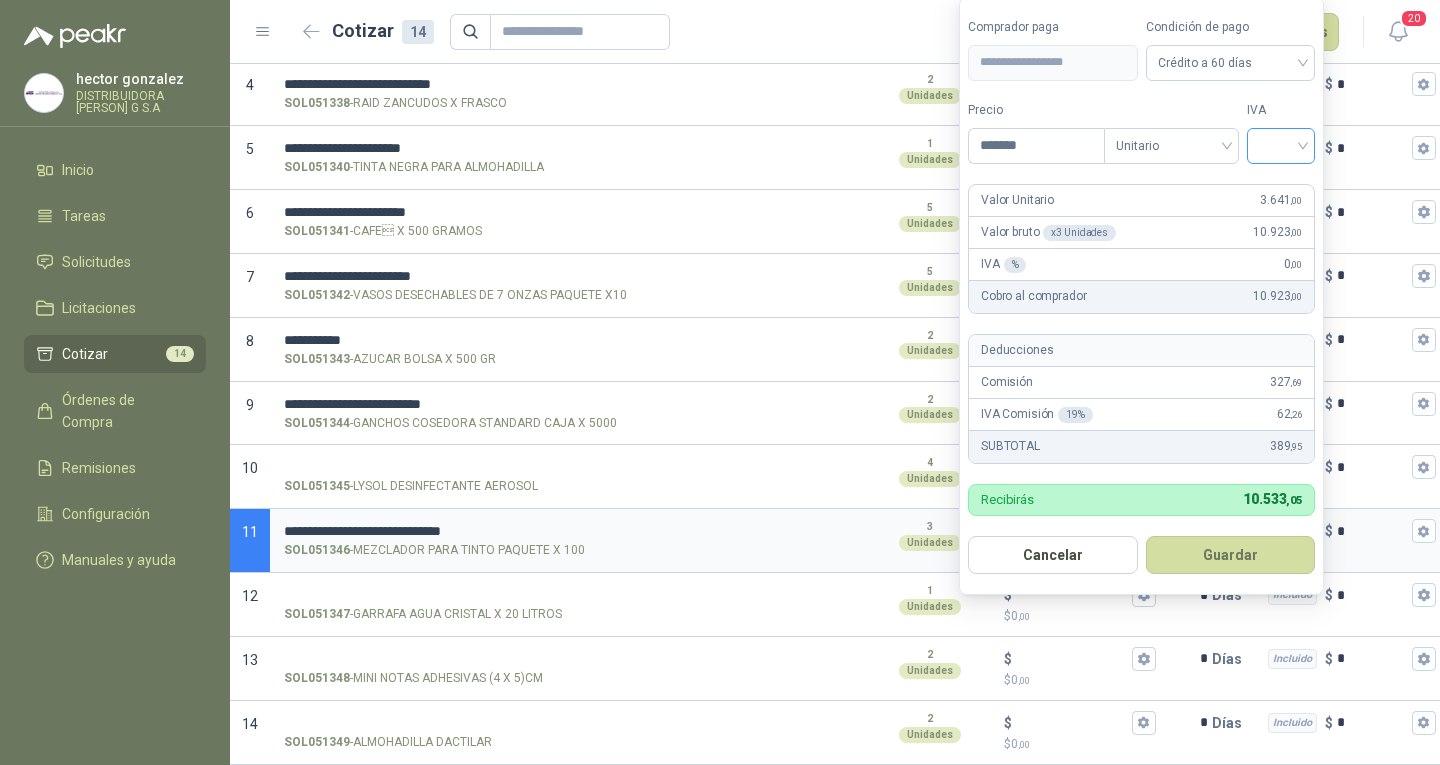 type on "*******" 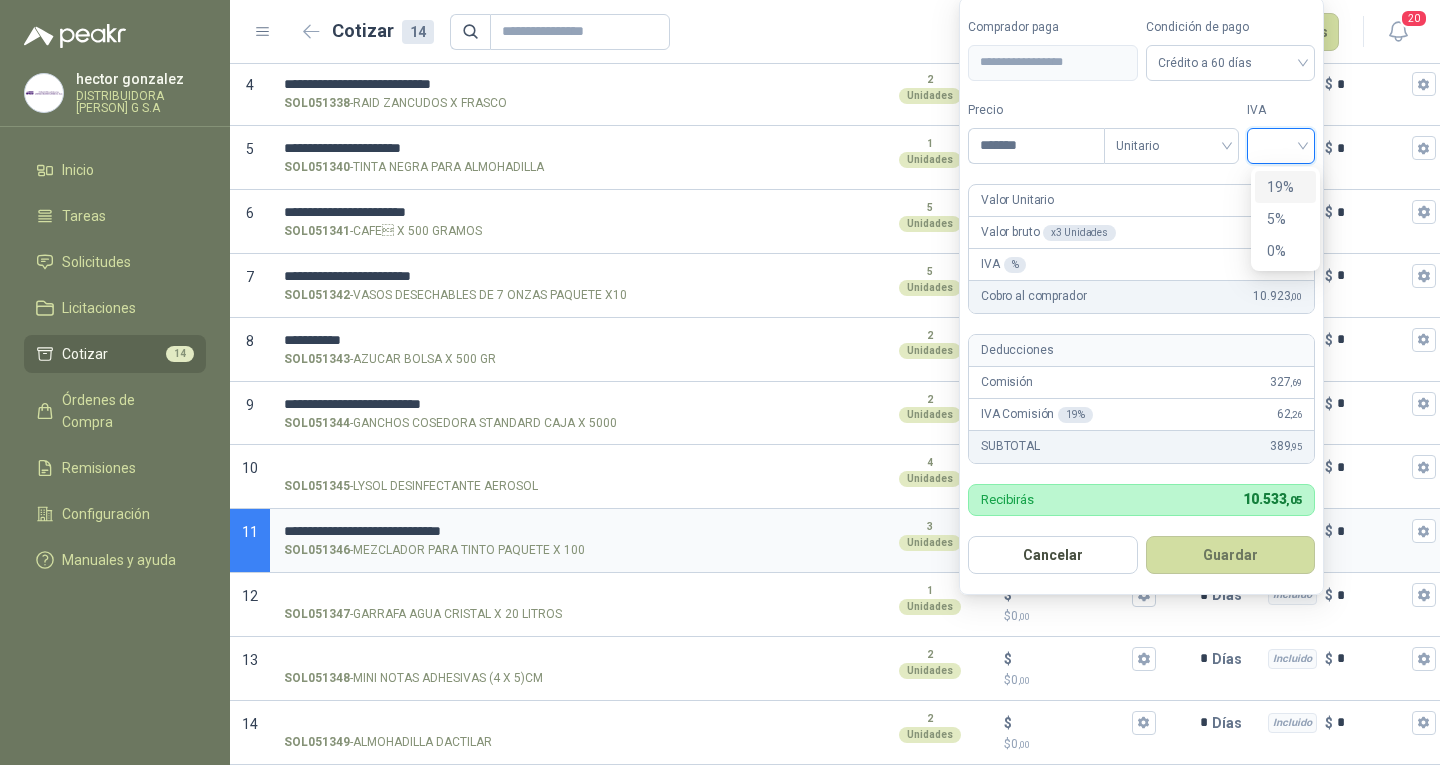 click on "19%" at bounding box center (1285, 187) 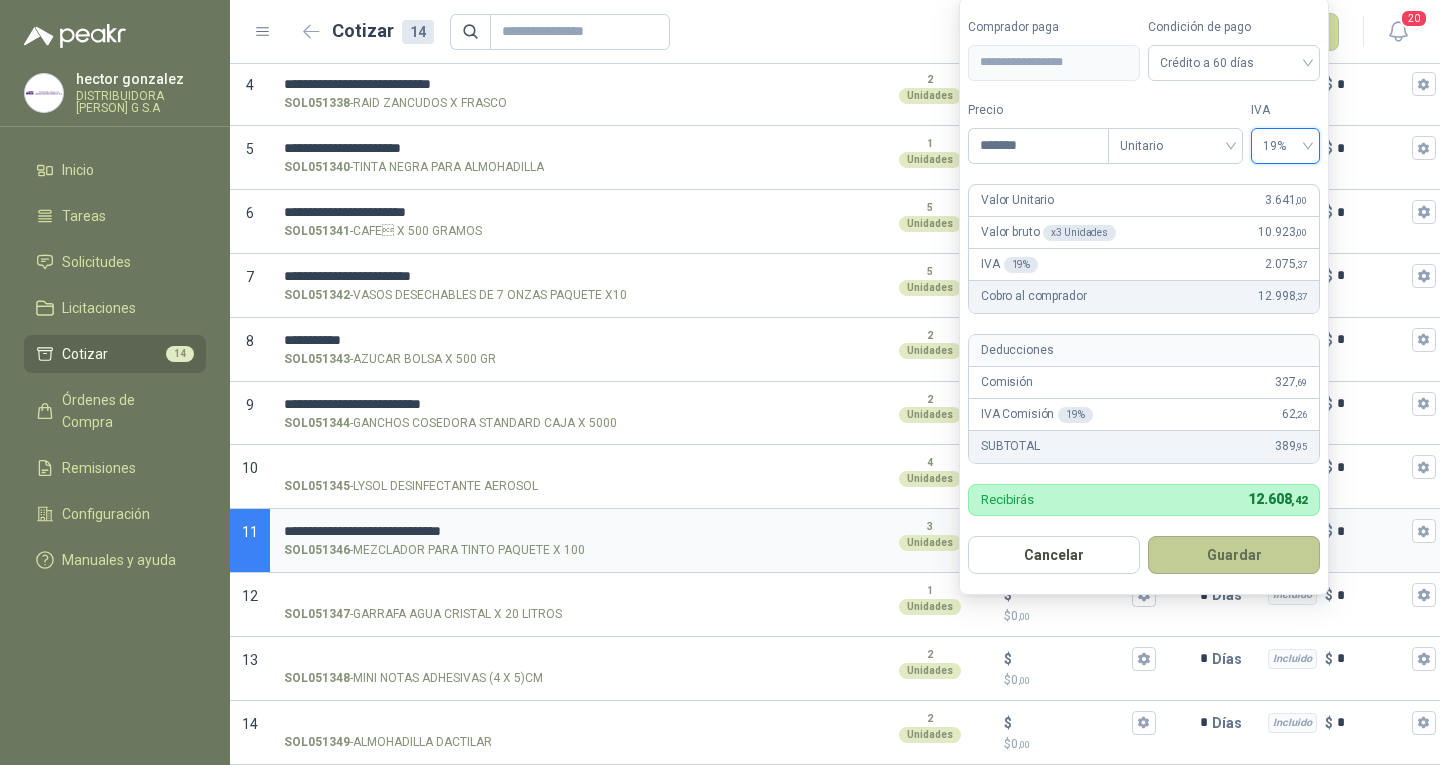 click on "Guardar" at bounding box center (1234, 555) 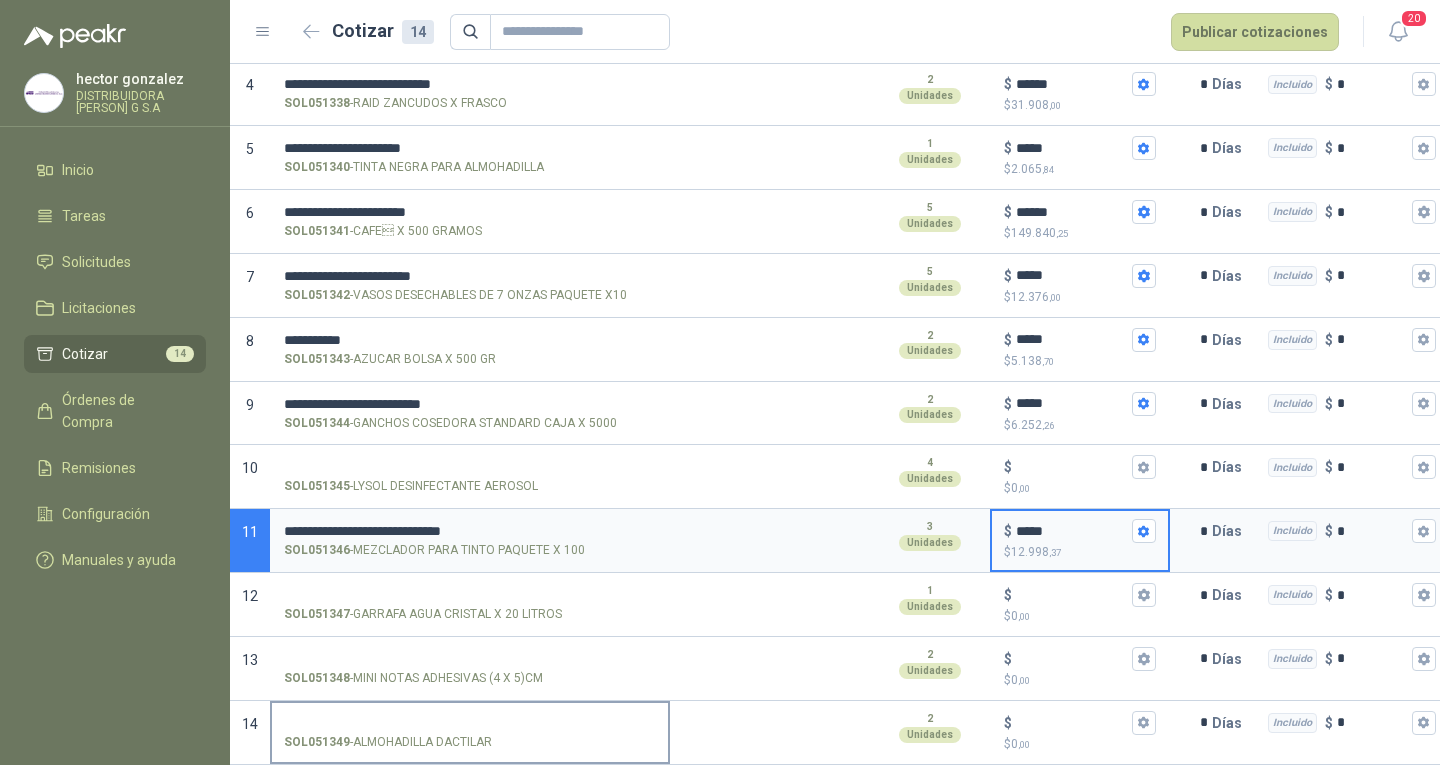 click on "SOL051349  -  ALMOHADILLA DACTILAR" at bounding box center (470, 723) 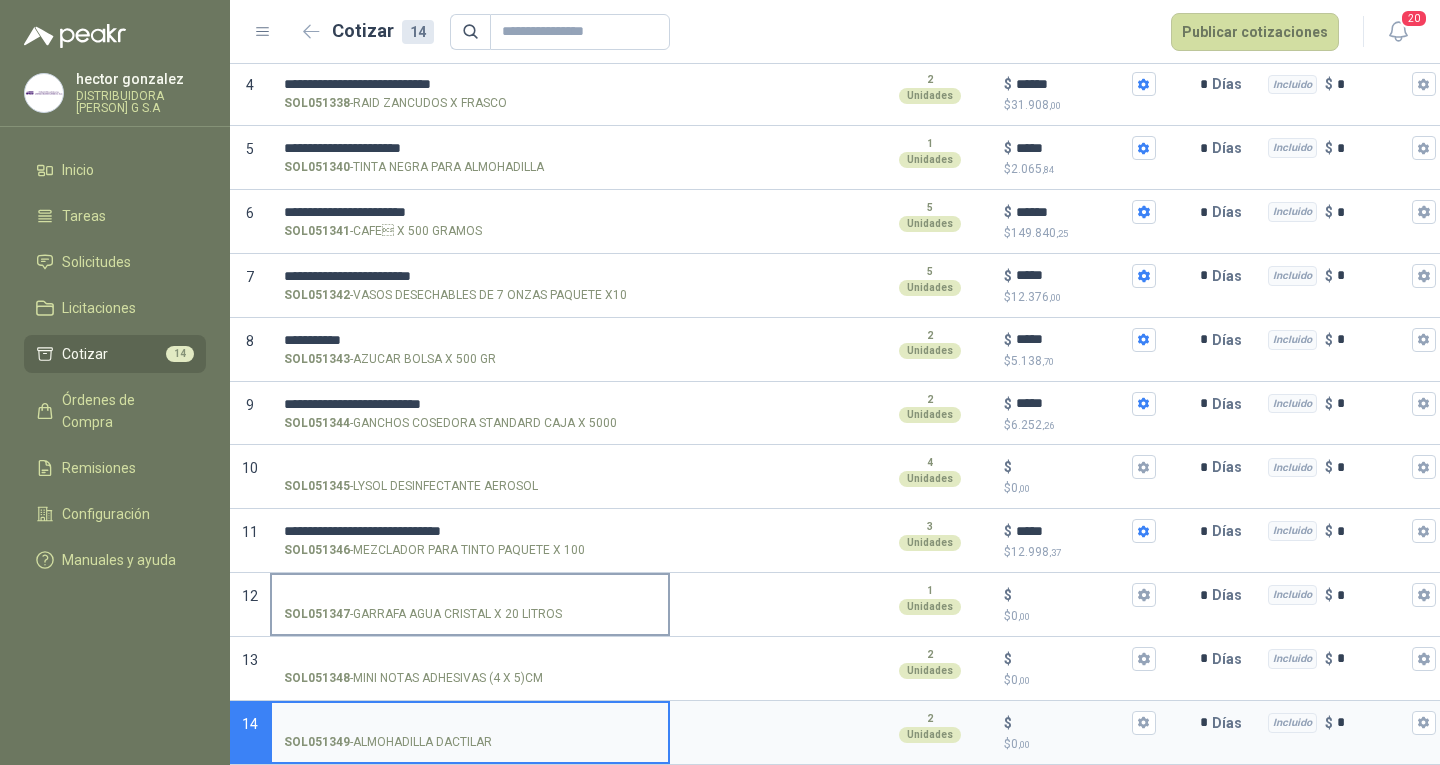 click on "SOL051347  -  GARRAFA AGUA CRISTAL X 20 LITROS" at bounding box center [470, 603] 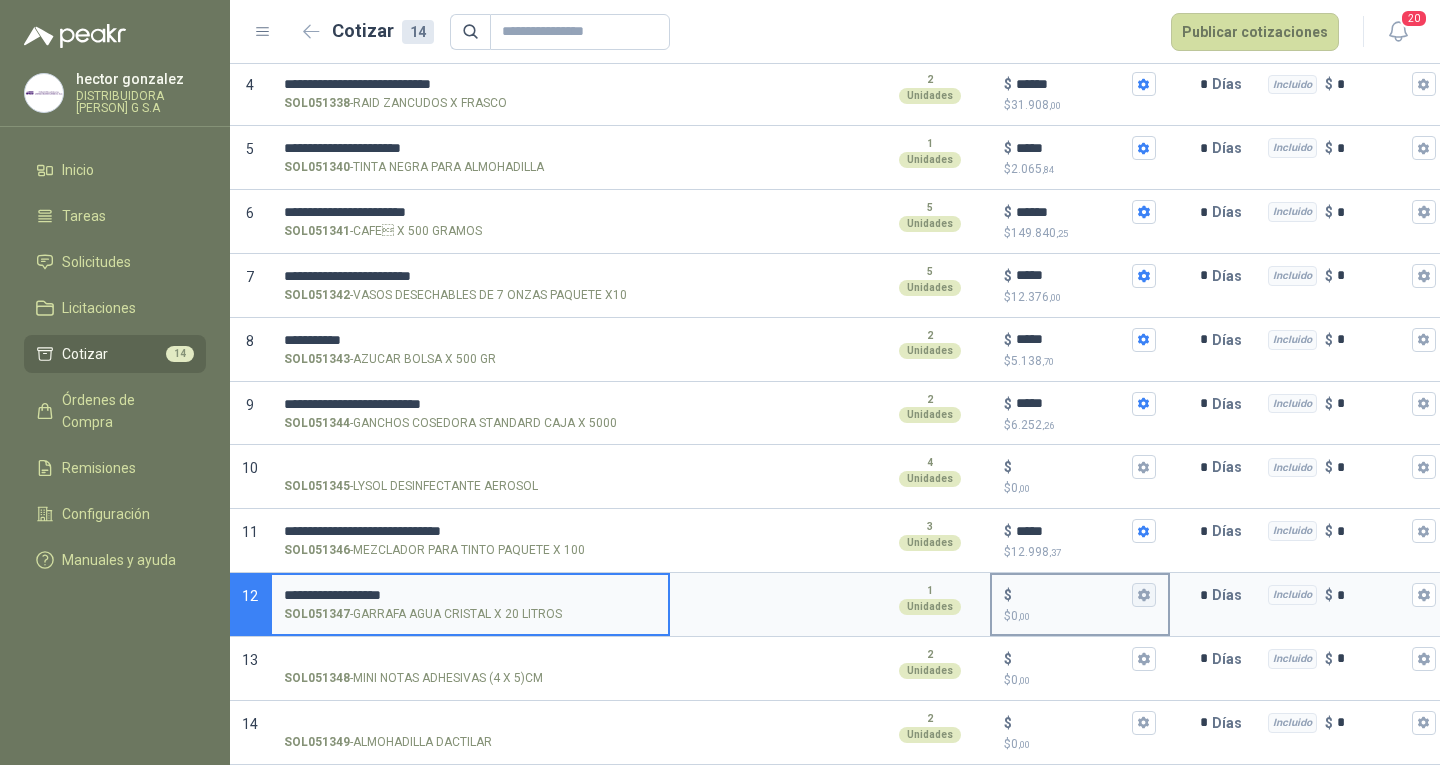 type on "**********" 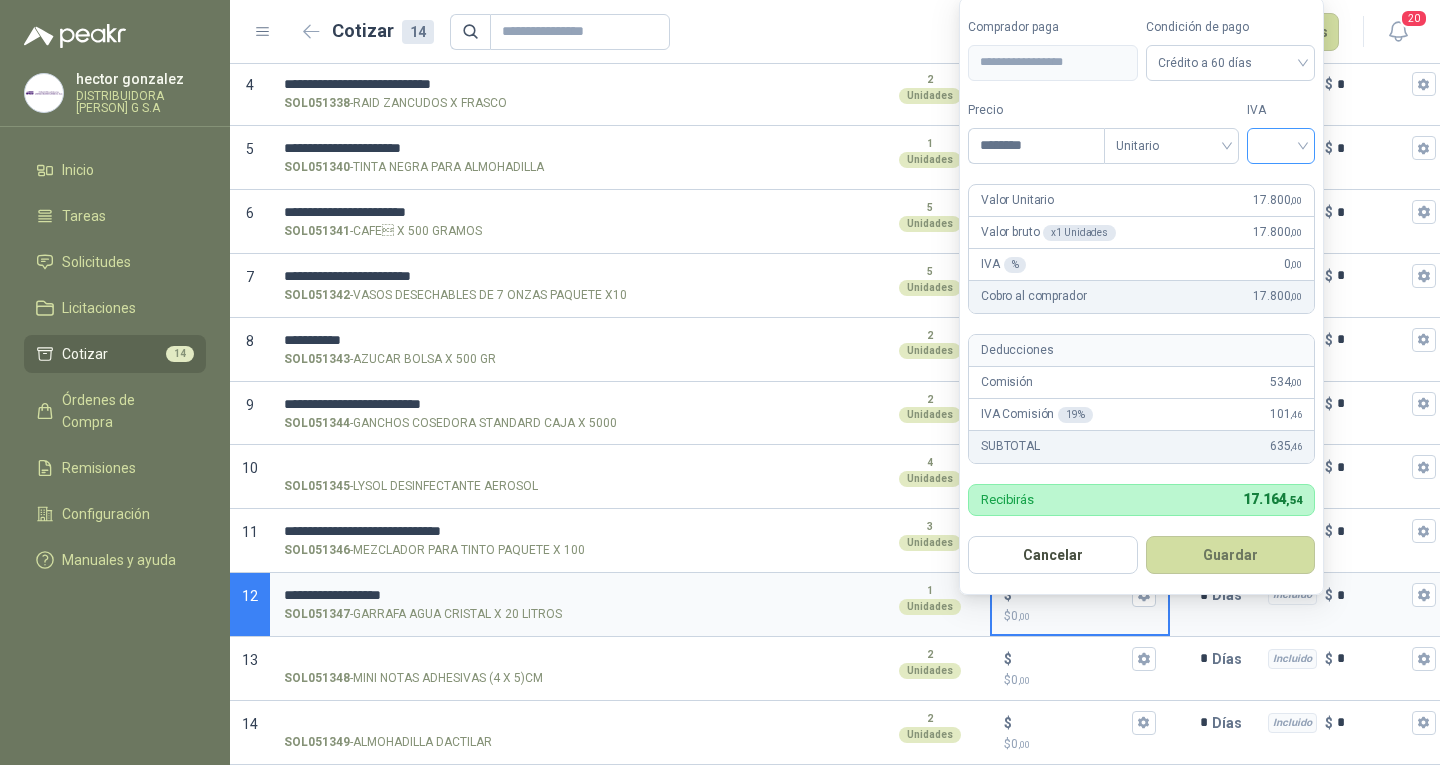 click at bounding box center [1281, 146] 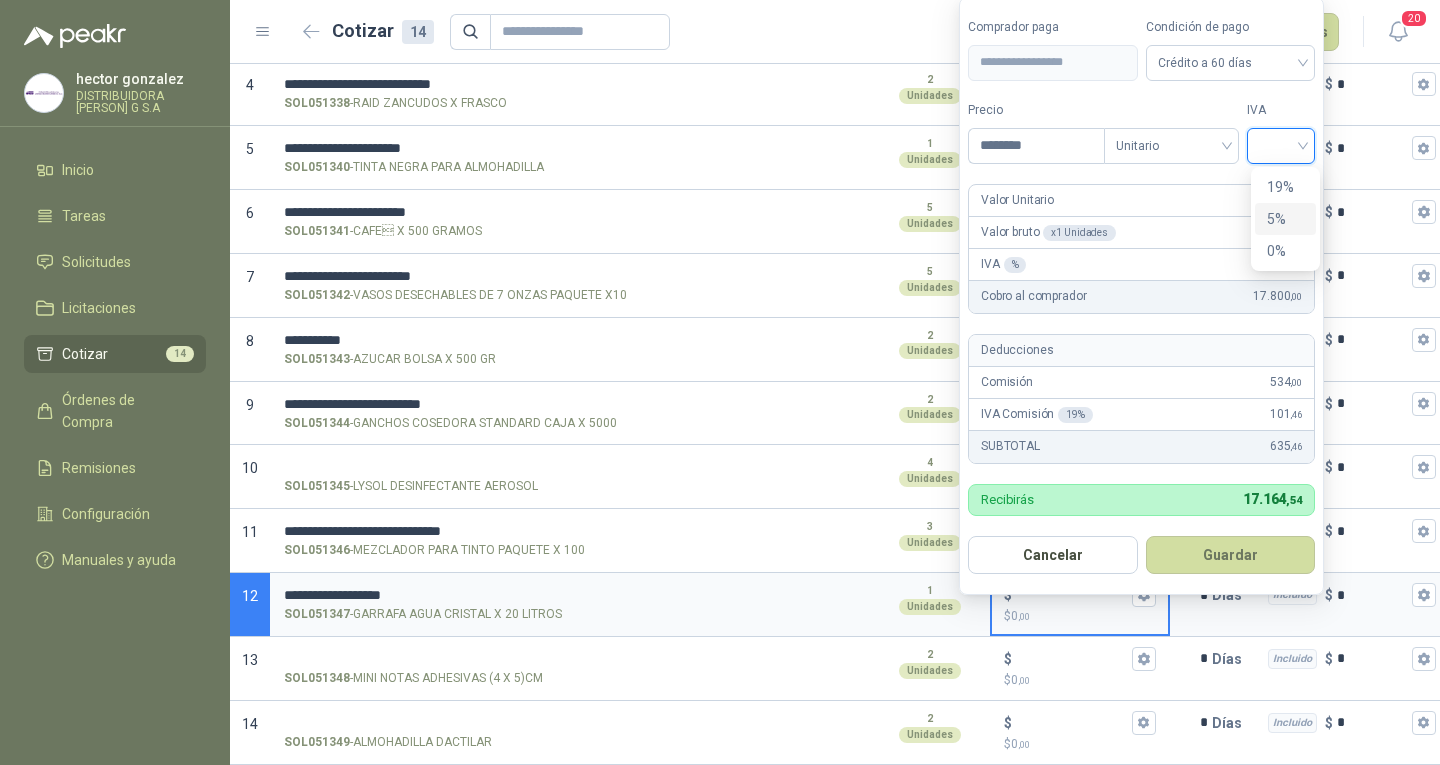 click on "5%" at bounding box center [1285, 219] 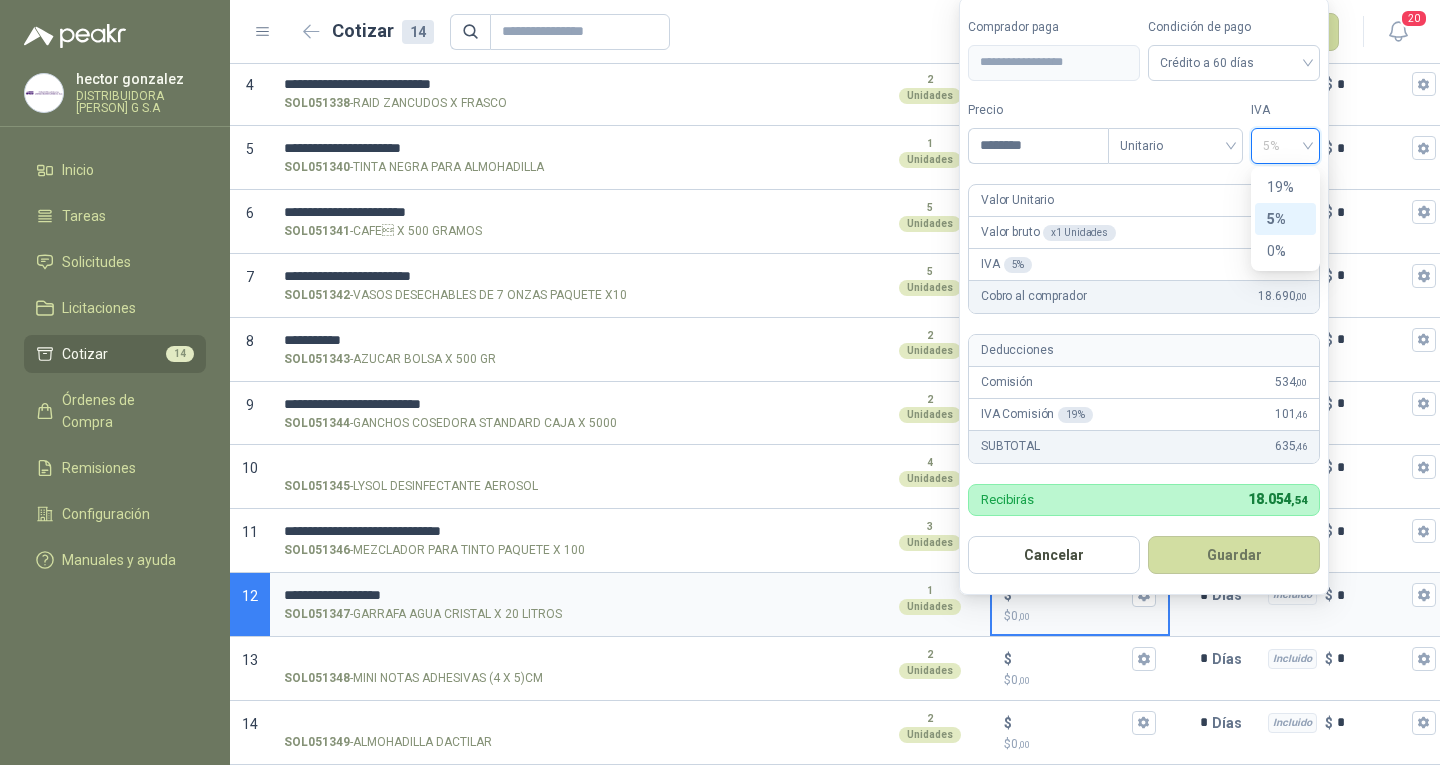 click on "5%" at bounding box center (1285, 146) 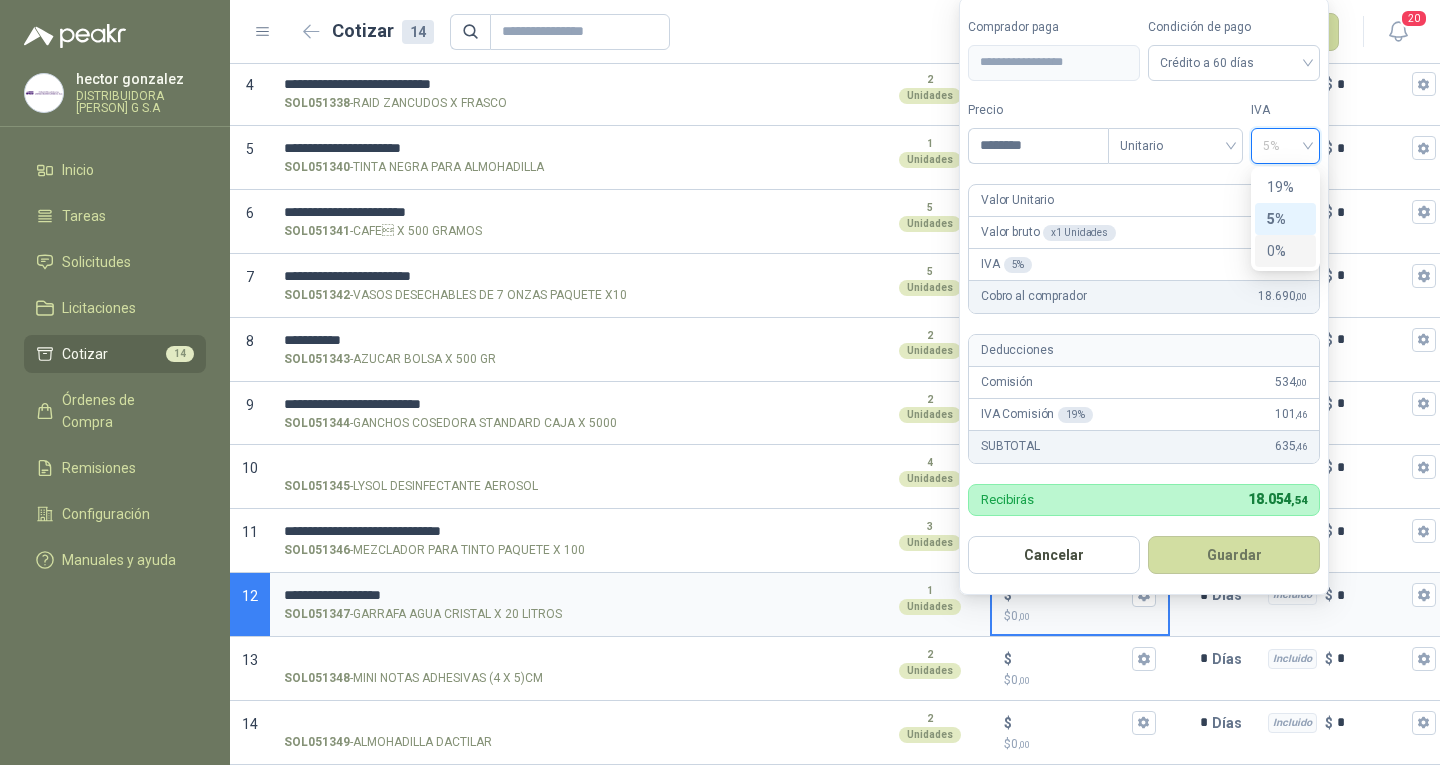 click on "0%" at bounding box center (1285, 251) 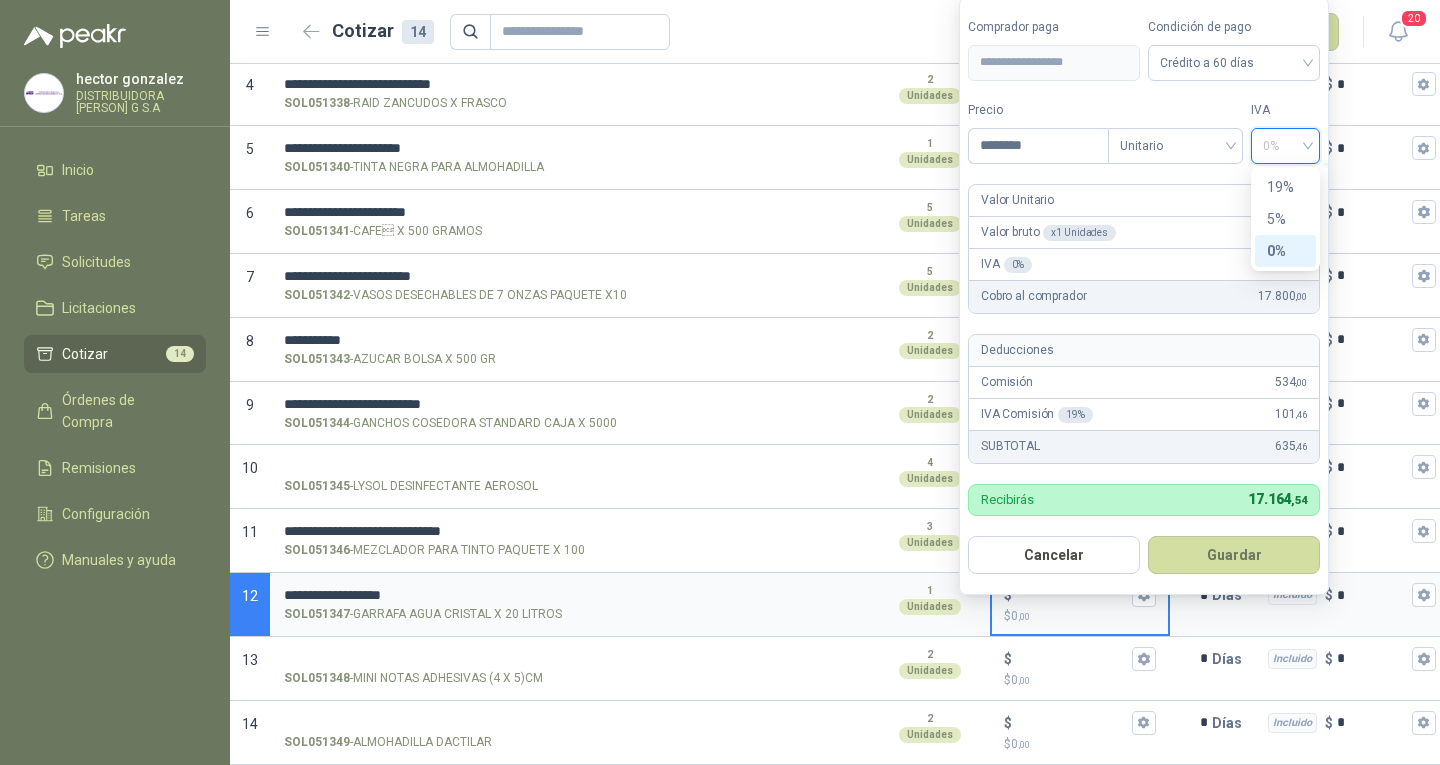 click on "0%" at bounding box center (1285, 146) 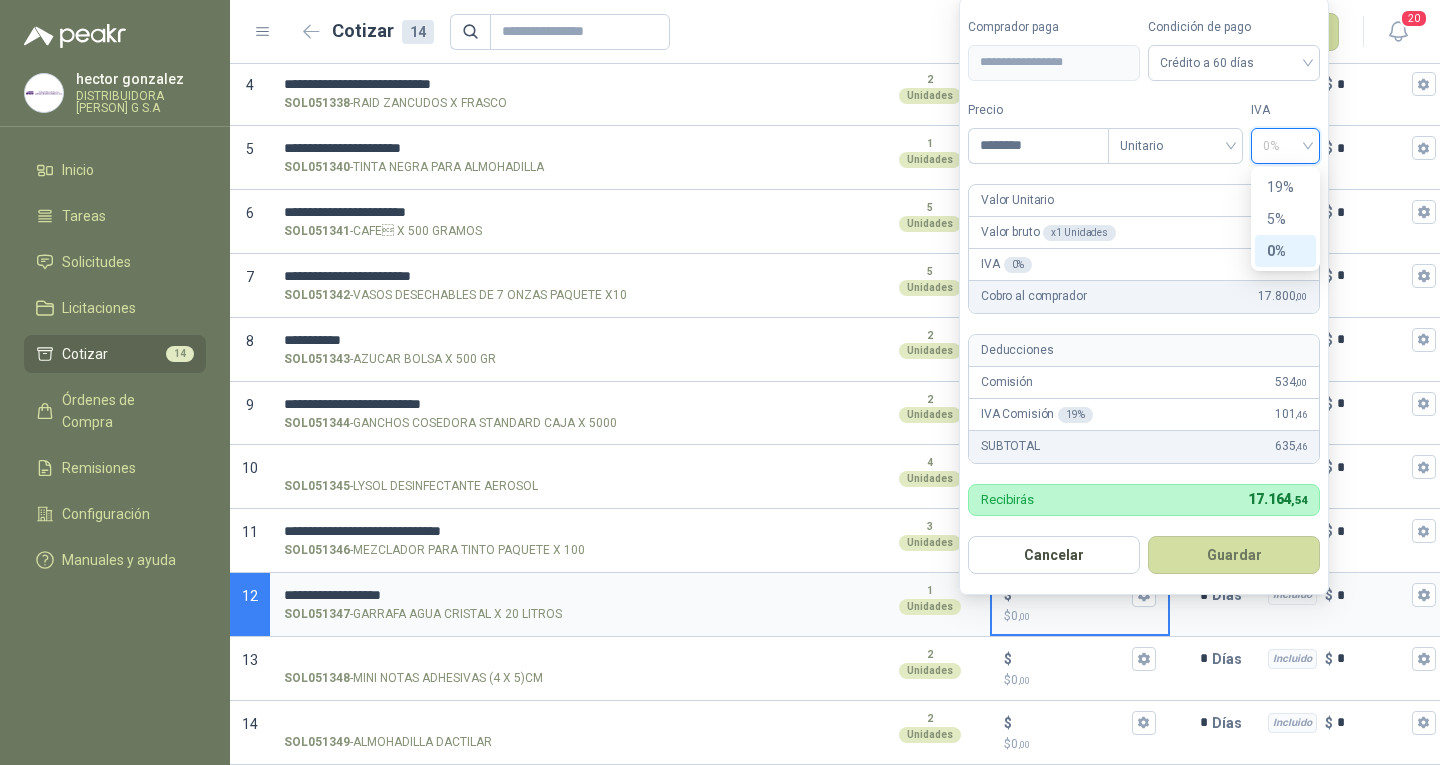 click on "0%" at bounding box center [1285, 251] 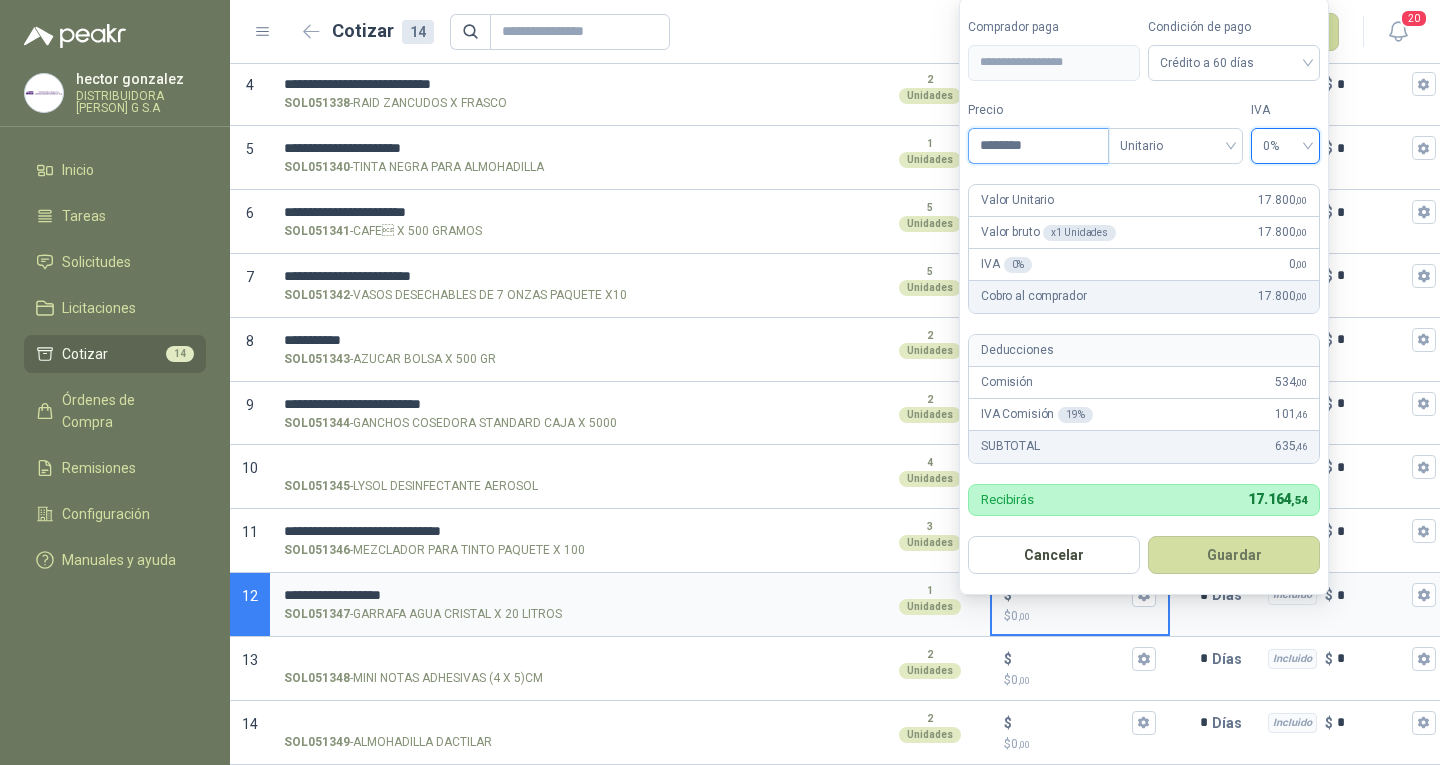 click on "********" at bounding box center [1038, 146] 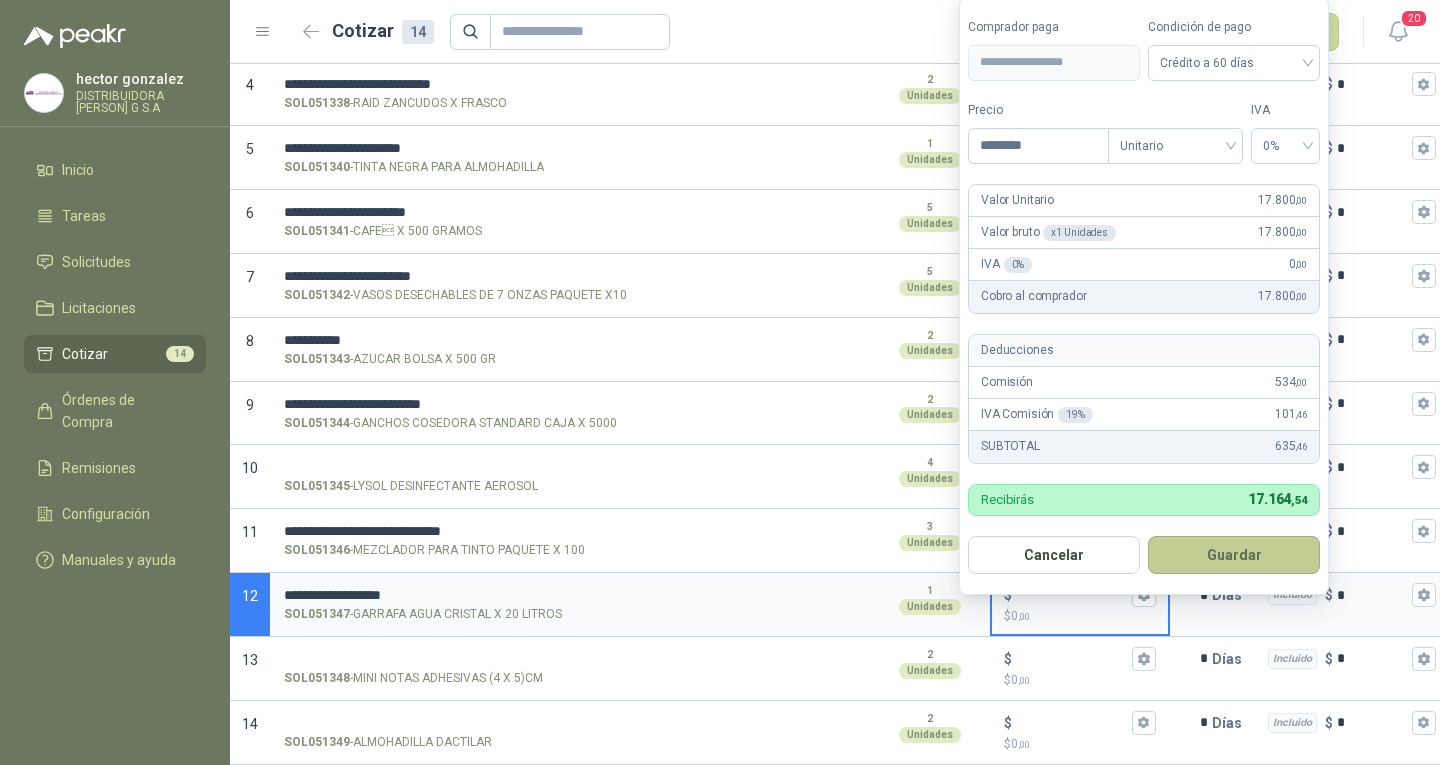 click on "Guardar" at bounding box center (1234, 555) 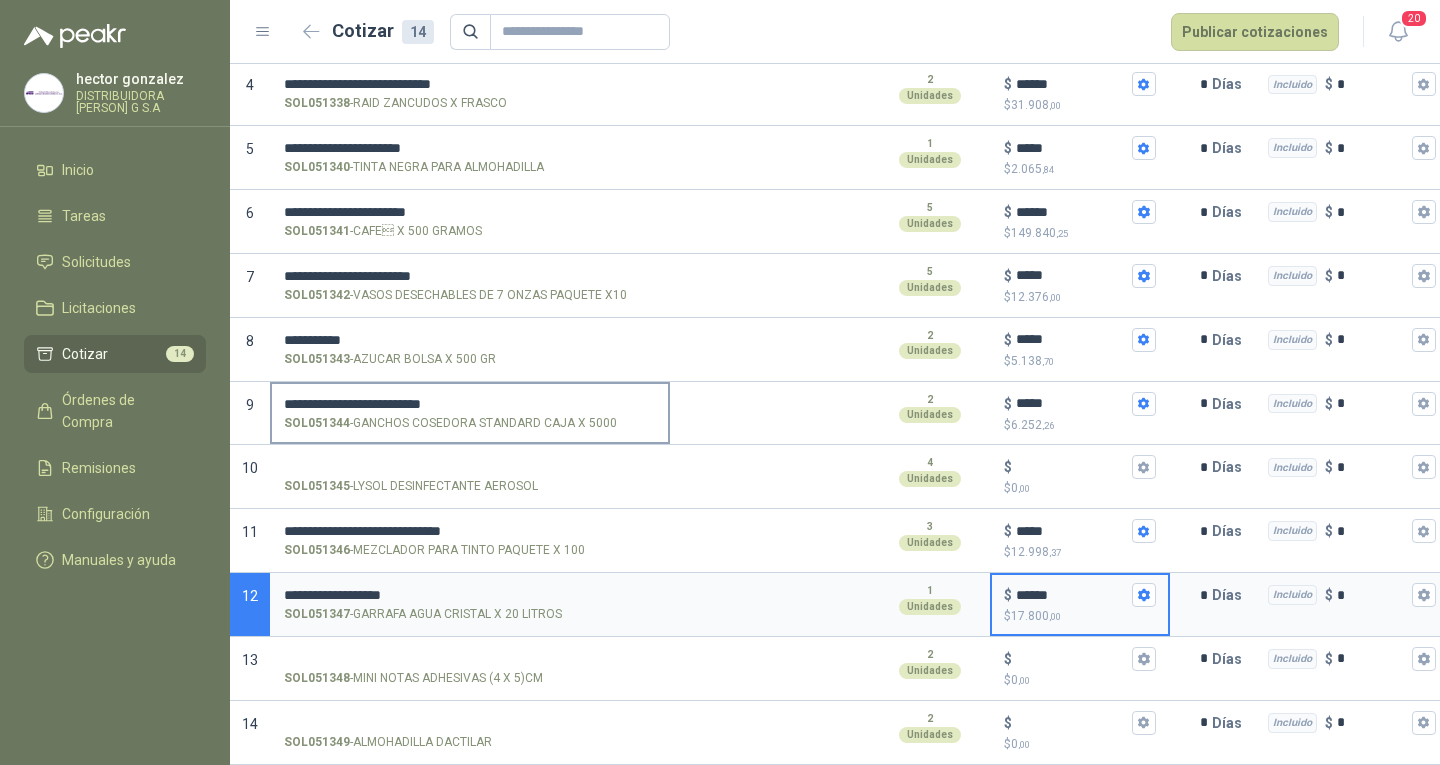 scroll, scrollTop: 410, scrollLeft: 0, axis: vertical 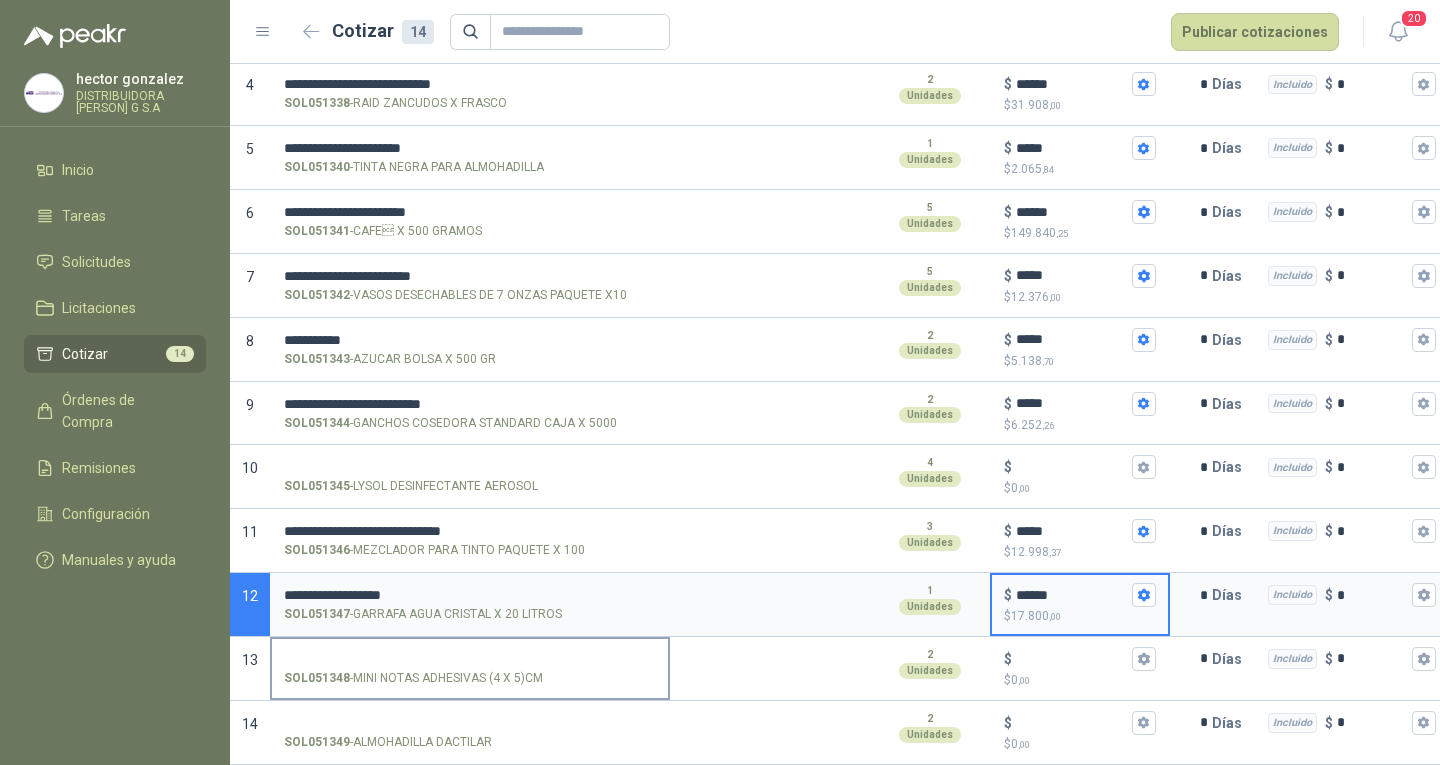 drag, startPoint x: 352, startPoint y: 663, endPoint x: 542, endPoint y: 655, distance: 190.16835 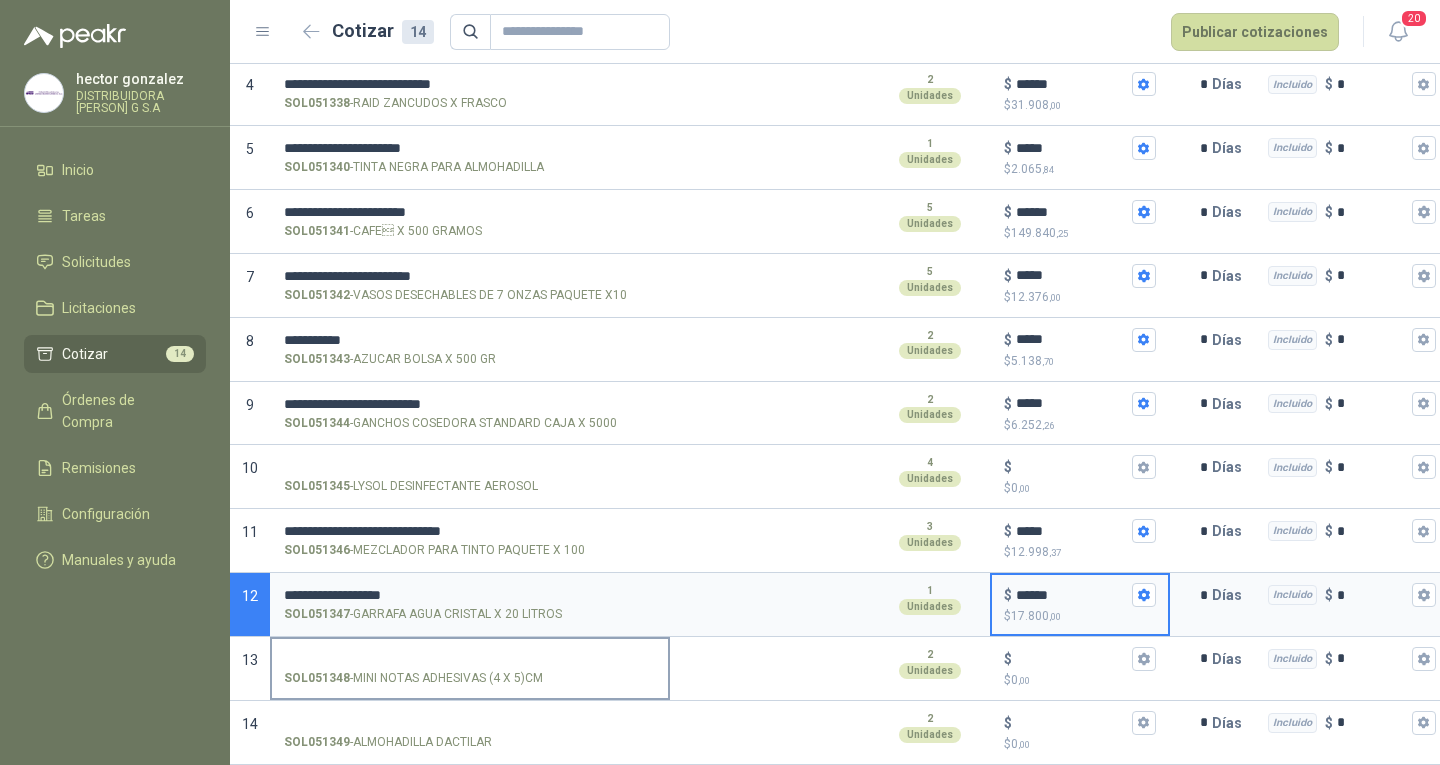 click on "SOL051348  -  MINI NOTAS ADHESIVAS (4 X 5)CM" at bounding box center [413, 678] 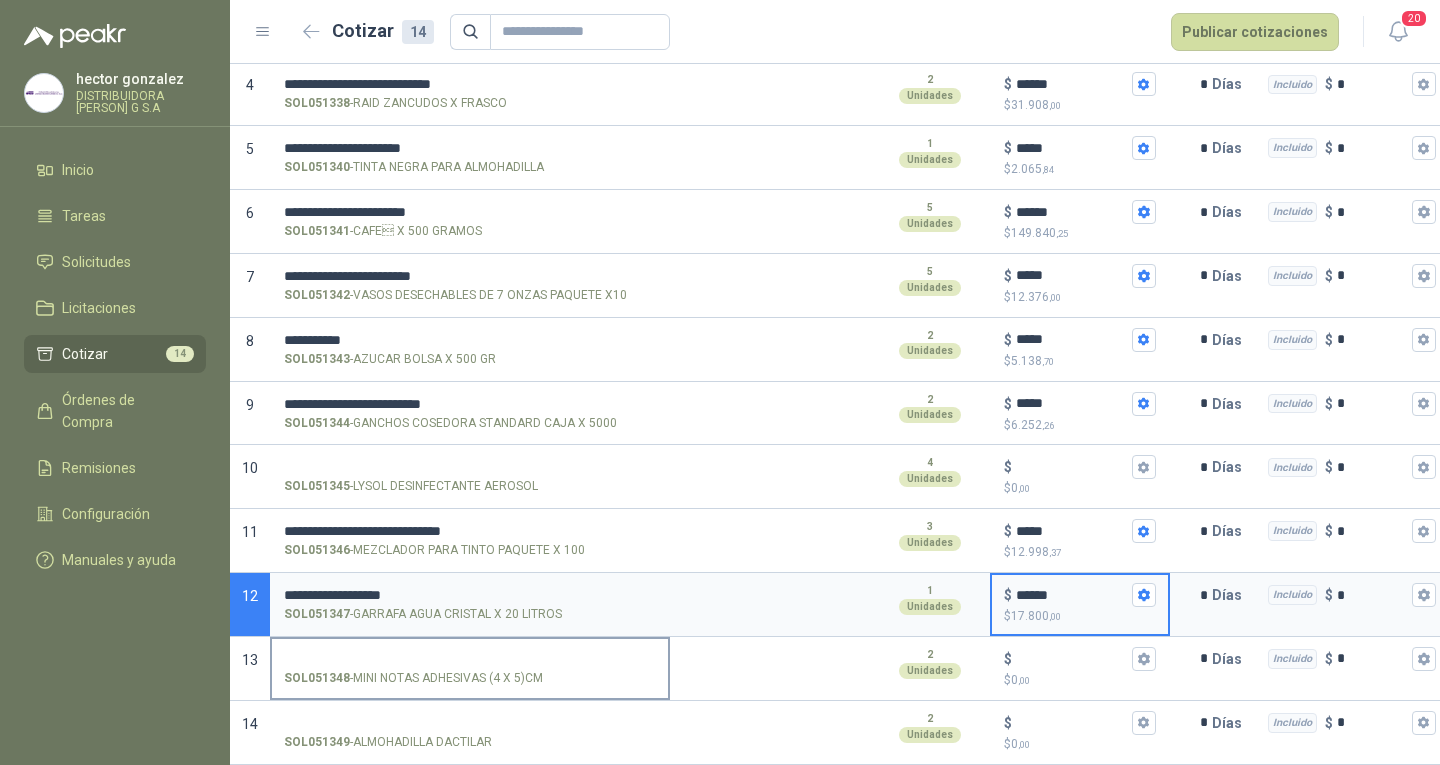 copy on "MINI NOTAS ADHESIVAS (4 X 5)CM" 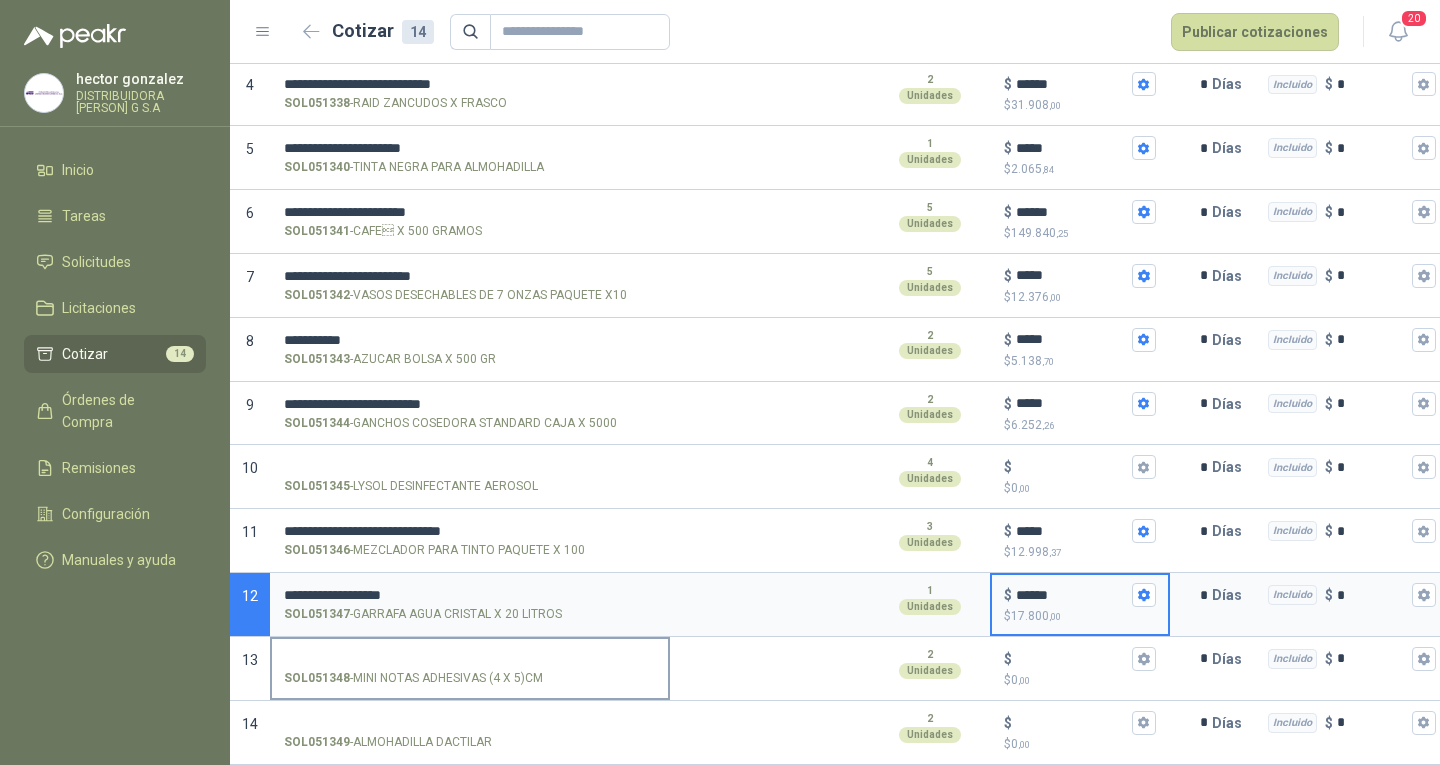 click on "SOL051348  -  MINI NOTAS ADHESIVAS (4 X 5)CM" at bounding box center [470, 667] 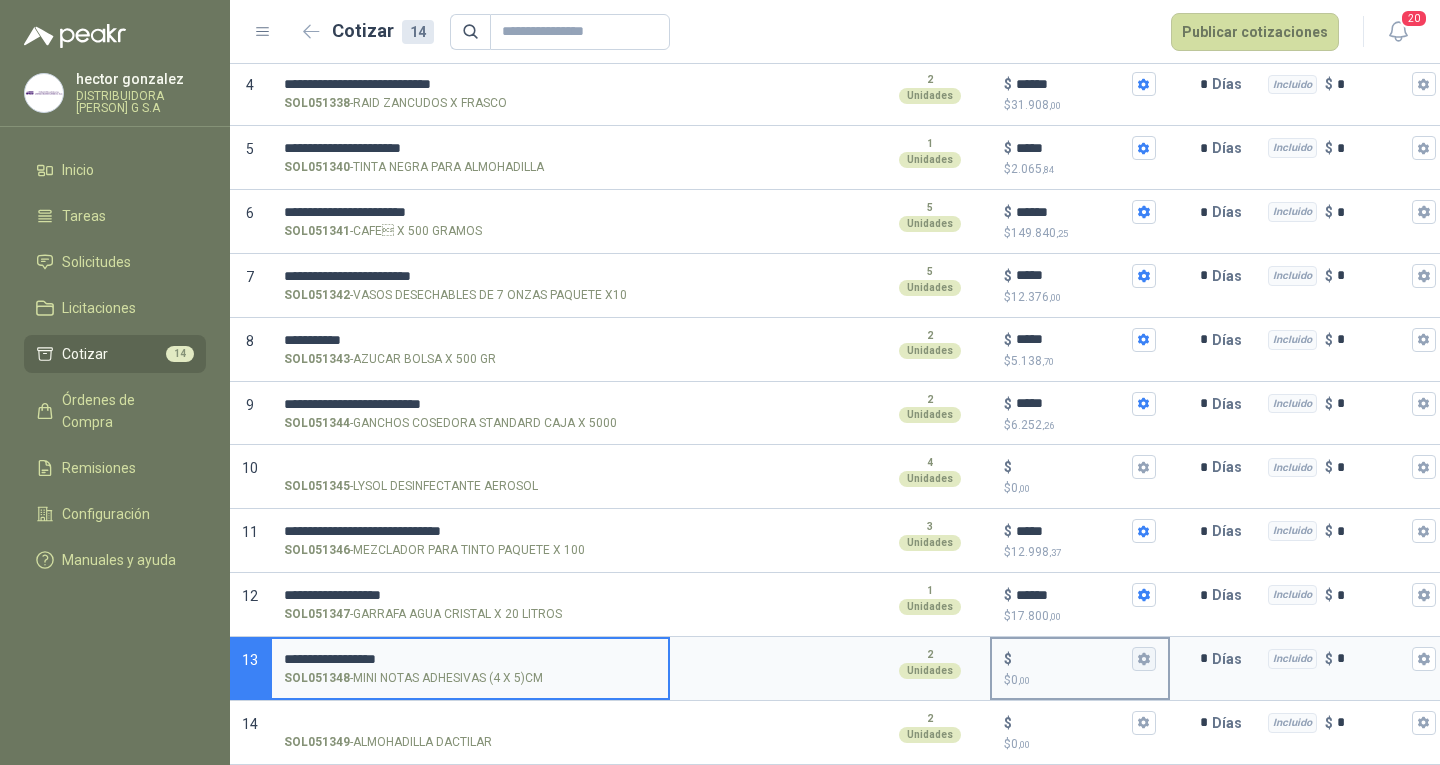 type on "**********" 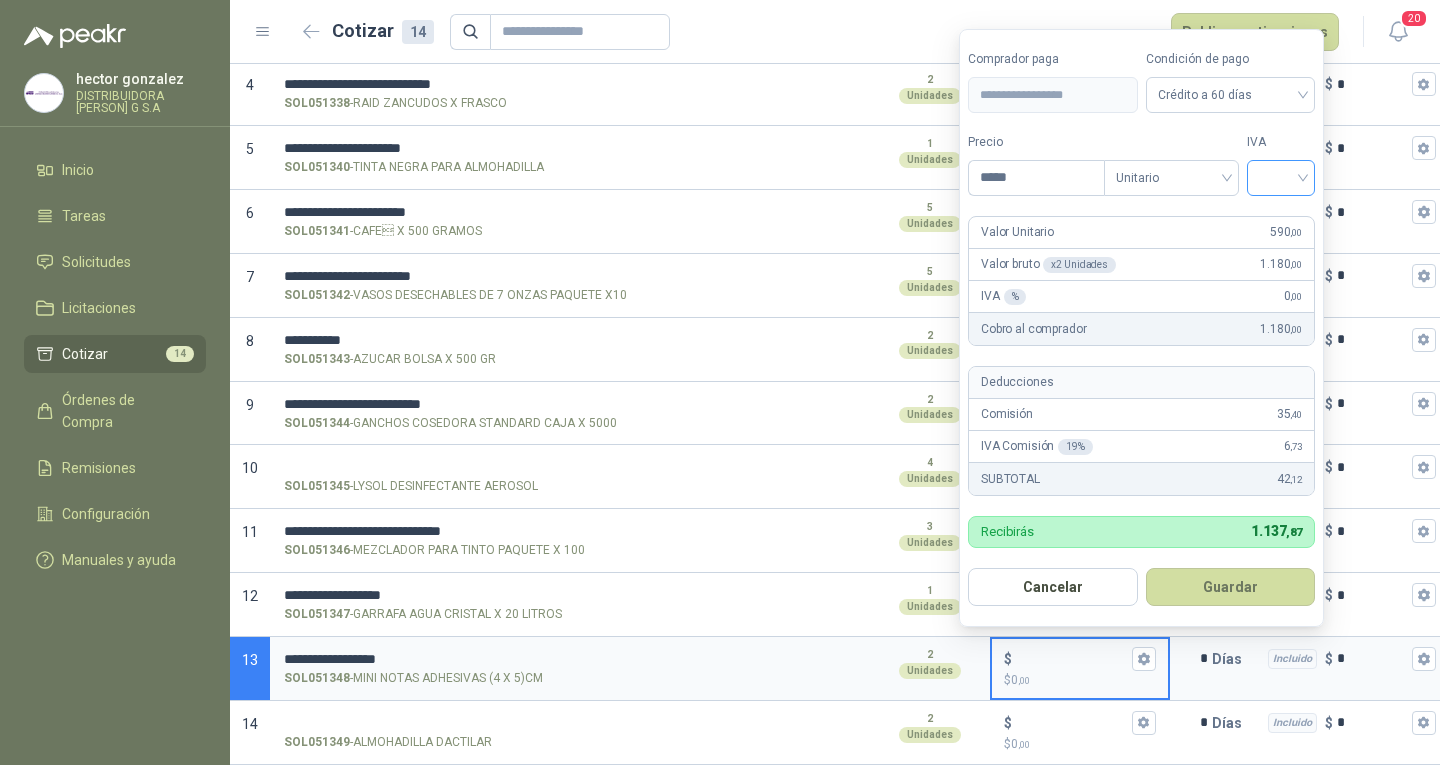 click at bounding box center (1281, 178) 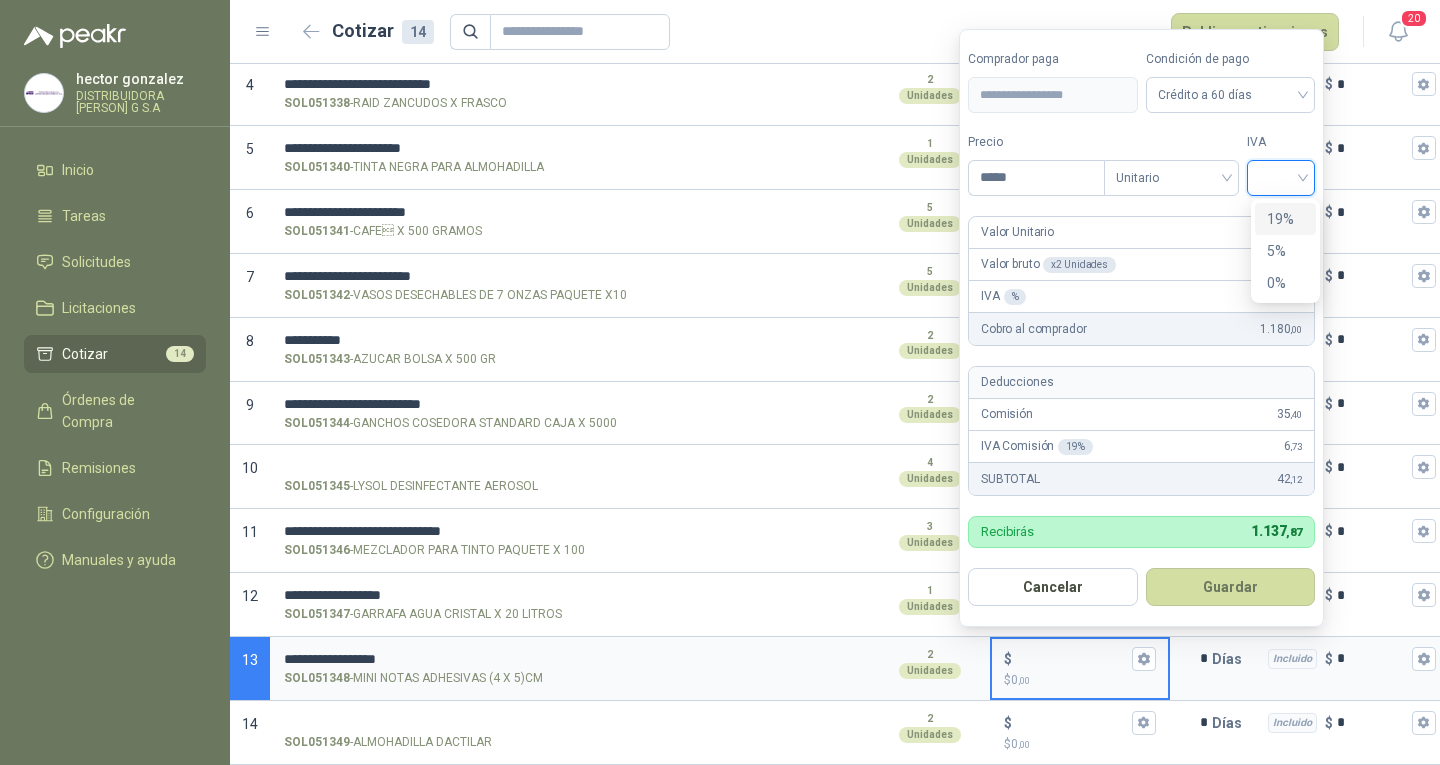 click on "19%" at bounding box center (1285, 219) 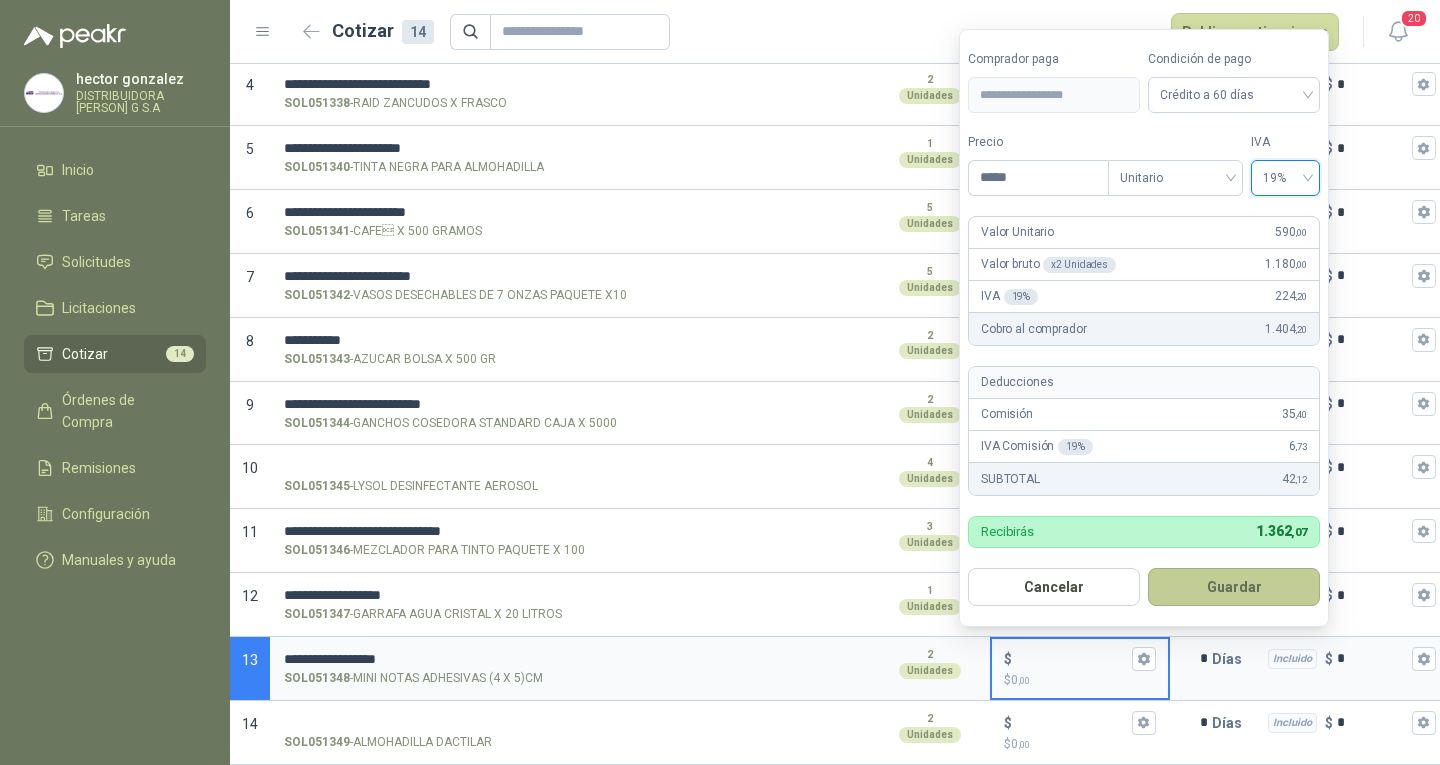 click on "Guardar" at bounding box center [1234, 587] 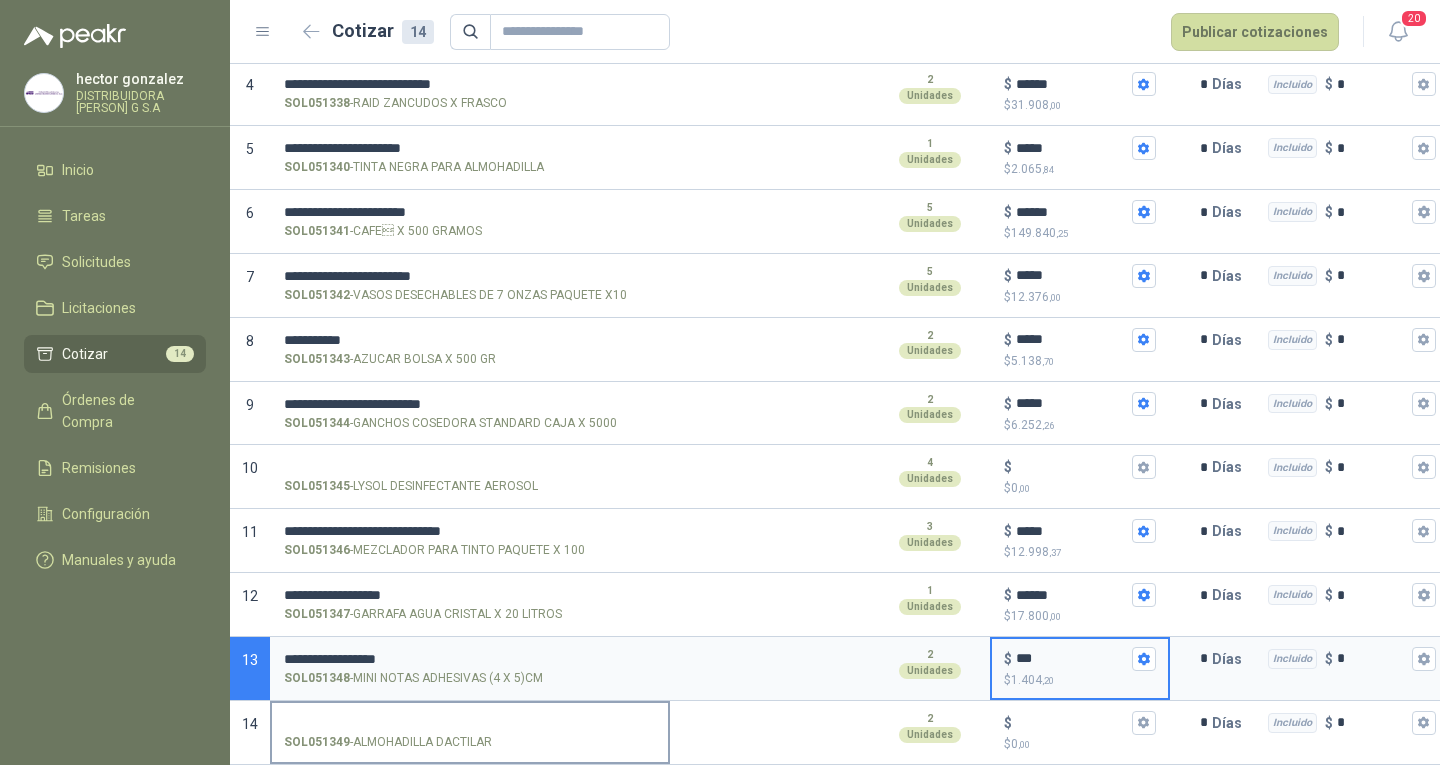click on "SOL051349  -  ALMOHADILLA DACTILAR" at bounding box center [470, 742] 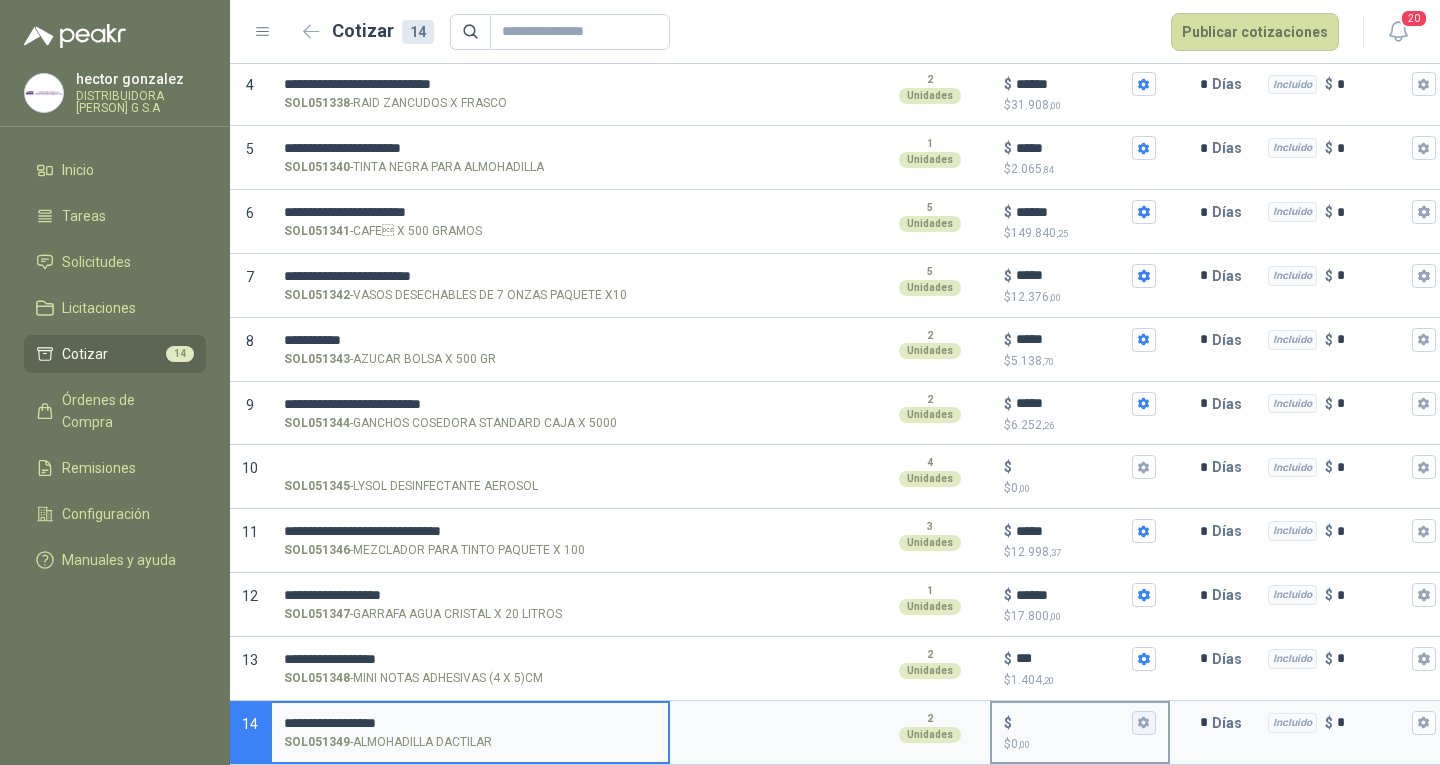 type on "**********" 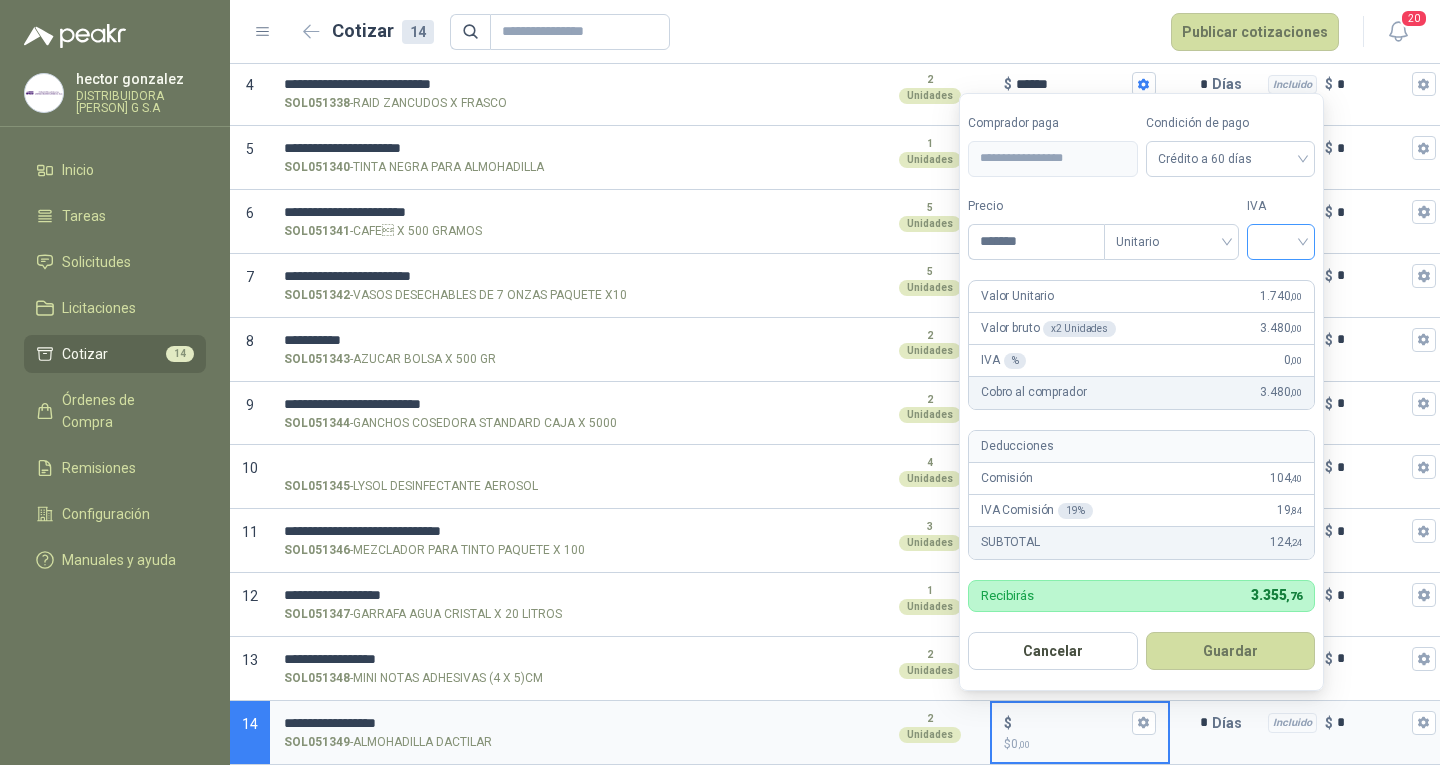 click at bounding box center (1281, 242) 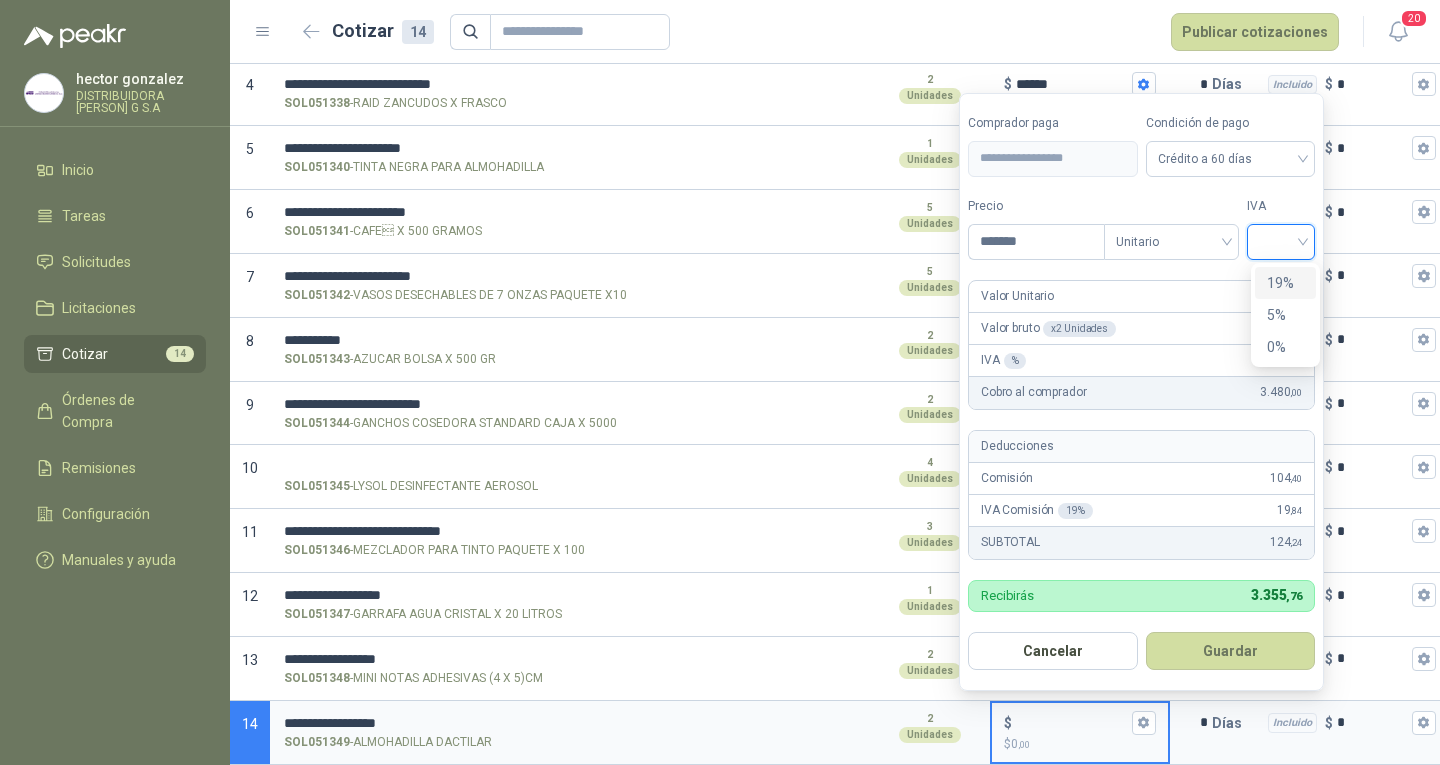 click on "19%" at bounding box center (1285, 283) 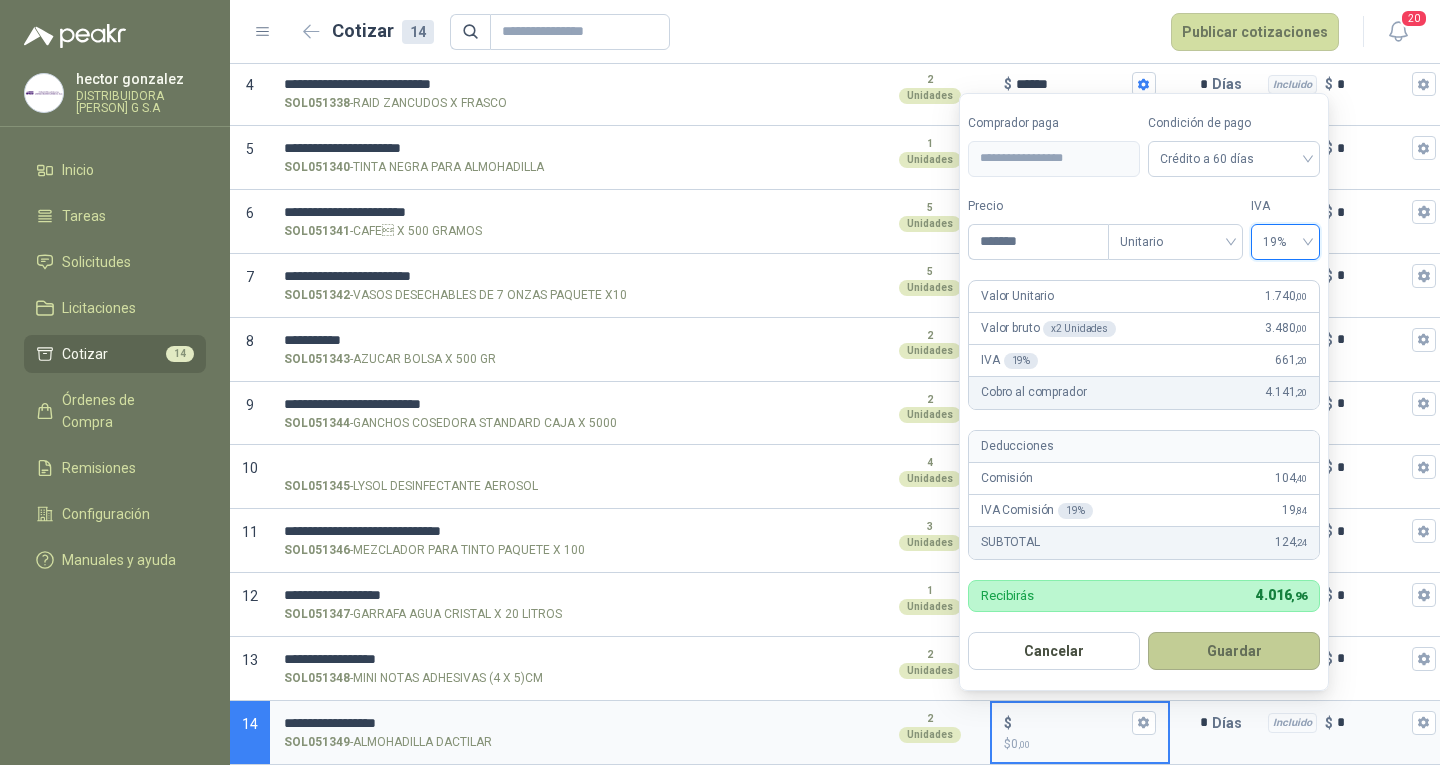 click on "Guardar" at bounding box center (1234, 651) 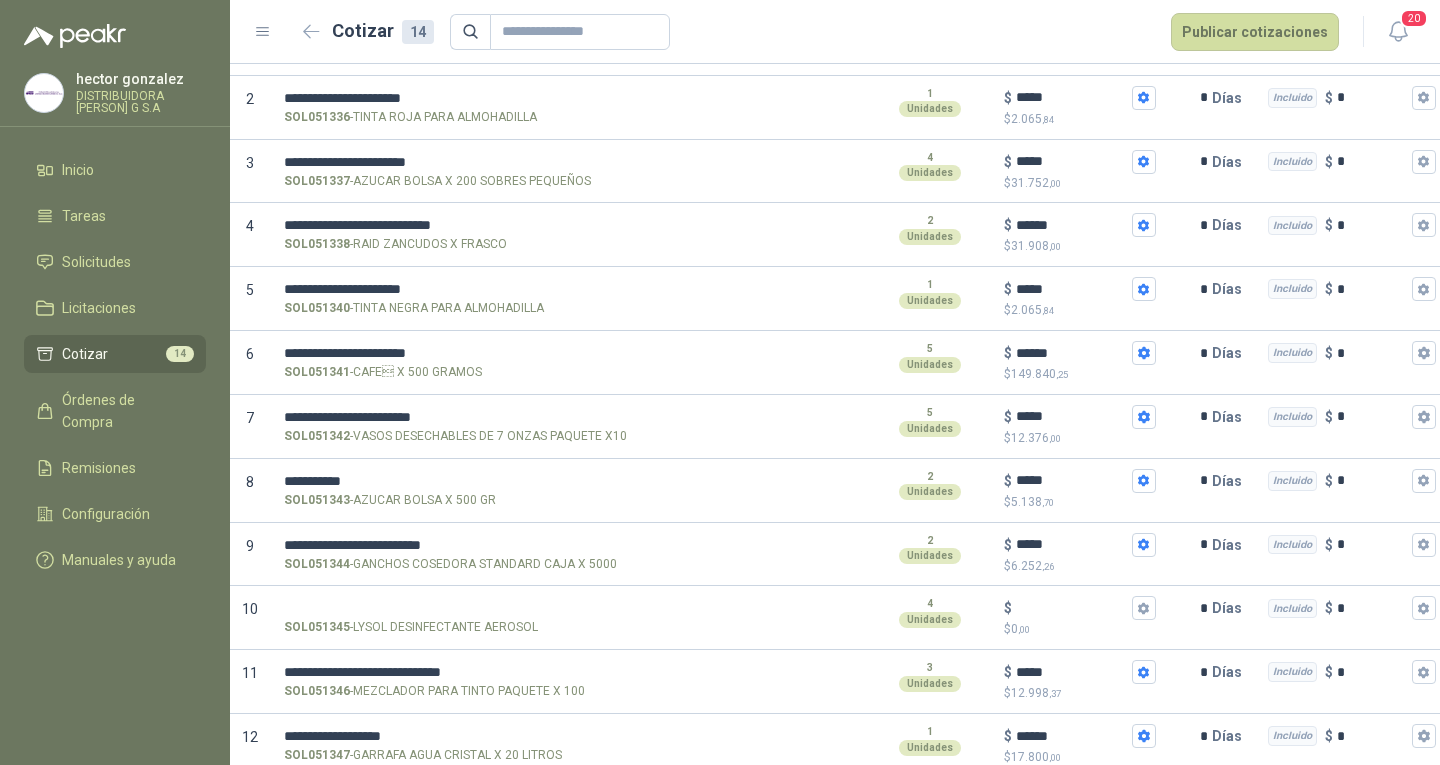 scroll, scrollTop: 410, scrollLeft: 0, axis: vertical 